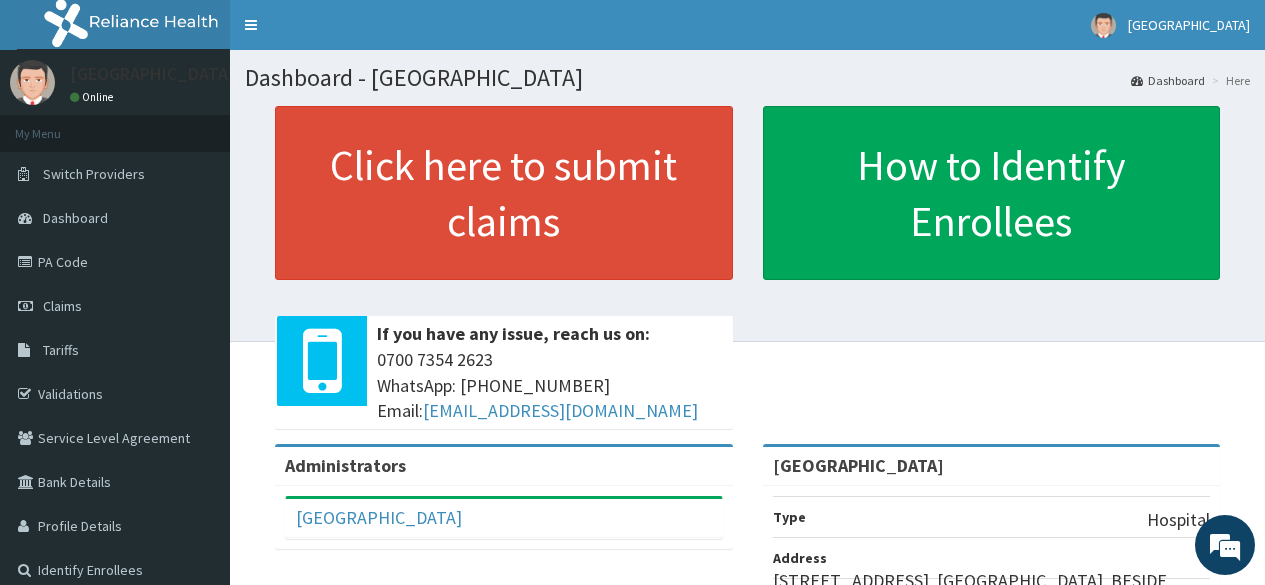 scroll, scrollTop: 0, scrollLeft: 0, axis: both 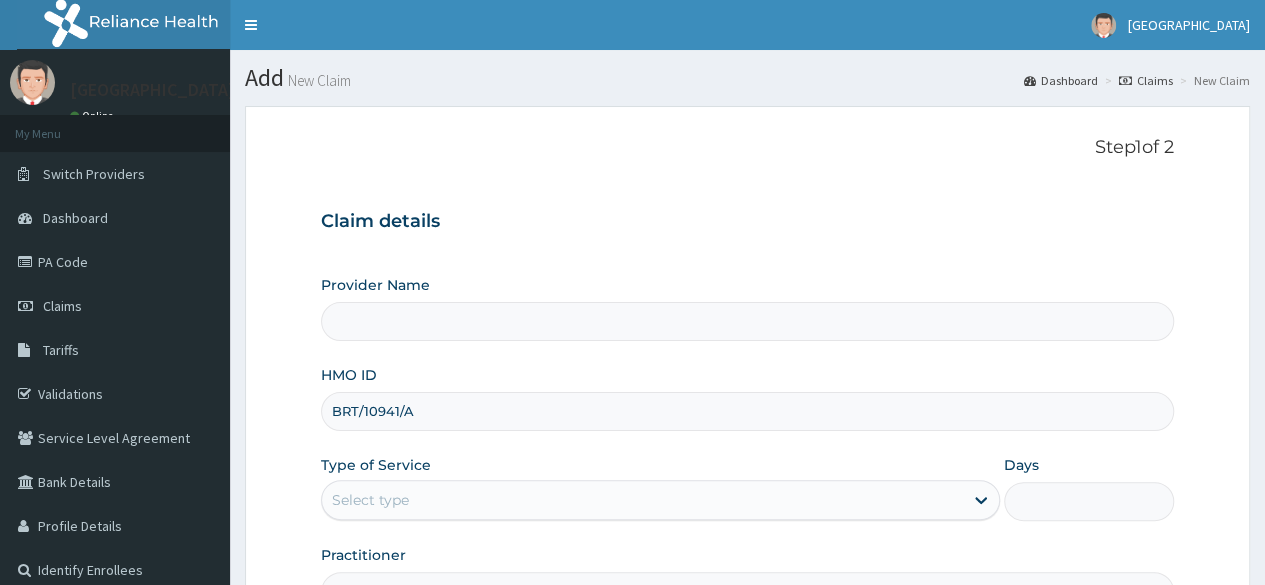 click on "BRT/10941/A" at bounding box center [747, 411] 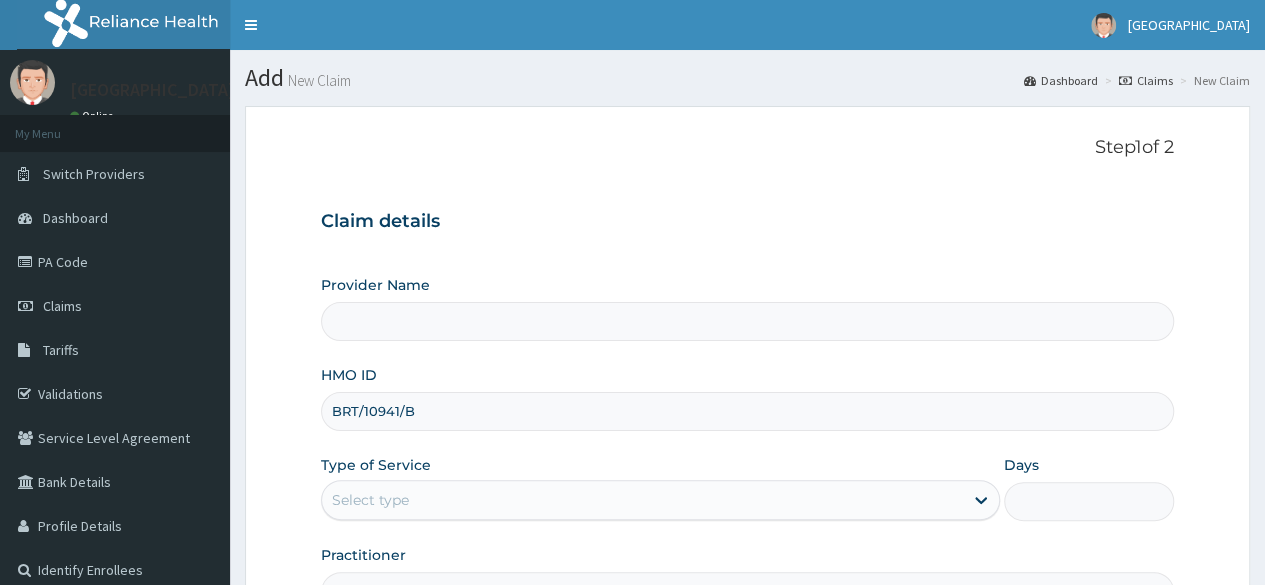 type on "BRT/10941/B" 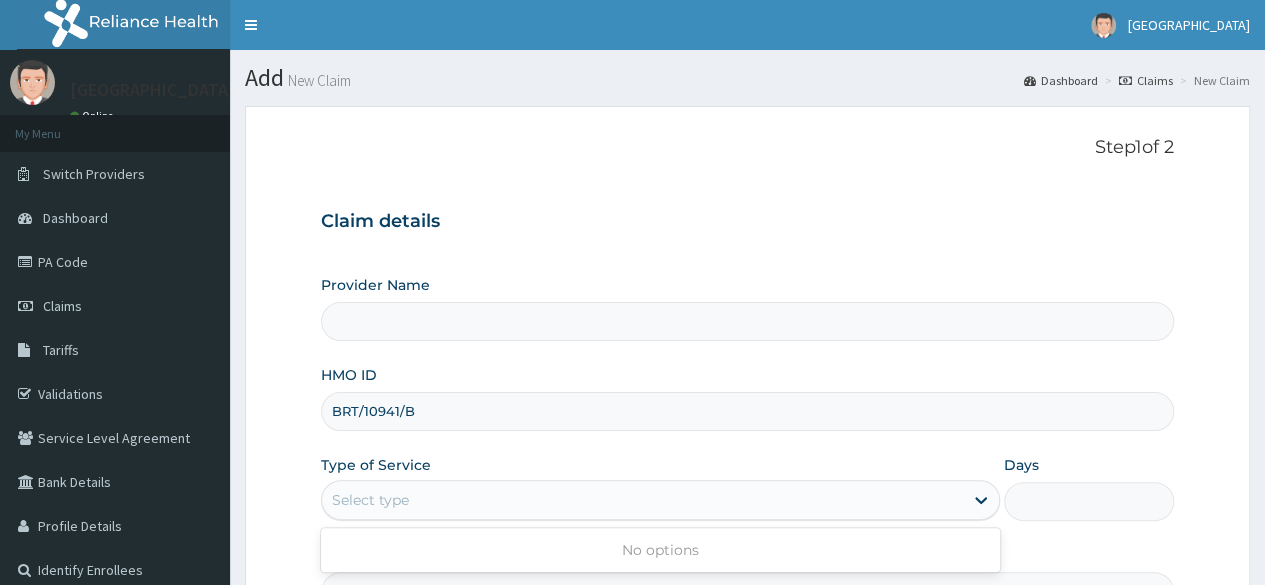 click on "Select type" at bounding box center [370, 500] 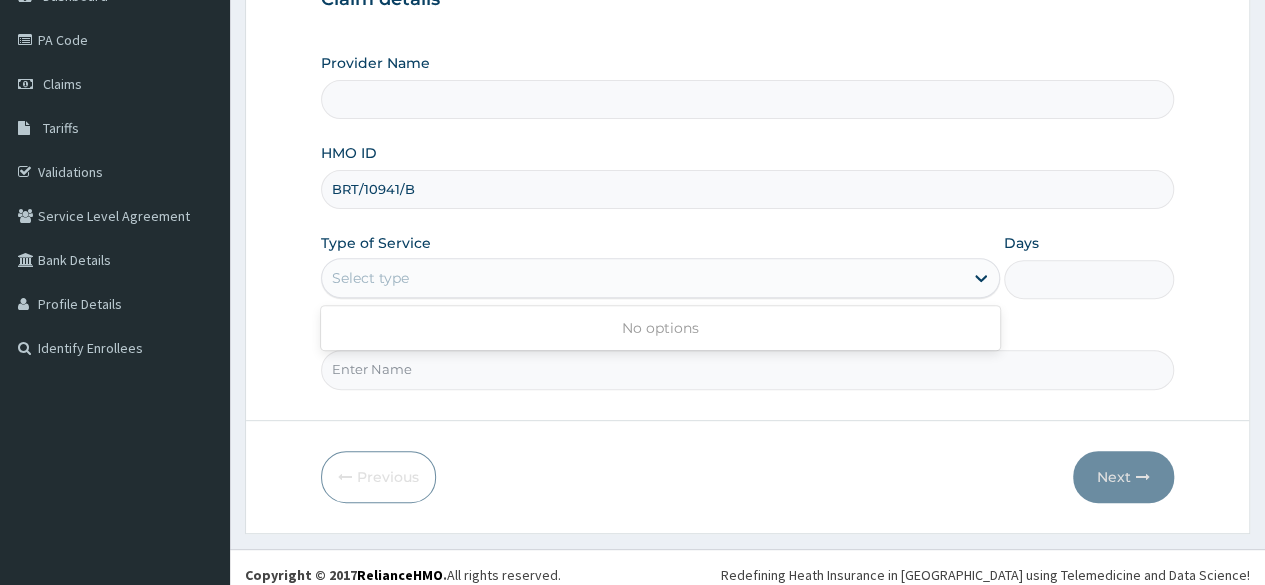 scroll, scrollTop: 230, scrollLeft: 0, axis: vertical 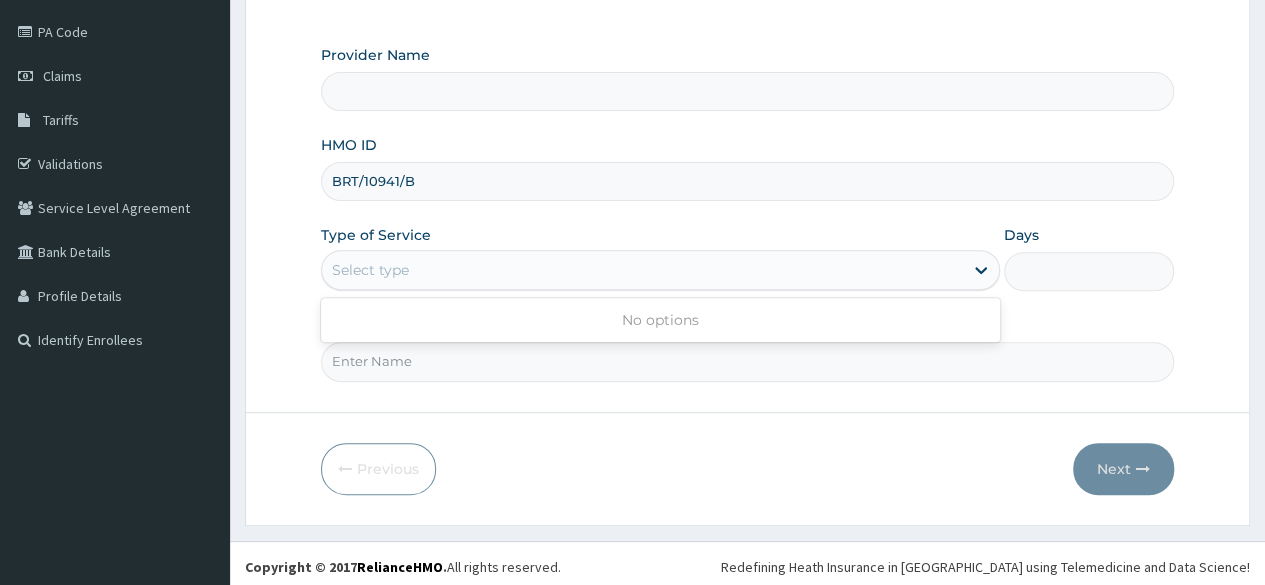 click on "BRT/10941/B" at bounding box center [747, 181] 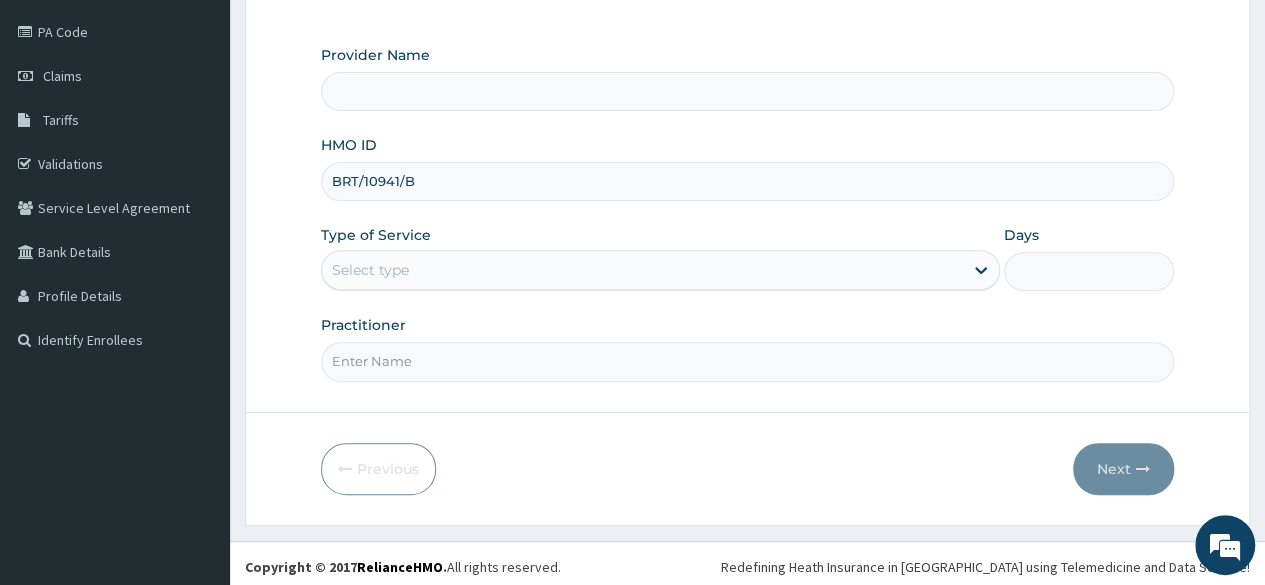 click on "Practitioner" at bounding box center [747, 361] 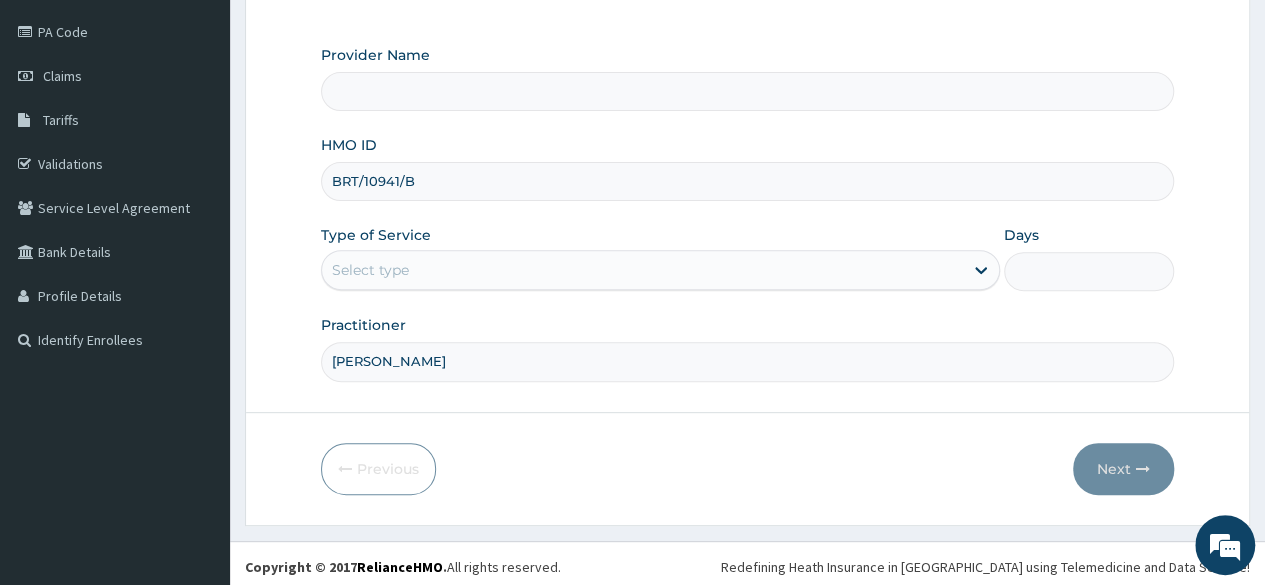 type on "[PERSON_NAME]" 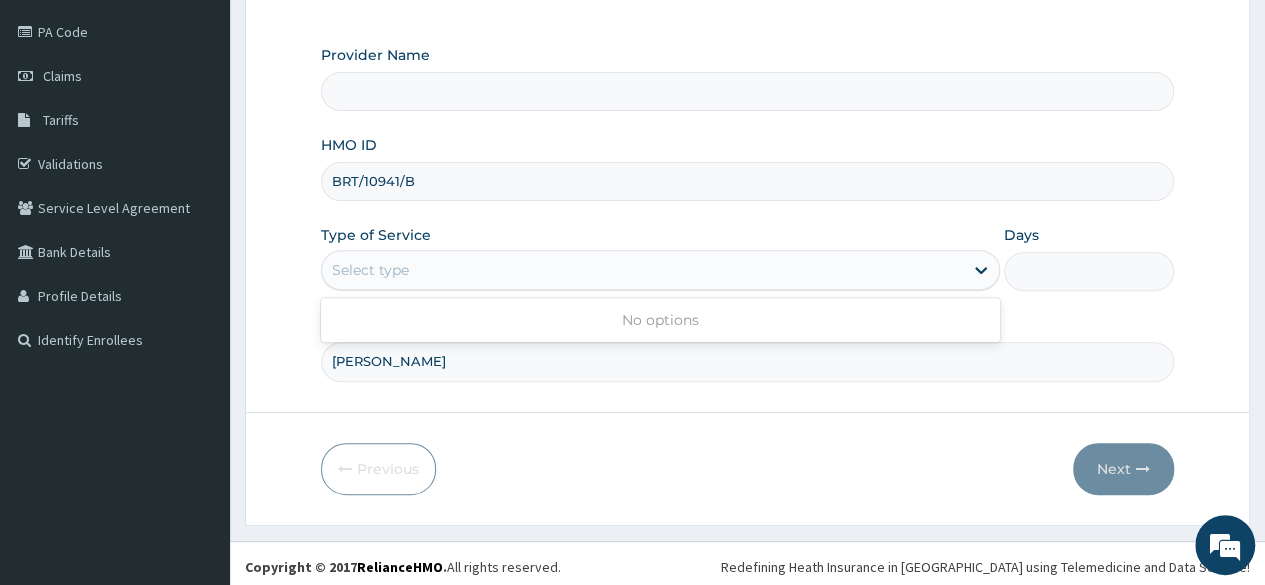 click on "Select type" at bounding box center (642, 270) 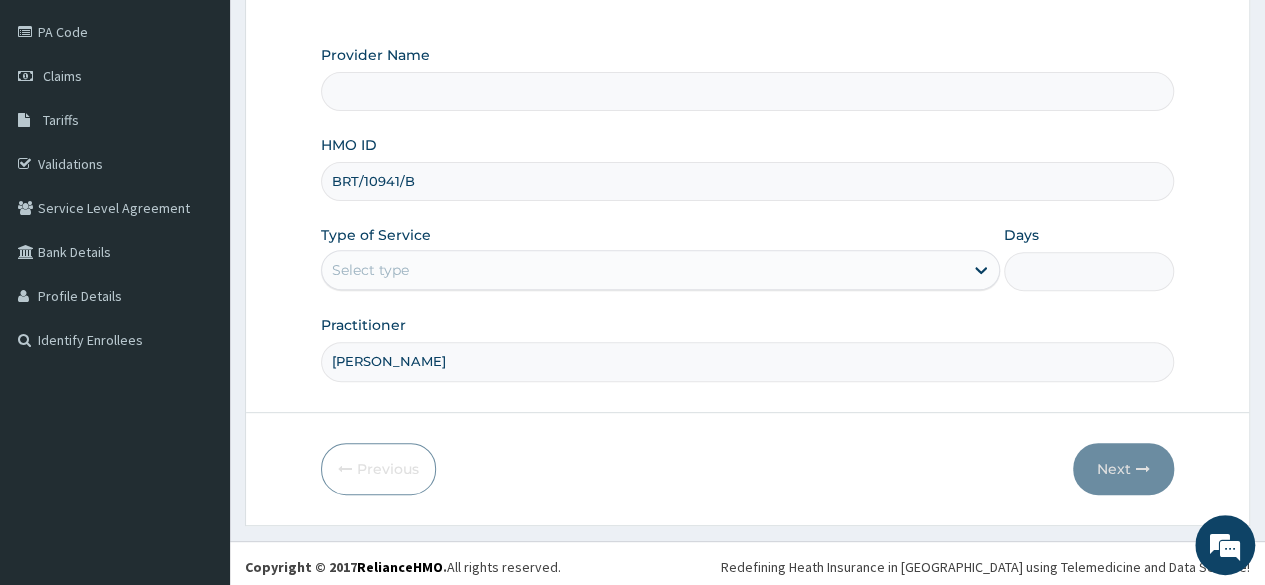 click on "Select type" at bounding box center [642, 270] 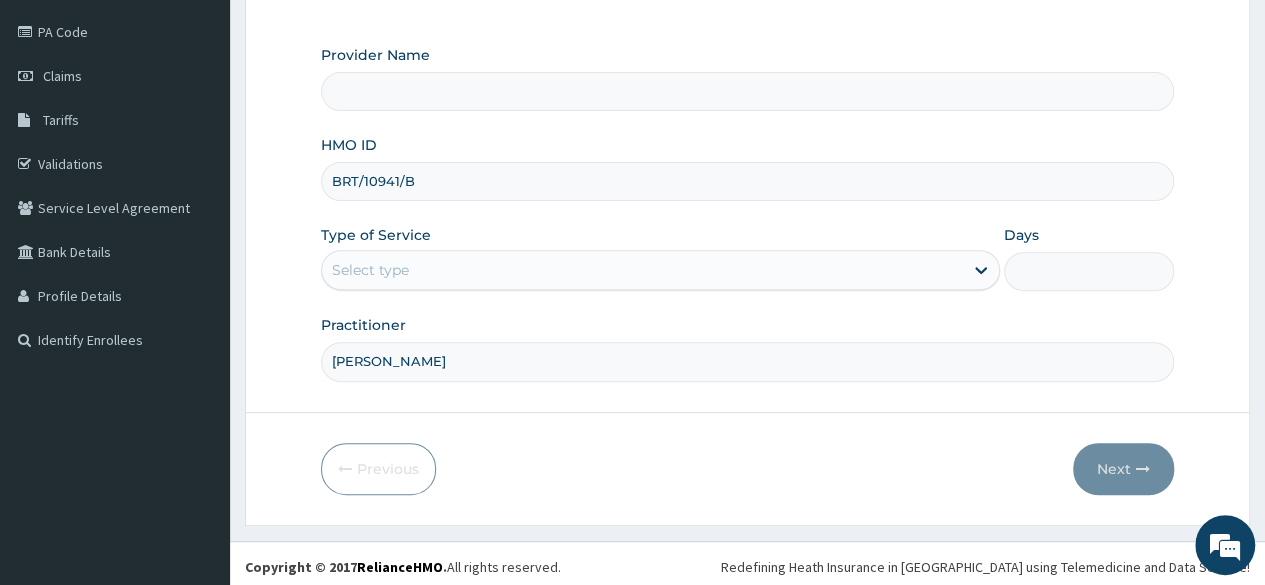 scroll, scrollTop: 0, scrollLeft: 0, axis: both 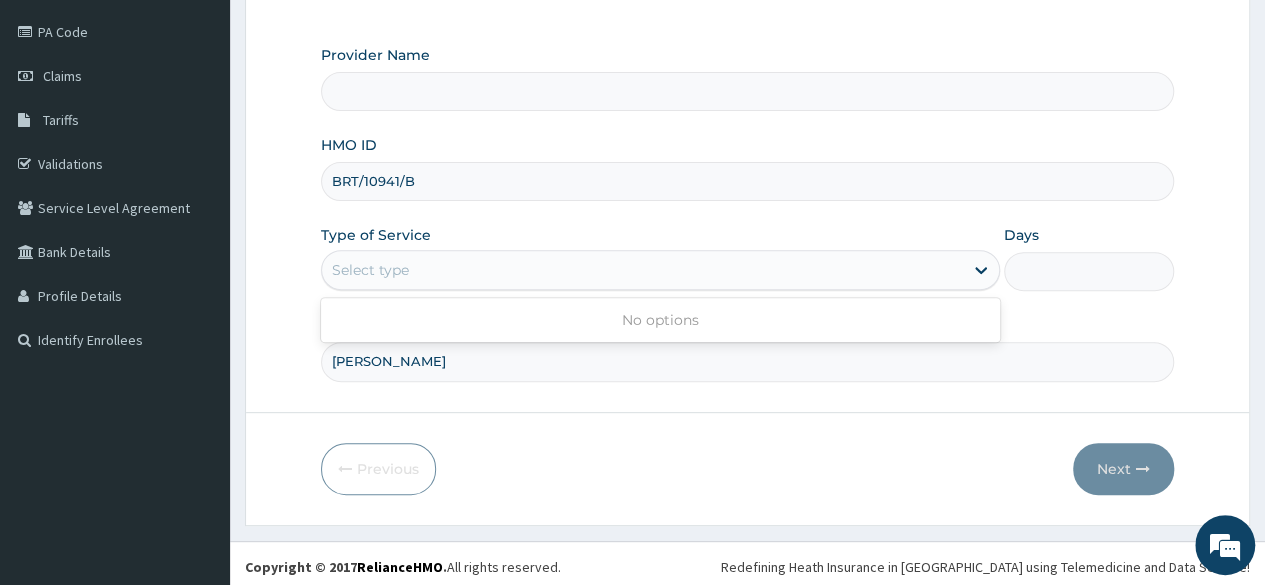 click on "Select type" at bounding box center [642, 270] 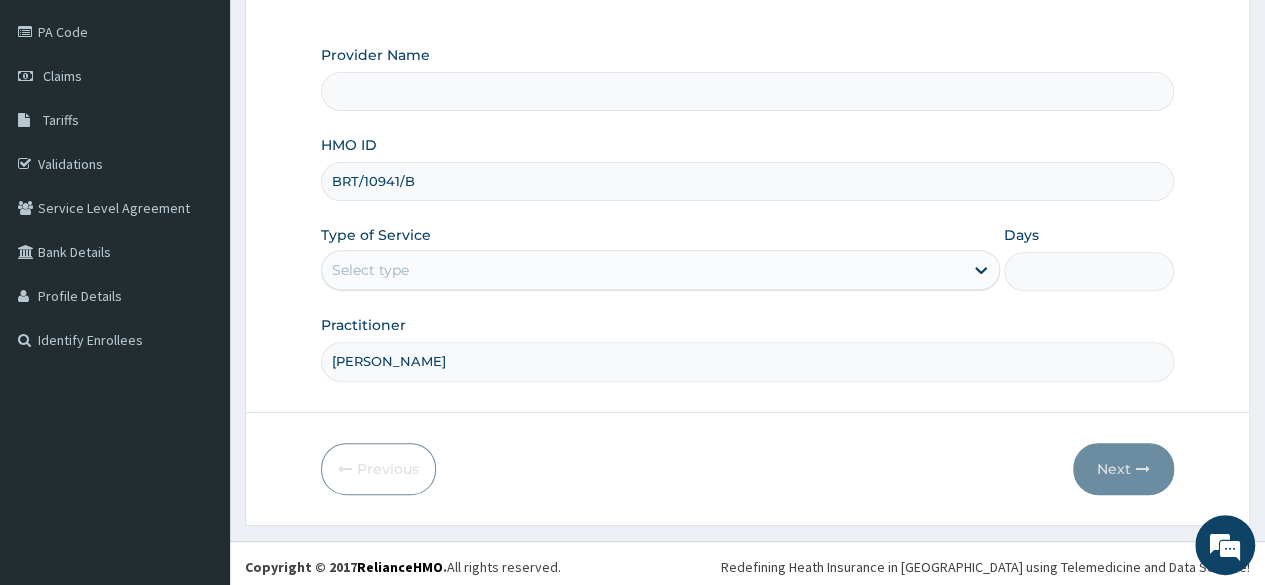click on "Select type" at bounding box center (642, 270) 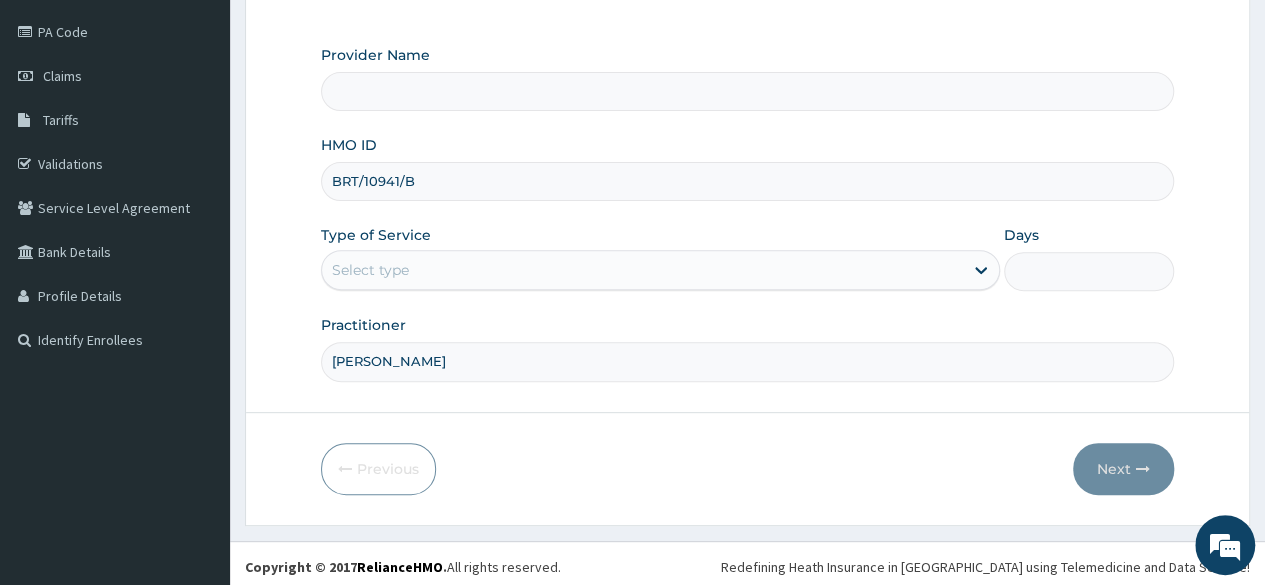 click on "Provider Name" at bounding box center [747, 91] 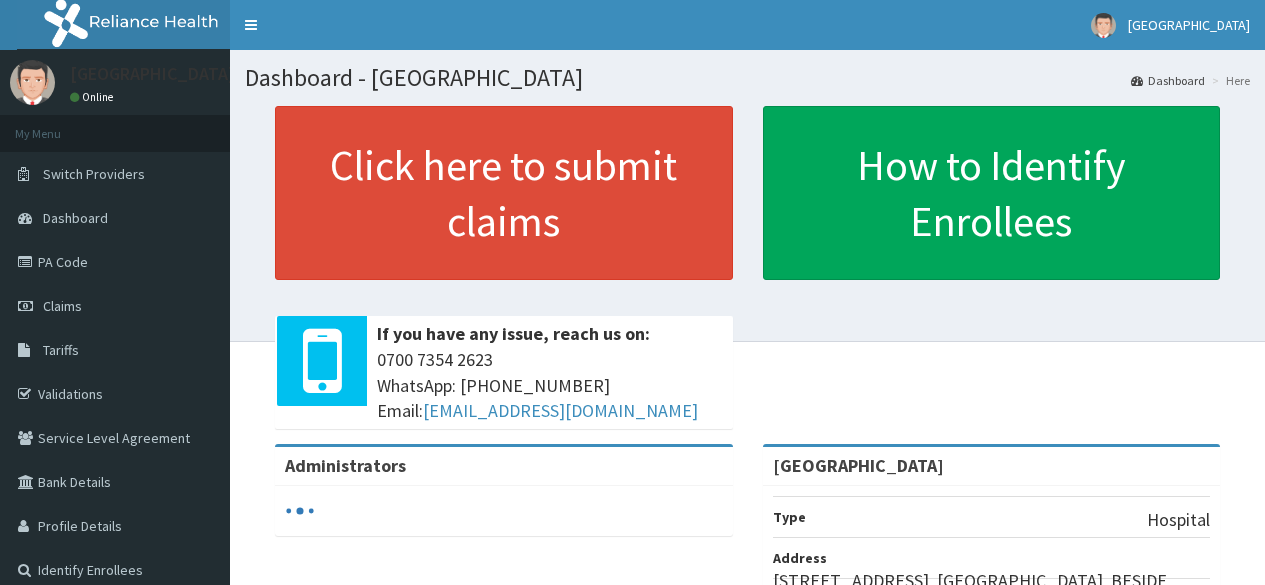 scroll, scrollTop: 0, scrollLeft: 0, axis: both 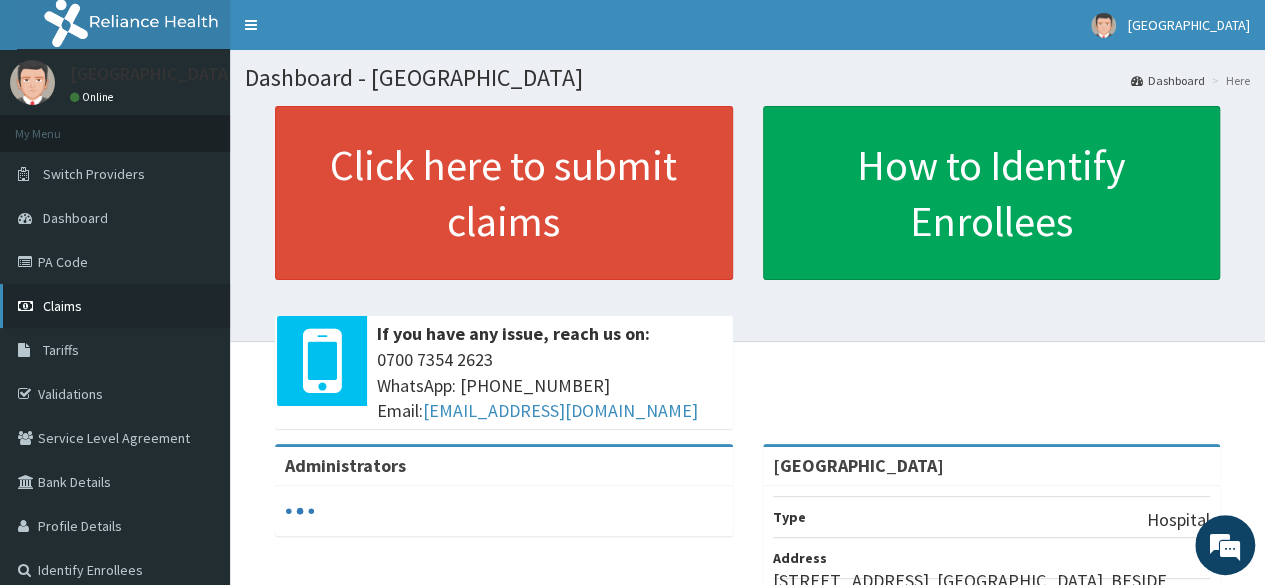 click on "Claims" at bounding box center (62, 306) 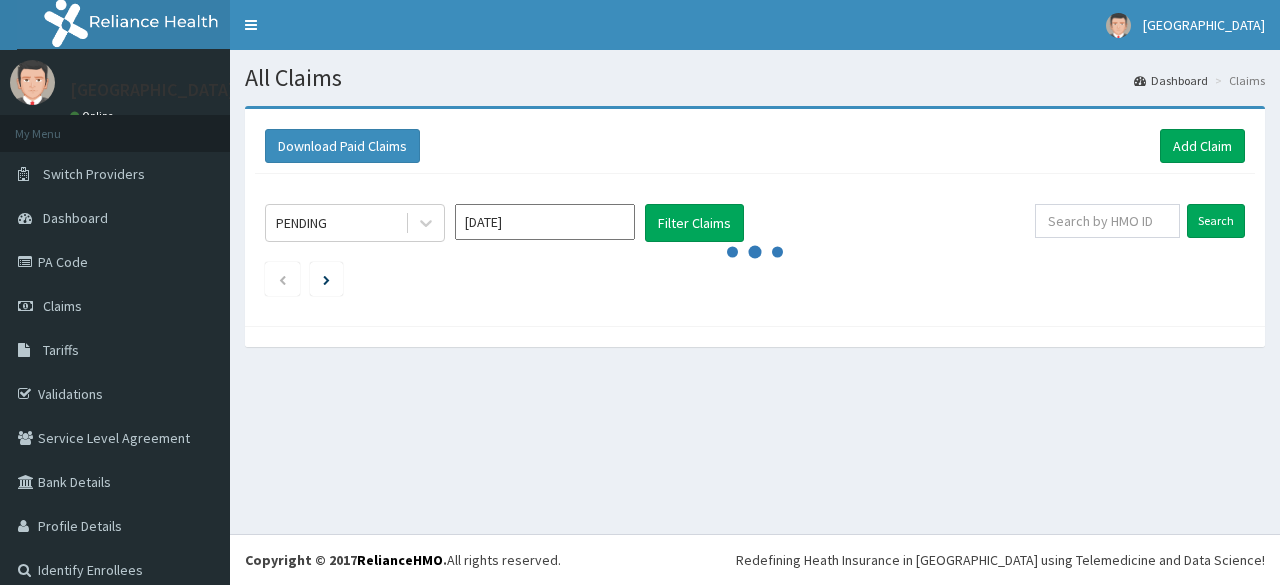 scroll, scrollTop: 0, scrollLeft: 0, axis: both 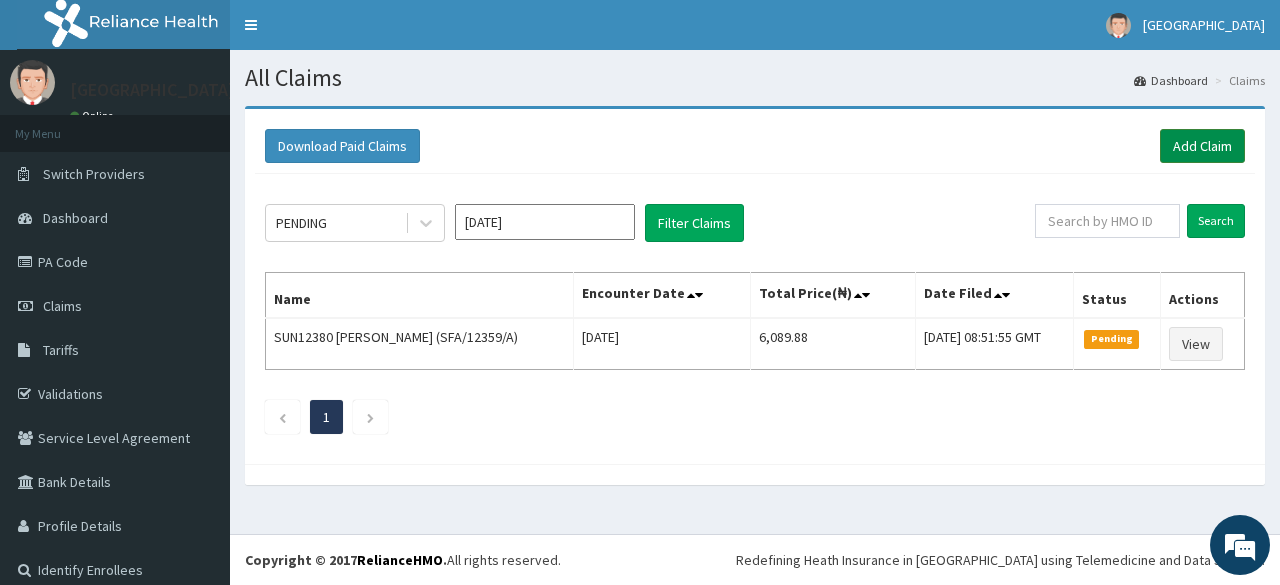 click on "Add Claim" at bounding box center (1202, 146) 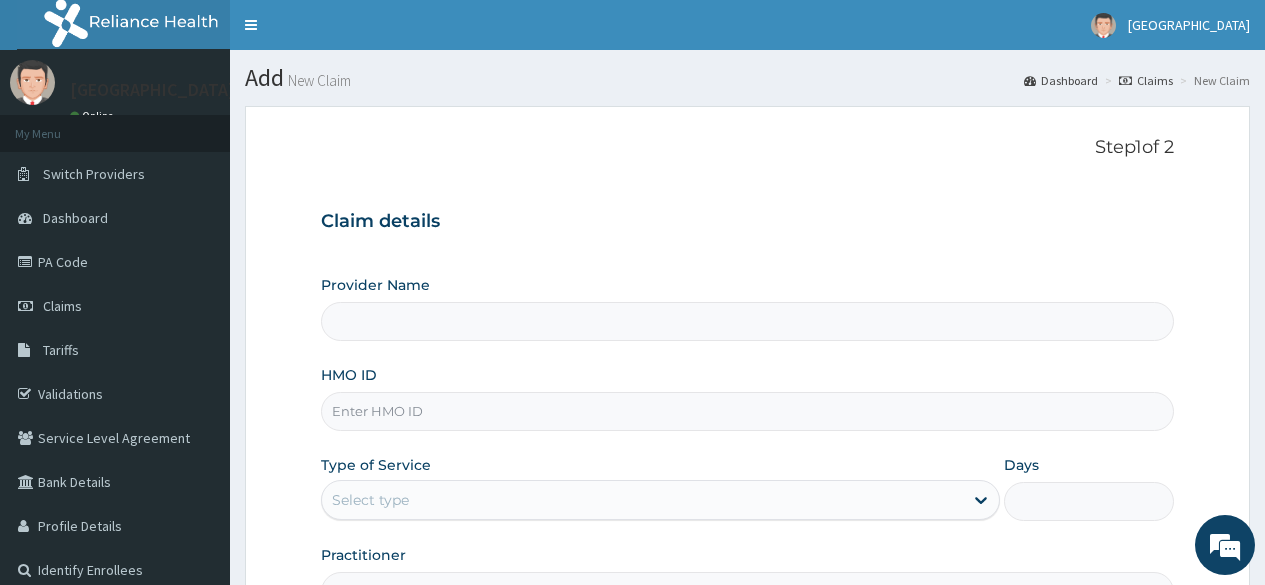 scroll, scrollTop: 0, scrollLeft: 0, axis: both 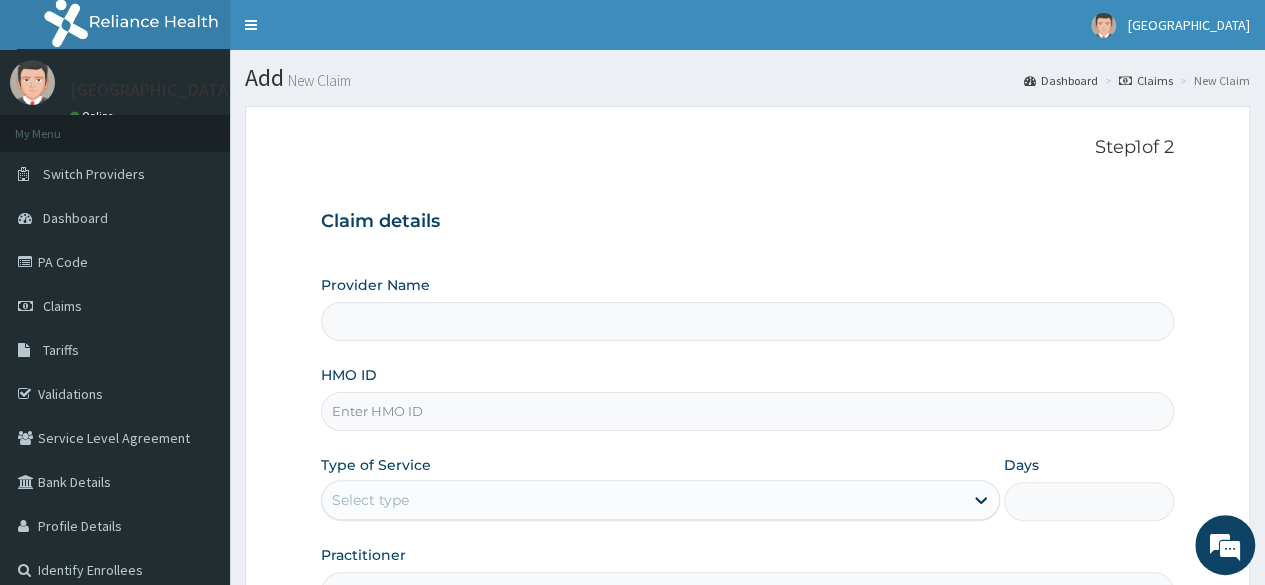 click on "HMO ID" at bounding box center (747, 411) 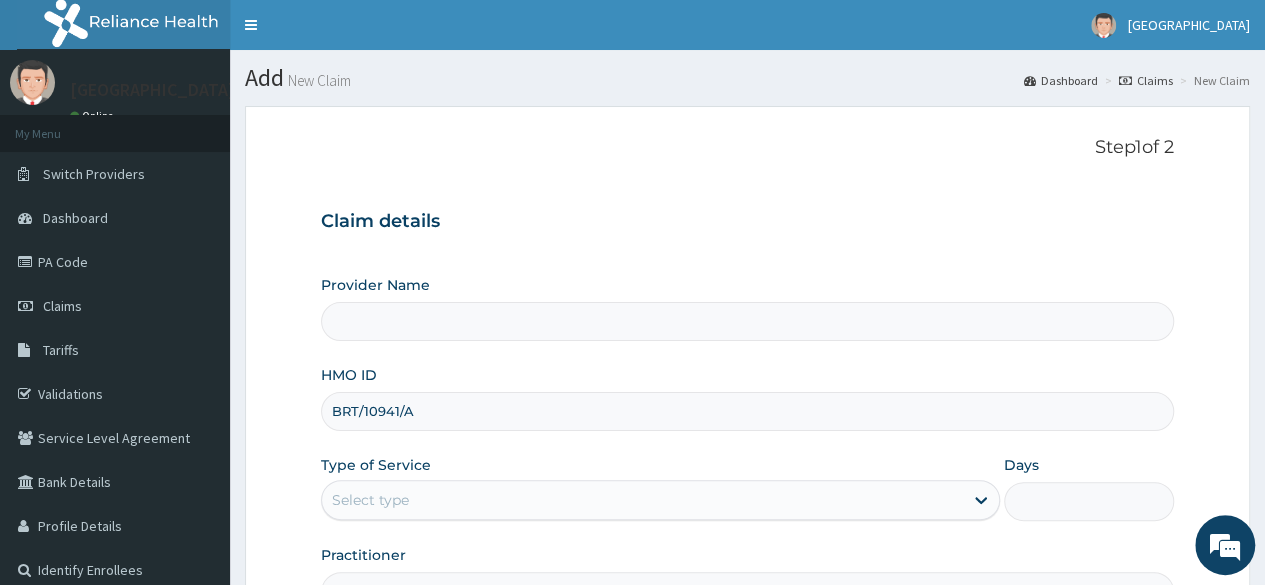 type on "[GEOGRAPHIC_DATA]" 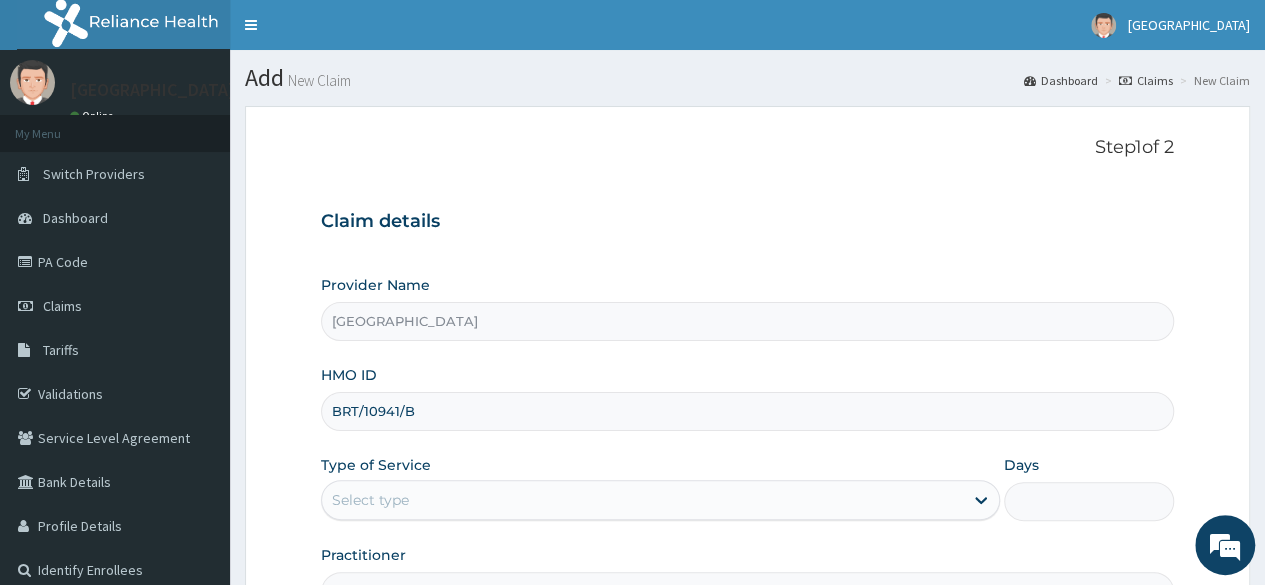type on "BRT/10941/B" 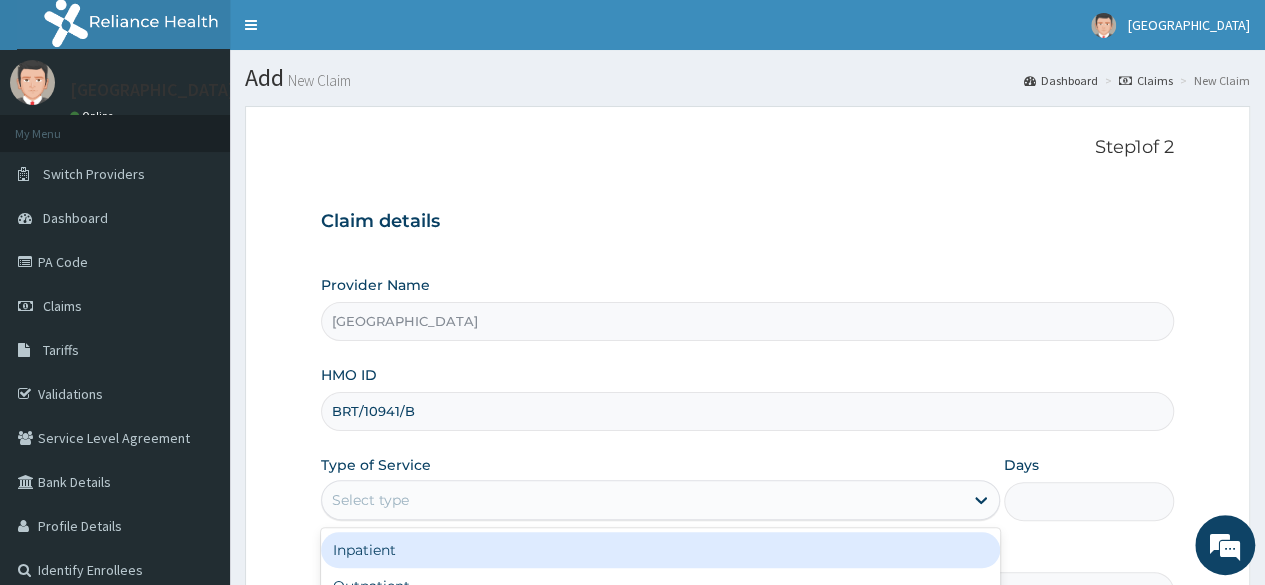 click on "Select type" at bounding box center [642, 500] 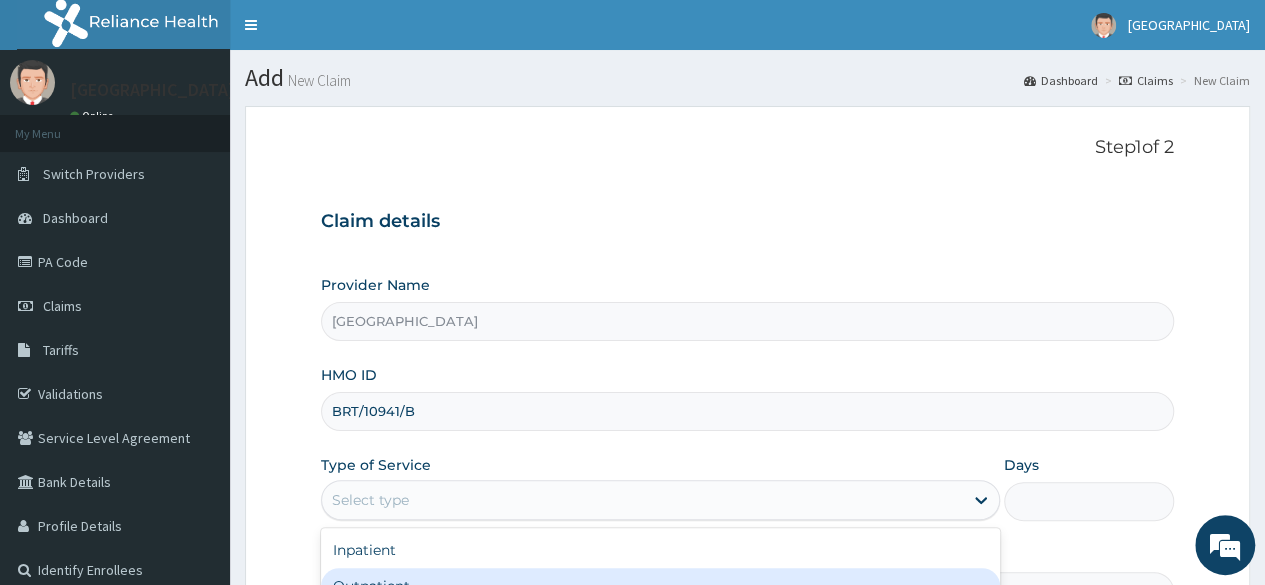 click on "Outpatient" at bounding box center (660, 586) 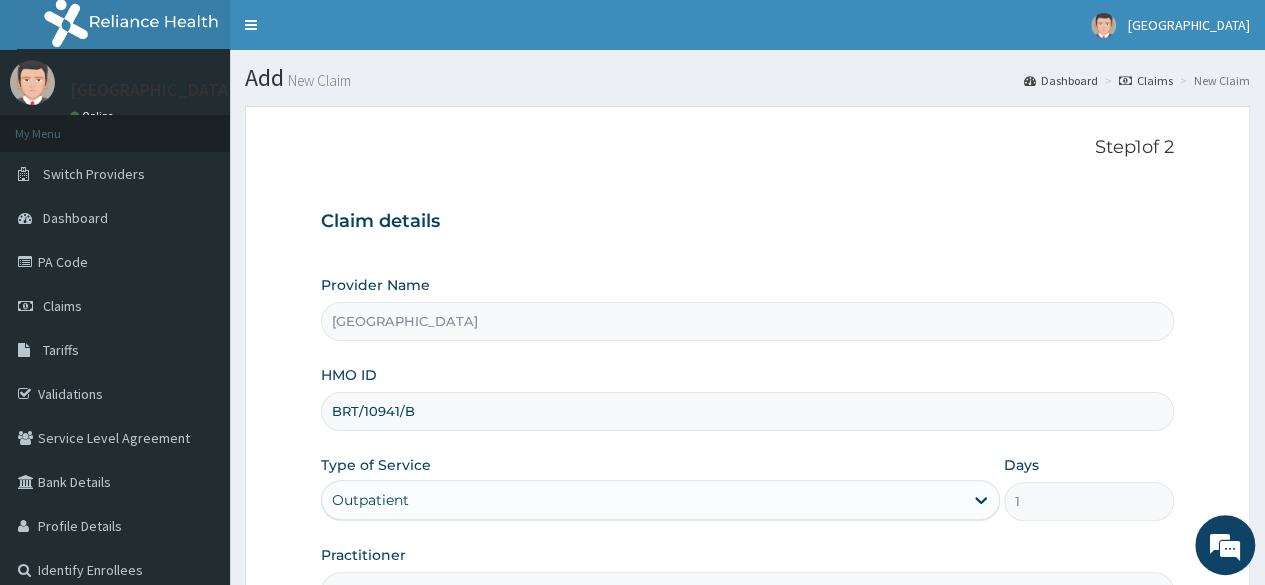 scroll, scrollTop: 0, scrollLeft: 0, axis: both 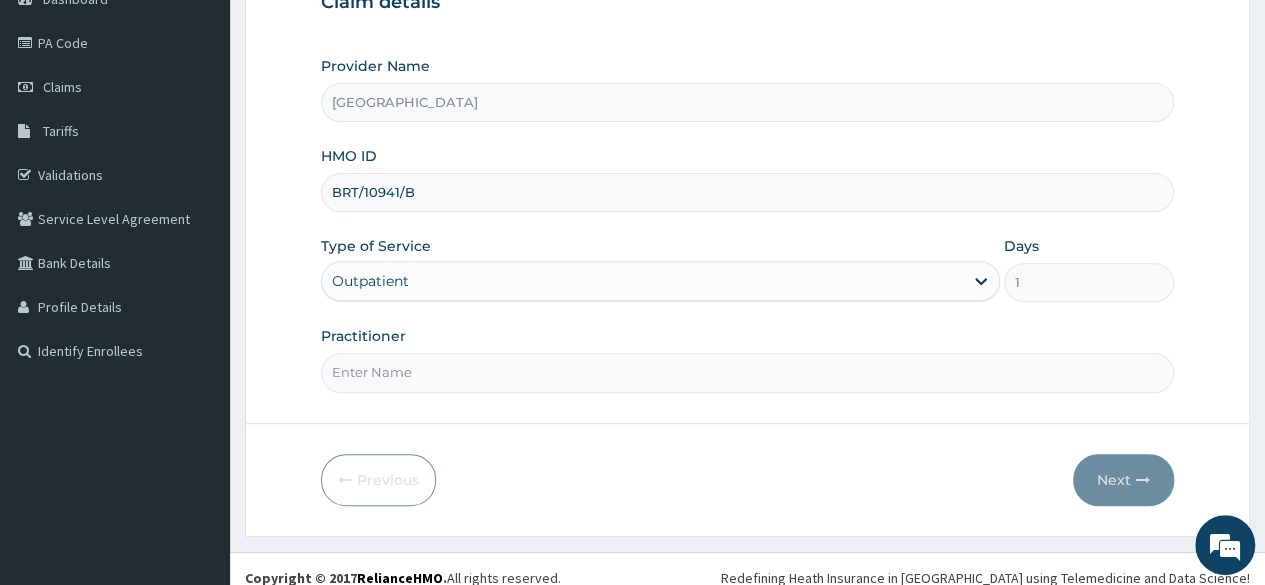 click on "Practitioner" at bounding box center [747, 372] 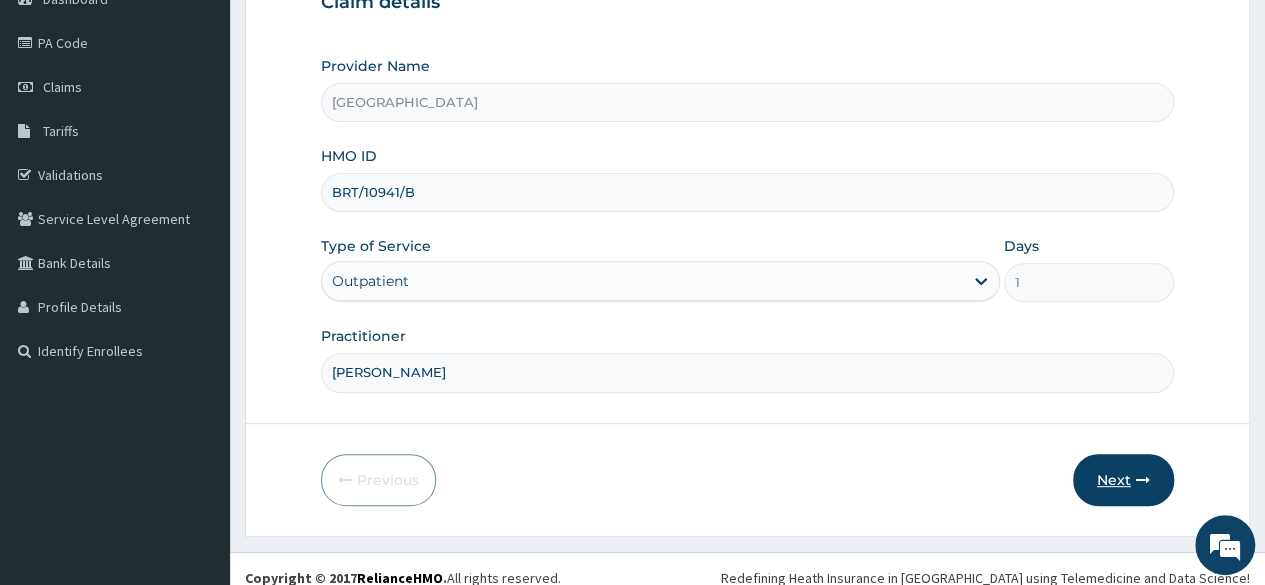 type on "[PERSON_NAME]" 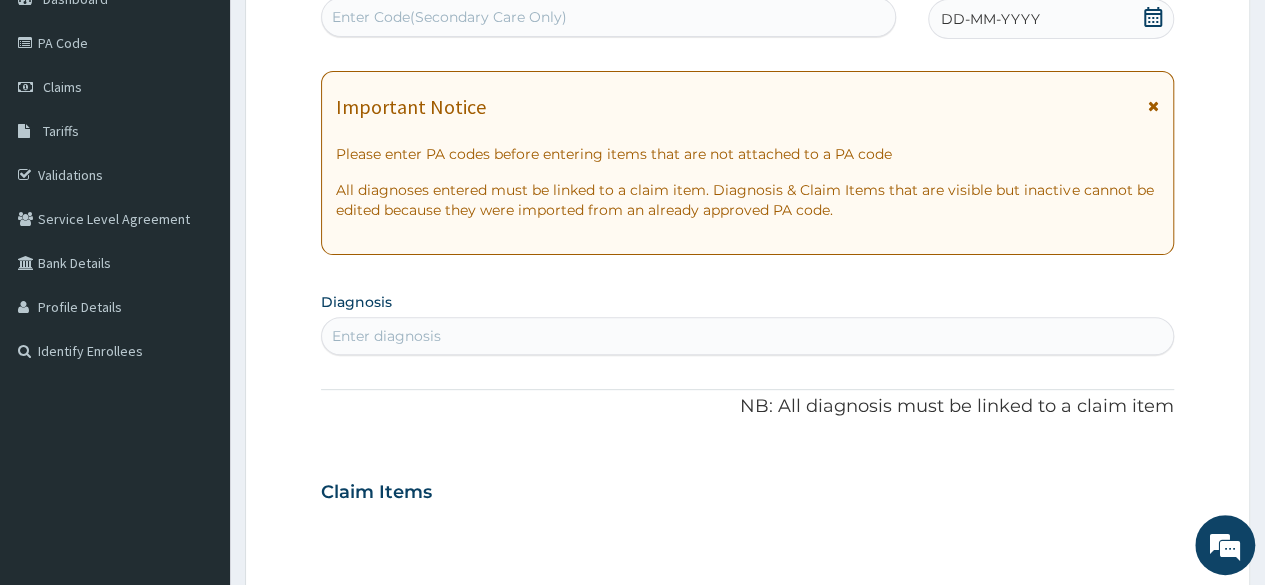 click 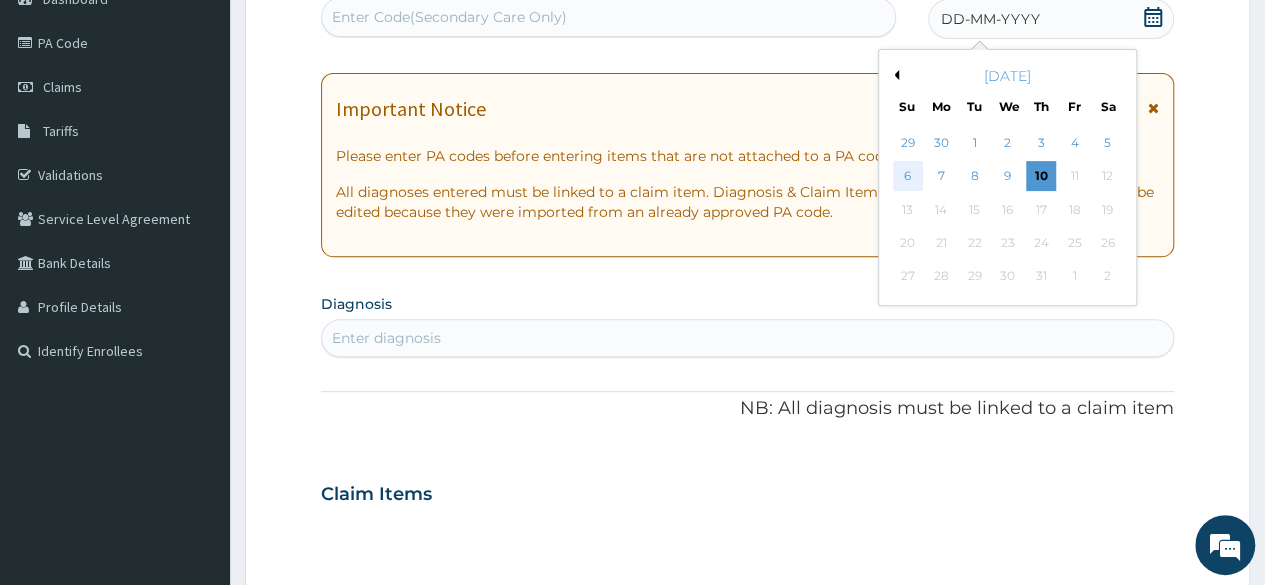 click on "6" at bounding box center [907, 177] 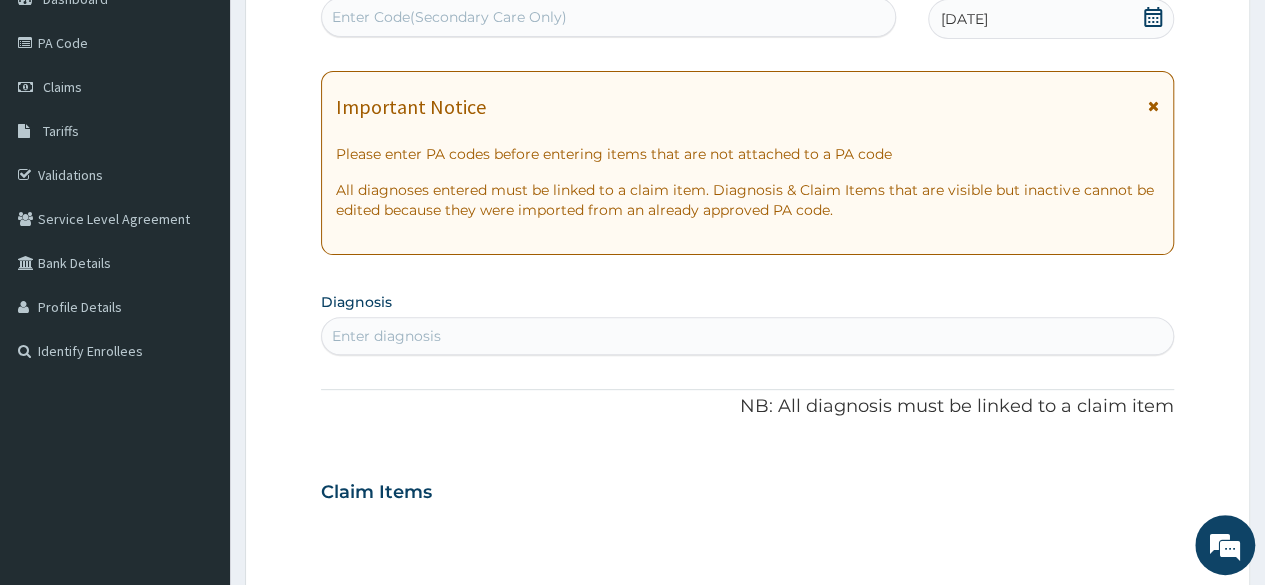 click on "Enter diagnosis" at bounding box center (747, 336) 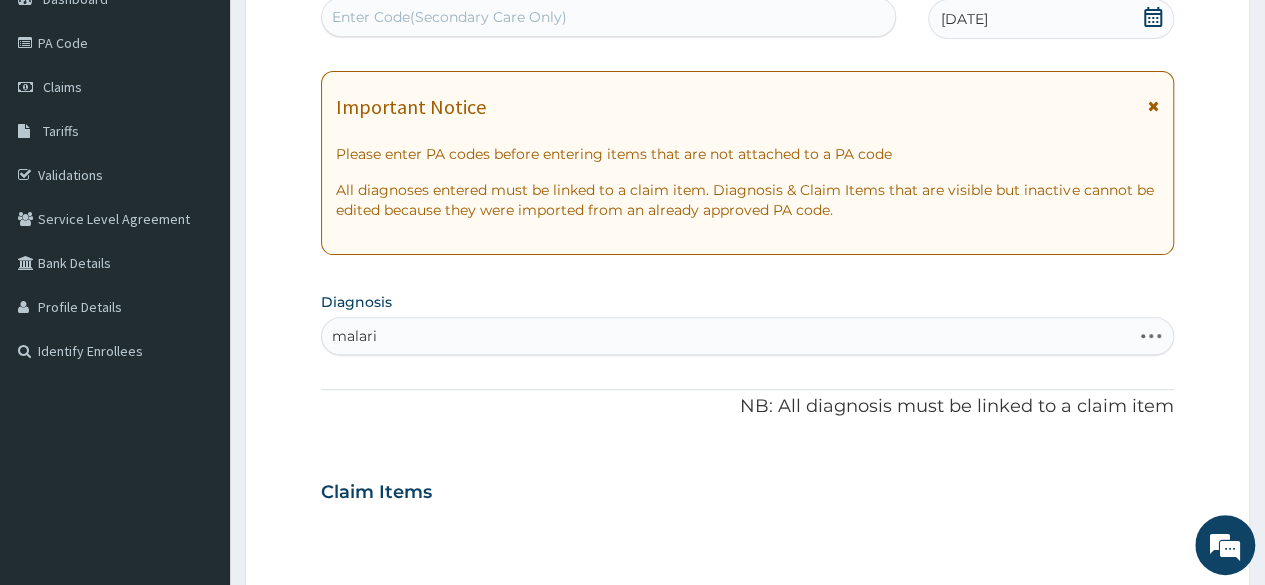type on "[MEDICAL_DATA]" 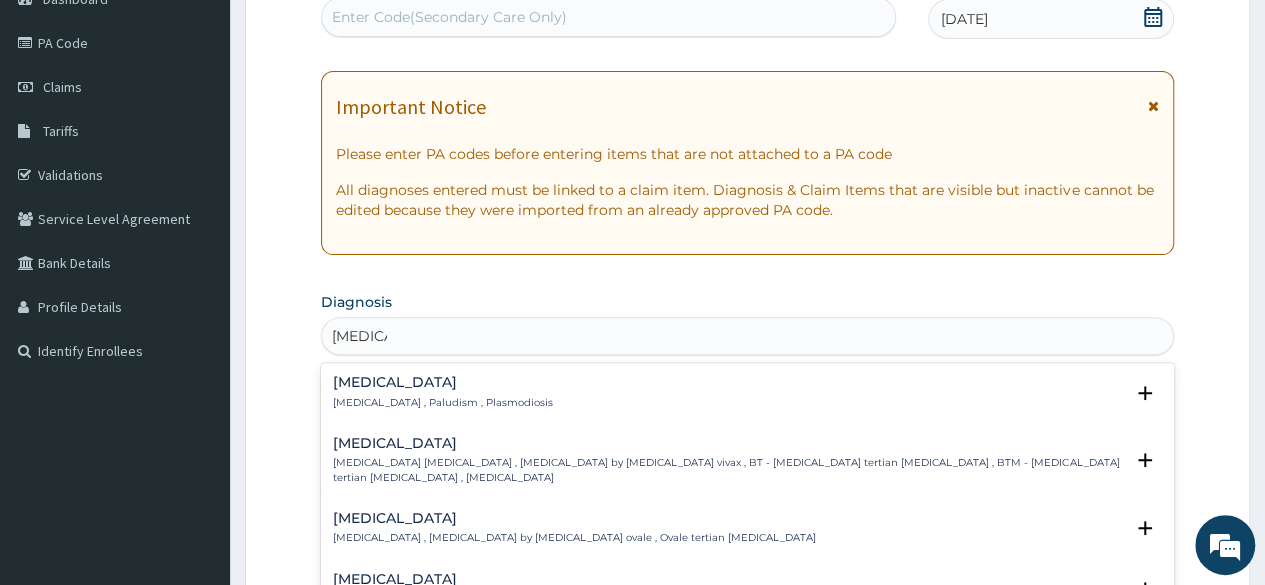 click on "[MEDICAL_DATA] , Paludism , Plasmodiosis" at bounding box center (443, 403) 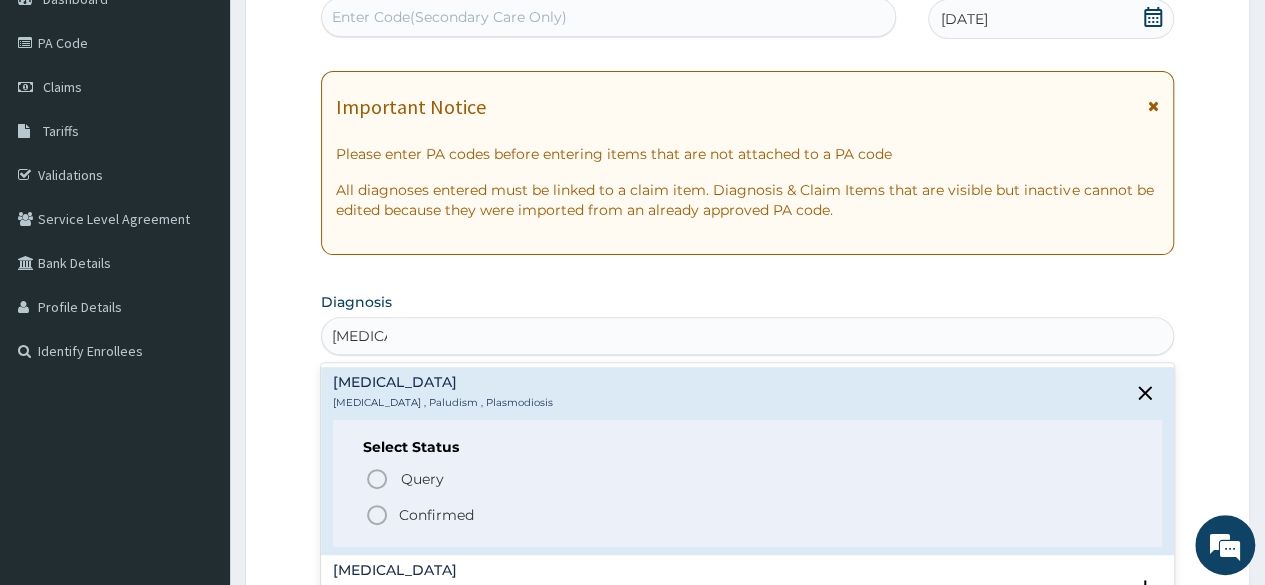 click 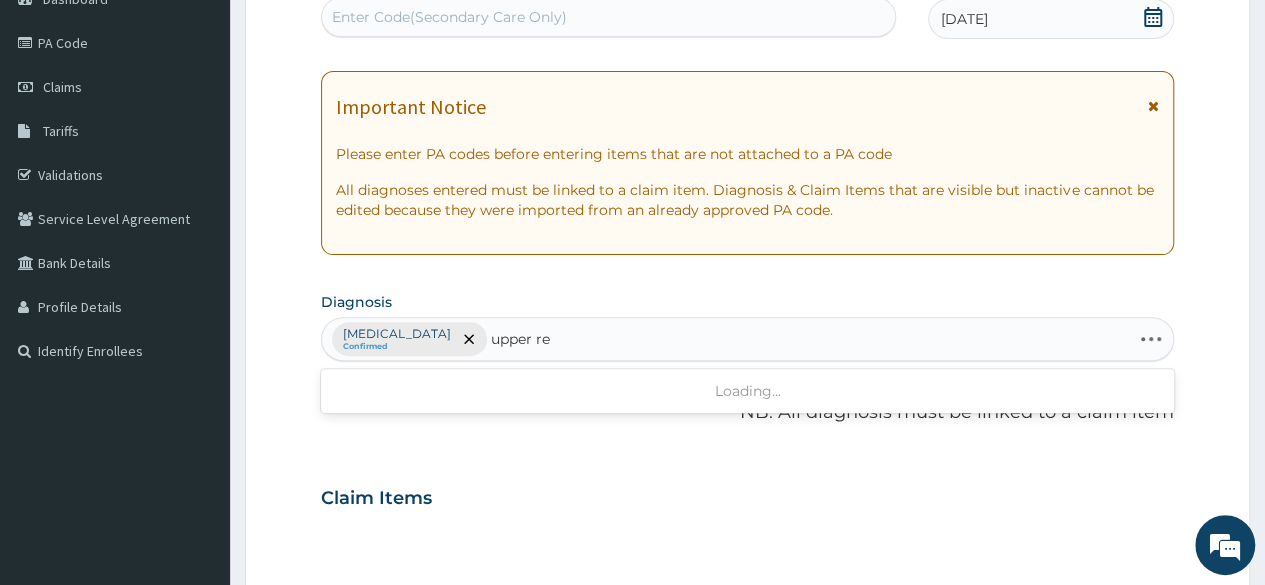 type on "upper res" 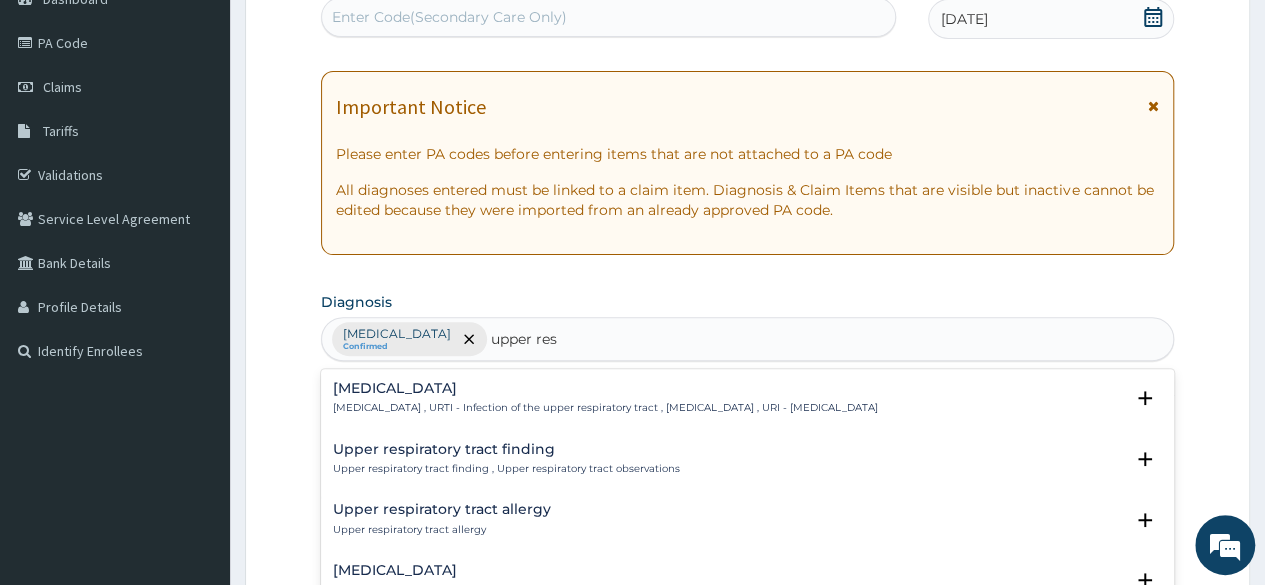 click on "[MEDICAL_DATA]" at bounding box center [605, 388] 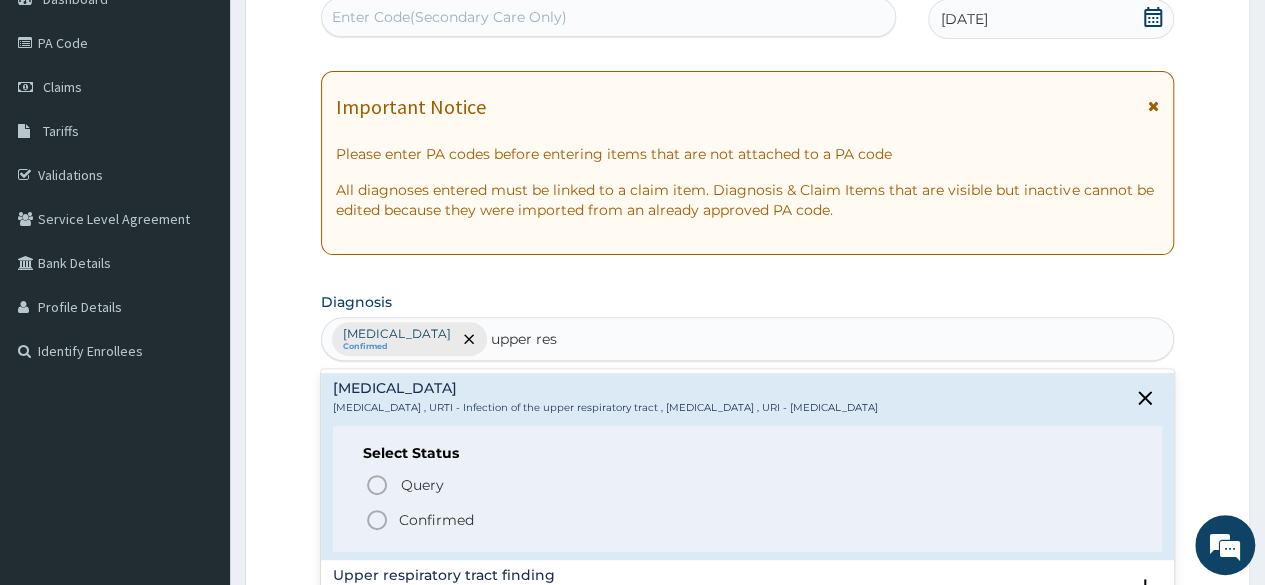 click 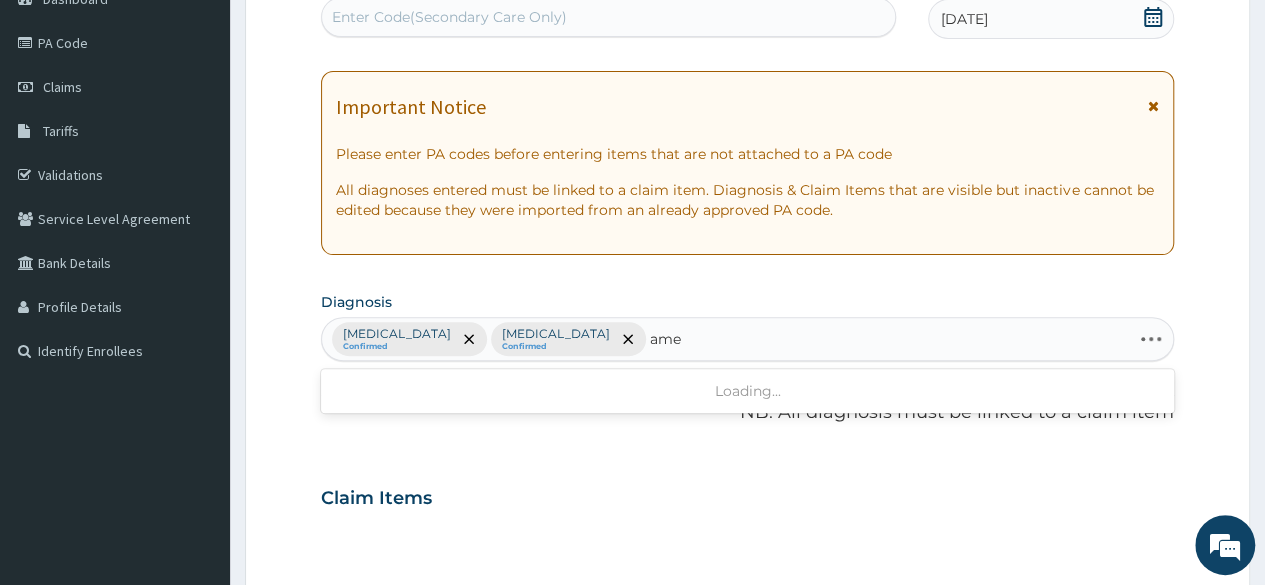 type on "amen" 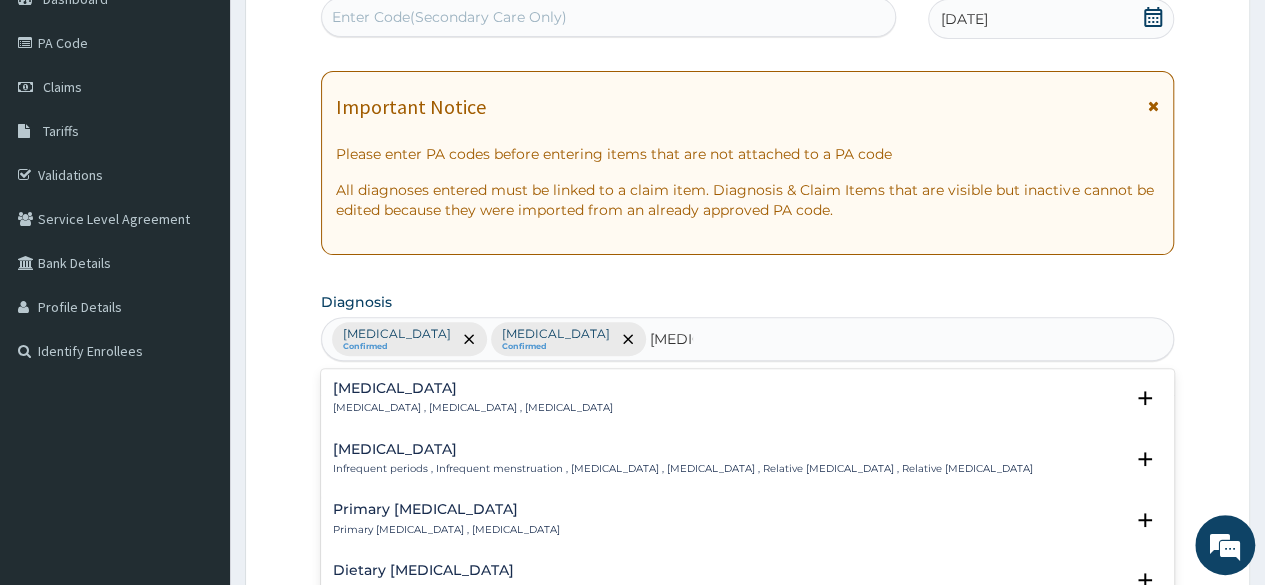click on "Amenorrhea" at bounding box center [473, 388] 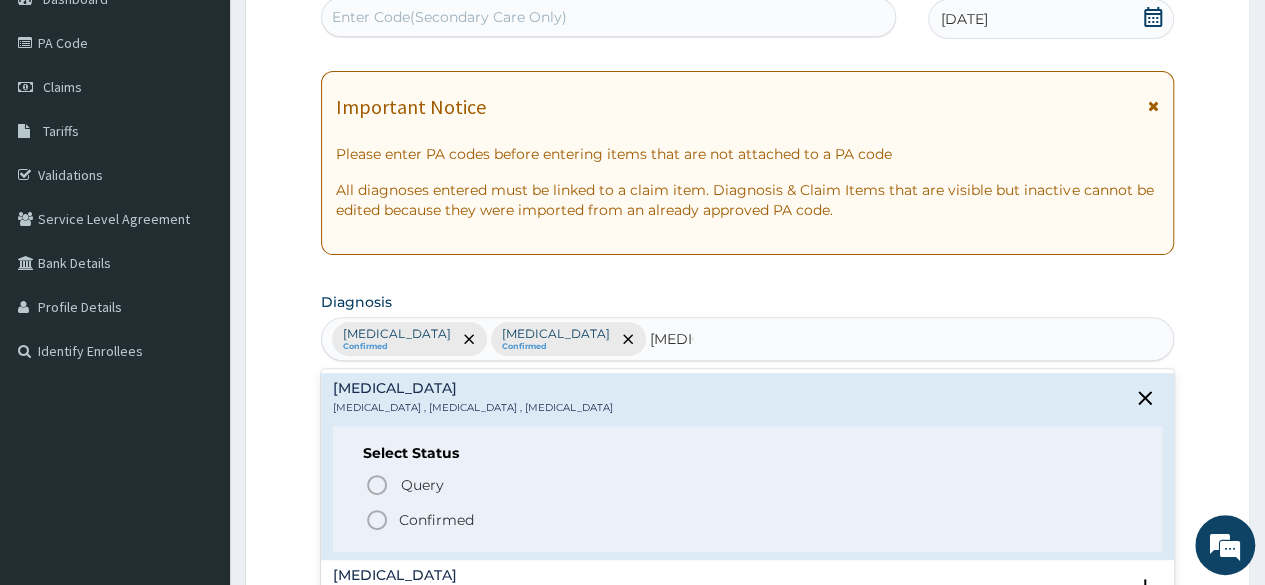 click 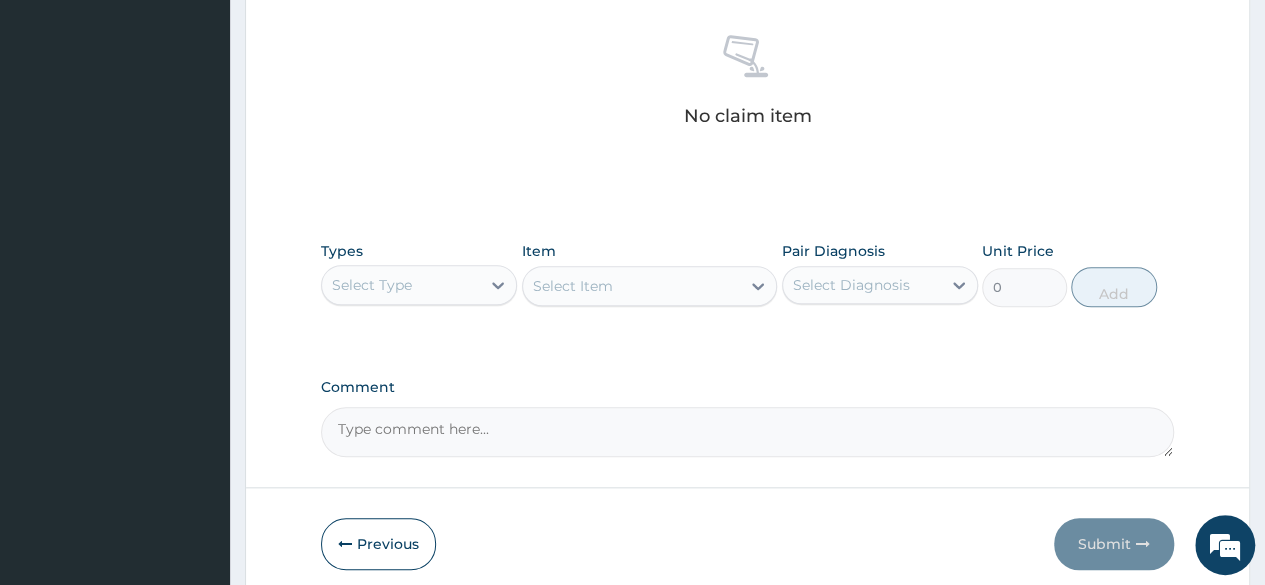 scroll, scrollTop: 776, scrollLeft: 0, axis: vertical 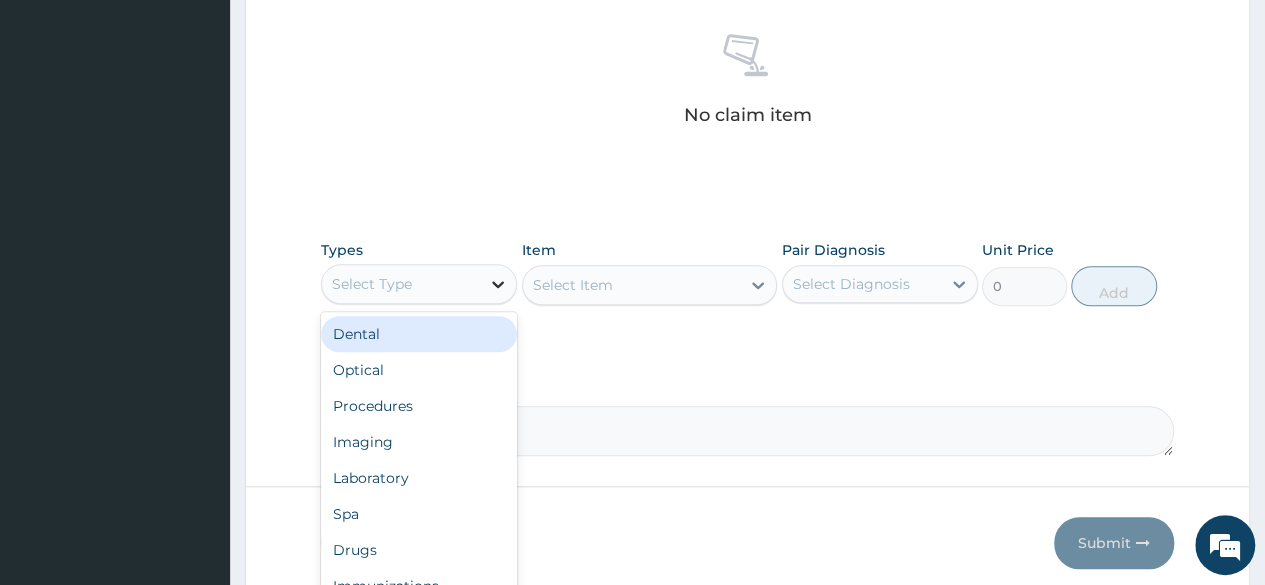 click at bounding box center (498, 284) 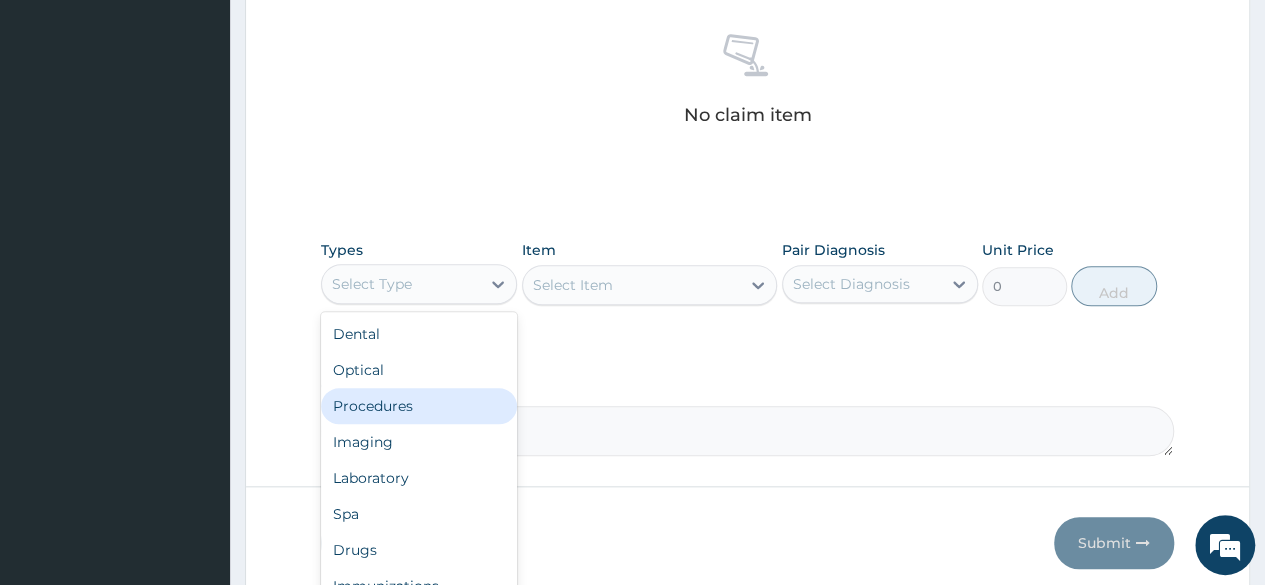 click on "Procedures" at bounding box center [419, 406] 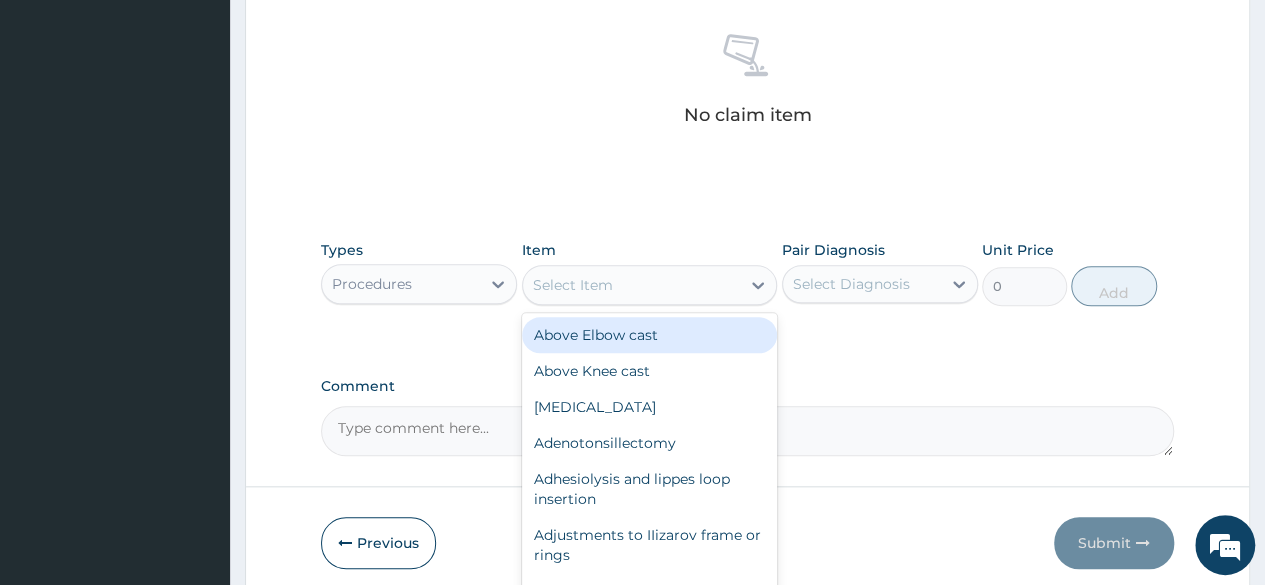 click on "Select Item" at bounding box center [632, 285] 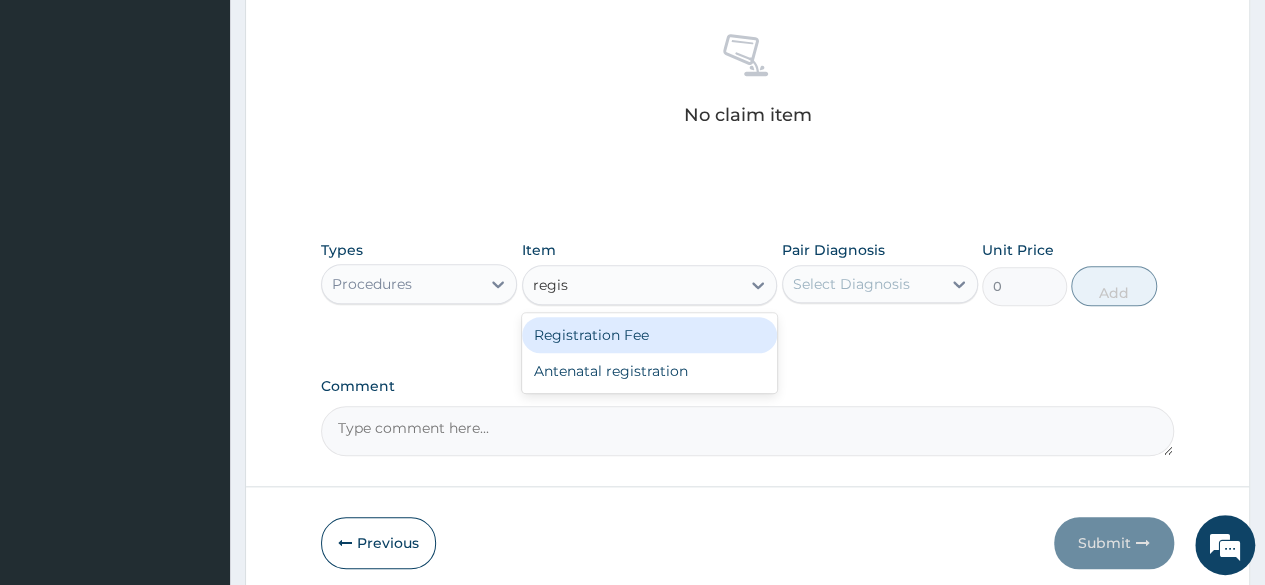 type on "regist" 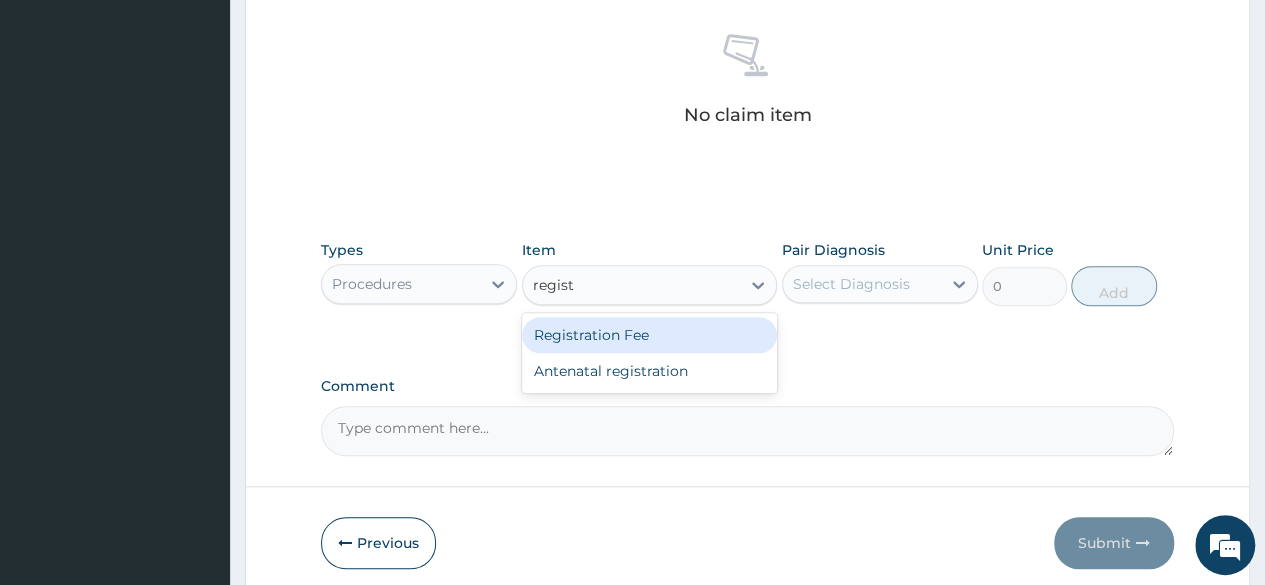 drag, startPoint x: 670, startPoint y: 350, endPoint x: 662, endPoint y: 336, distance: 16.124516 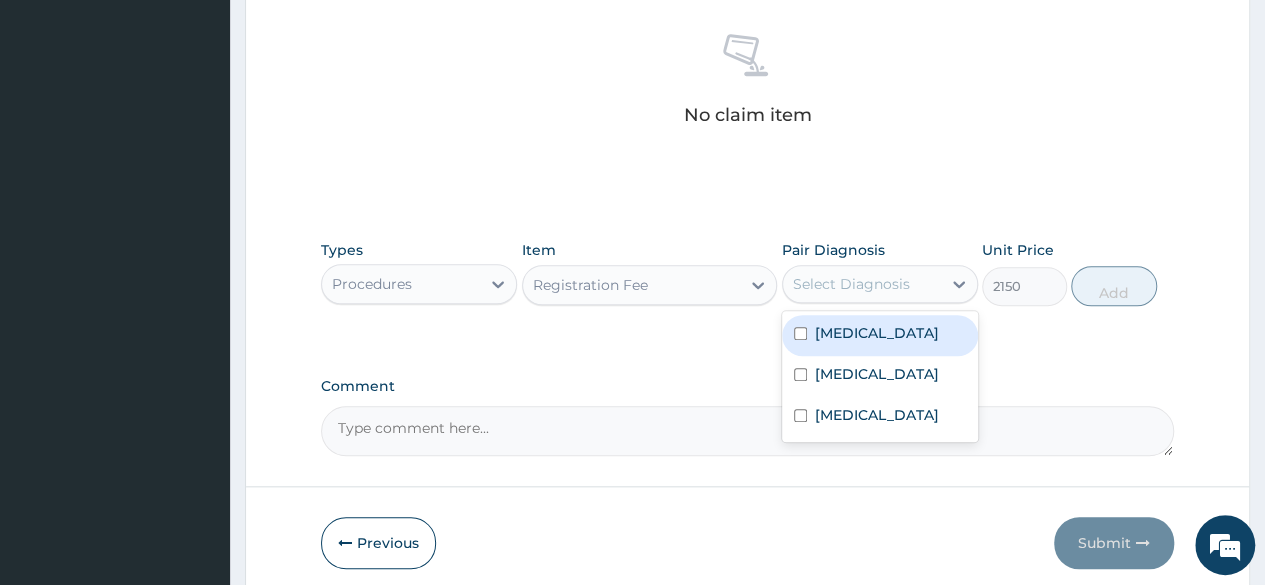 click on "Select Diagnosis" at bounding box center (851, 284) 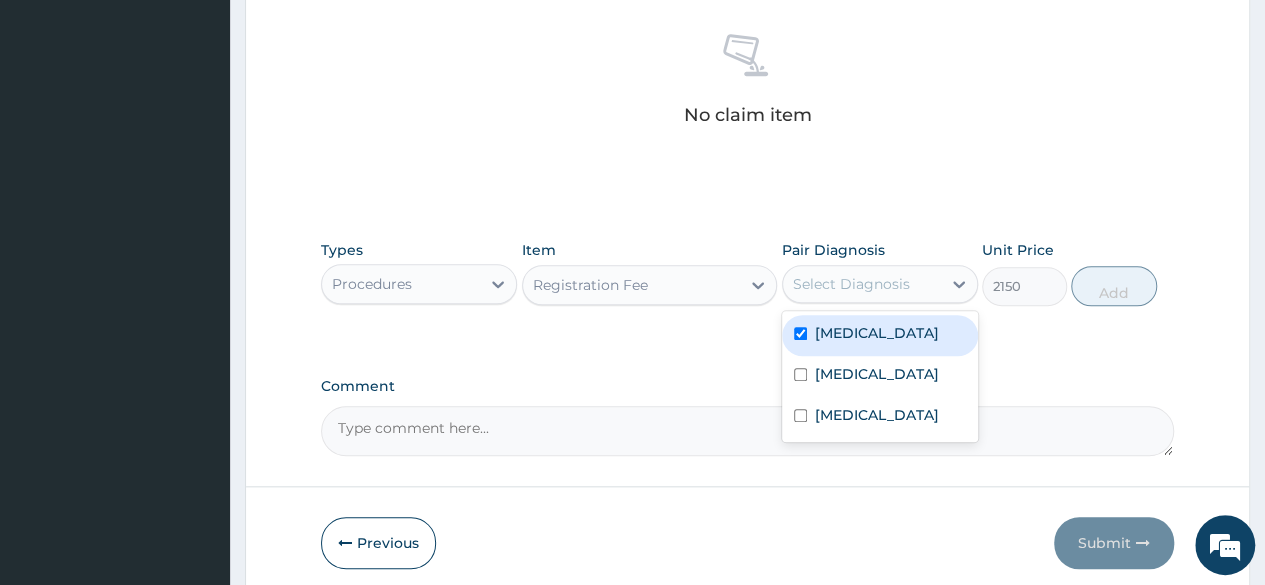 checkbox on "true" 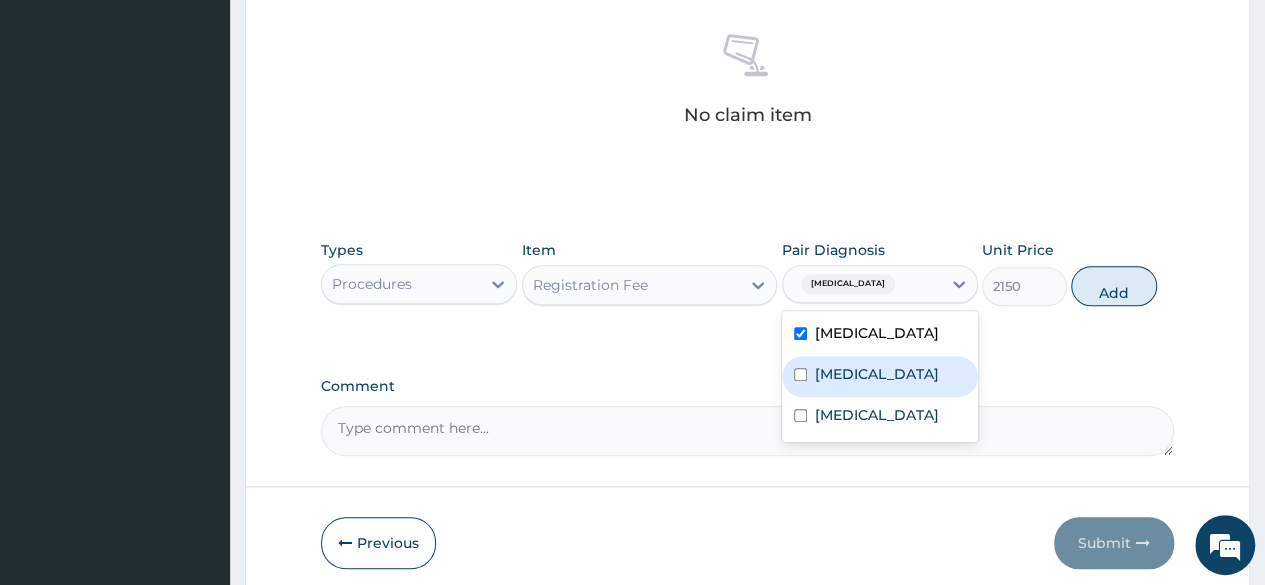 click on "[MEDICAL_DATA]" at bounding box center (877, 374) 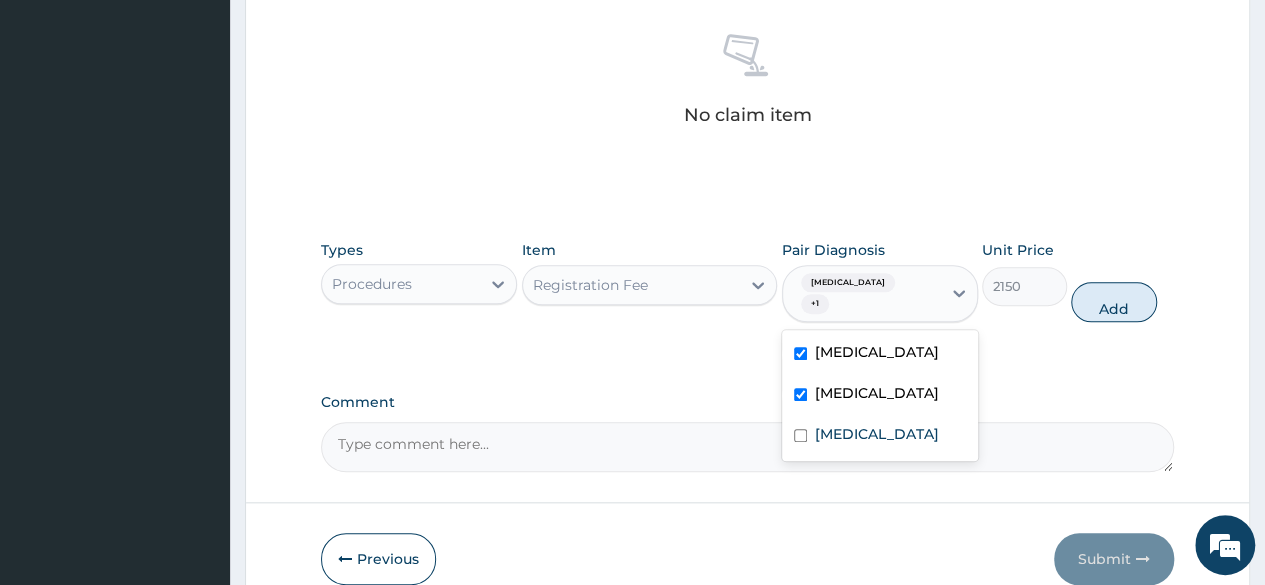 click on "[MEDICAL_DATA]" at bounding box center [880, 395] 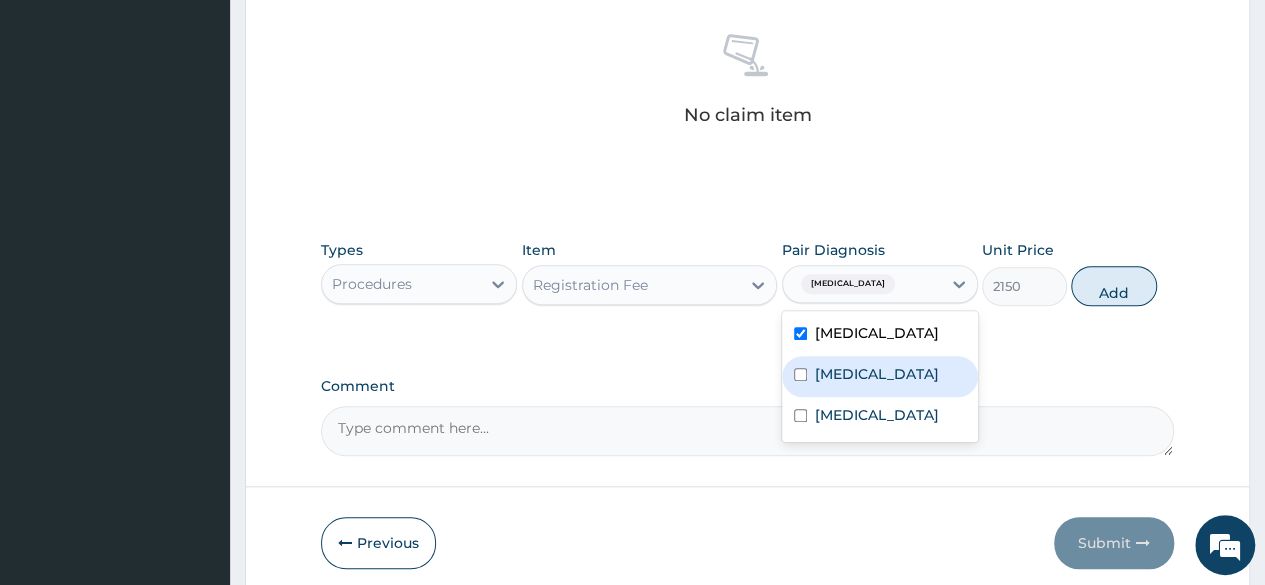 click on "[MEDICAL_DATA]" at bounding box center (880, 376) 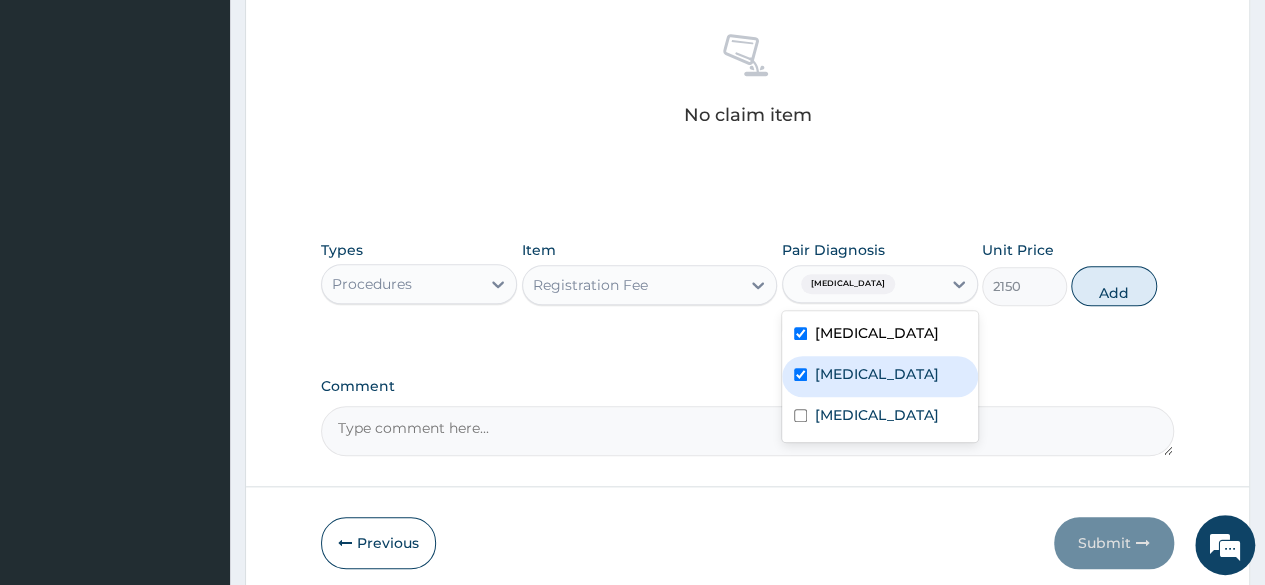 checkbox on "true" 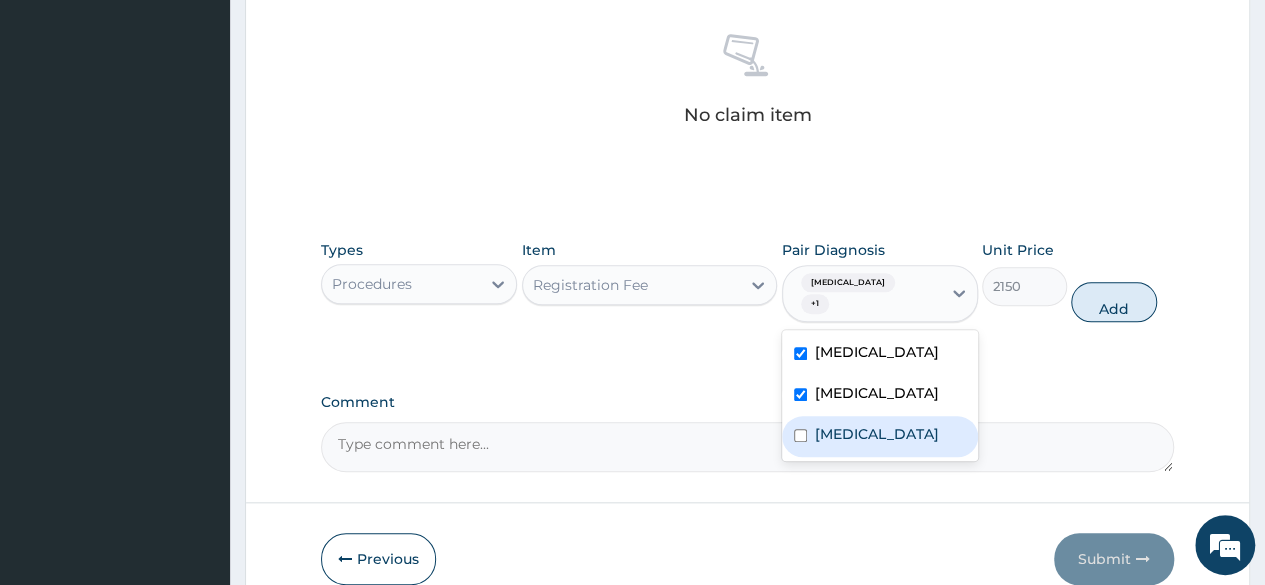 click on "Amenorrhea" at bounding box center [880, 436] 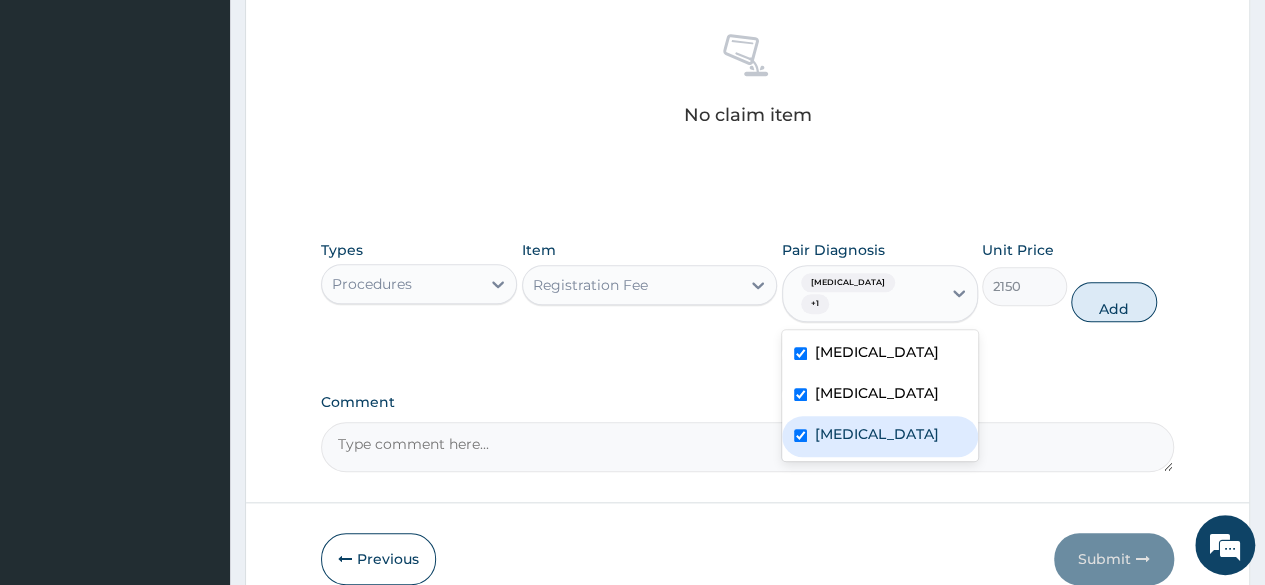 checkbox on "true" 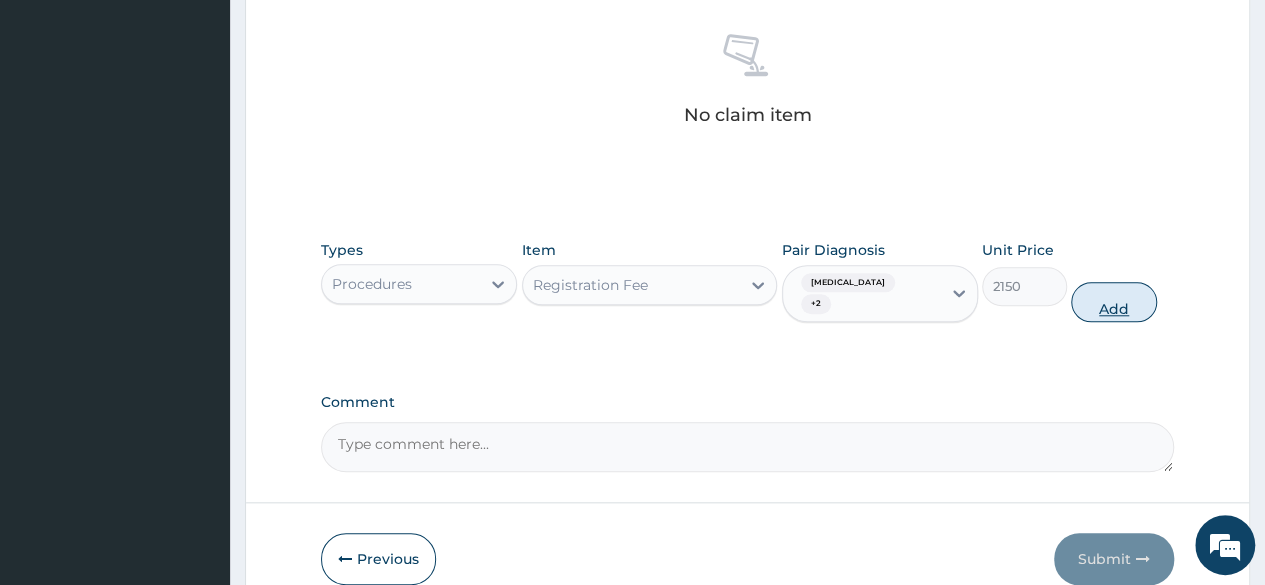 click on "Add" at bounding box center [1113, 302] 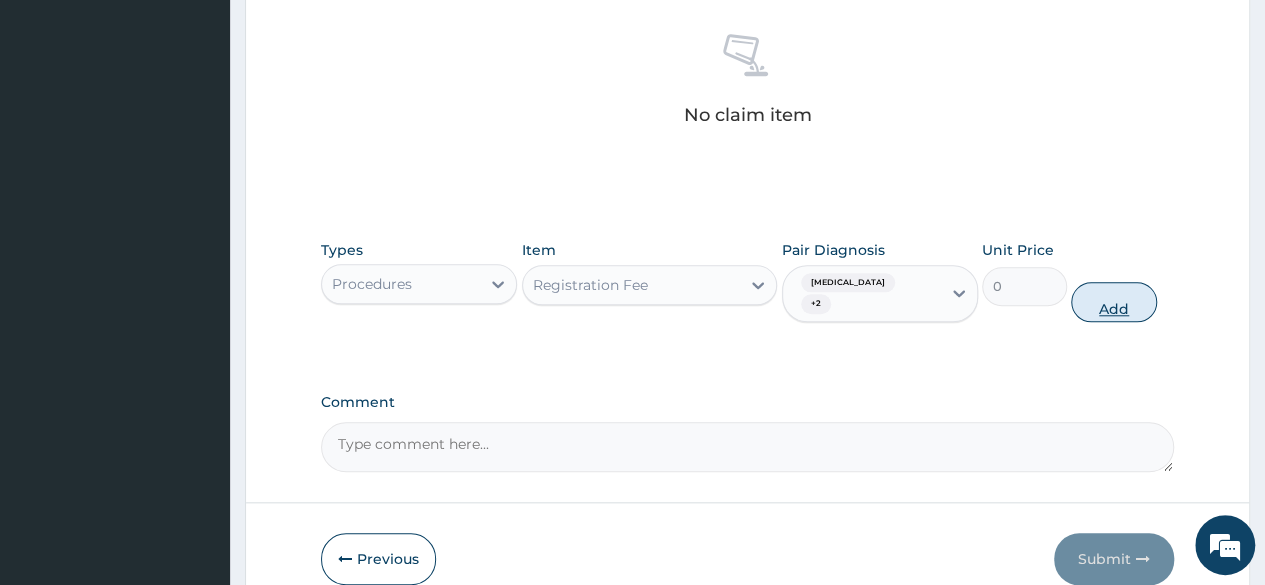 scroll, scrollTop: 774, scrollLeft: 0, axis: vertical 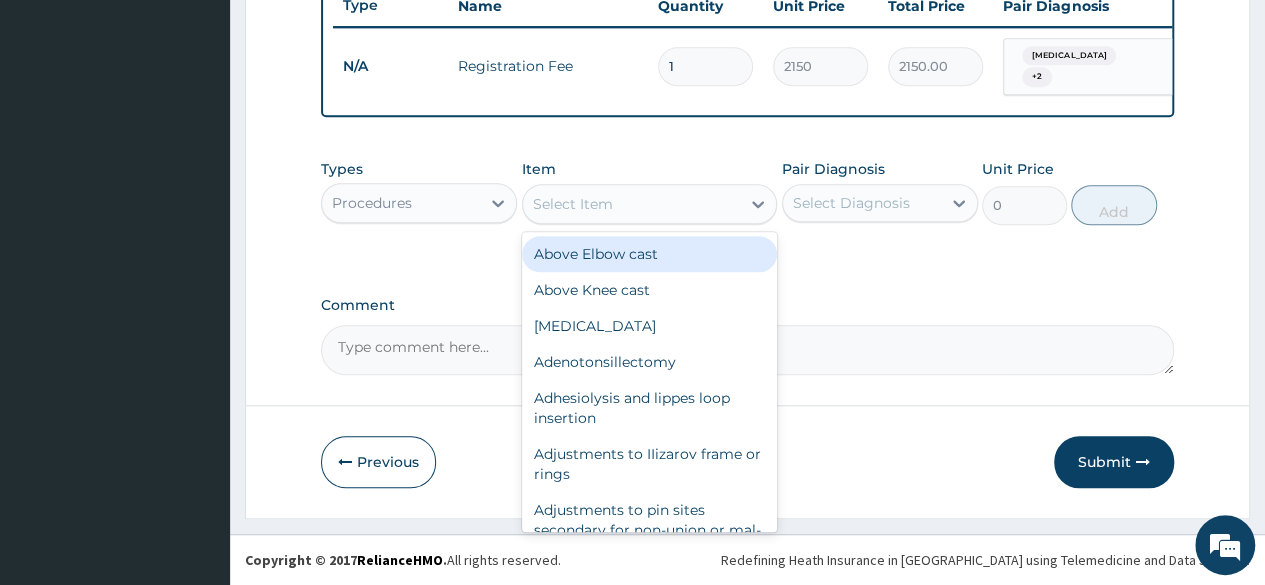click on "Select Item" at bounding box center (632, 204) 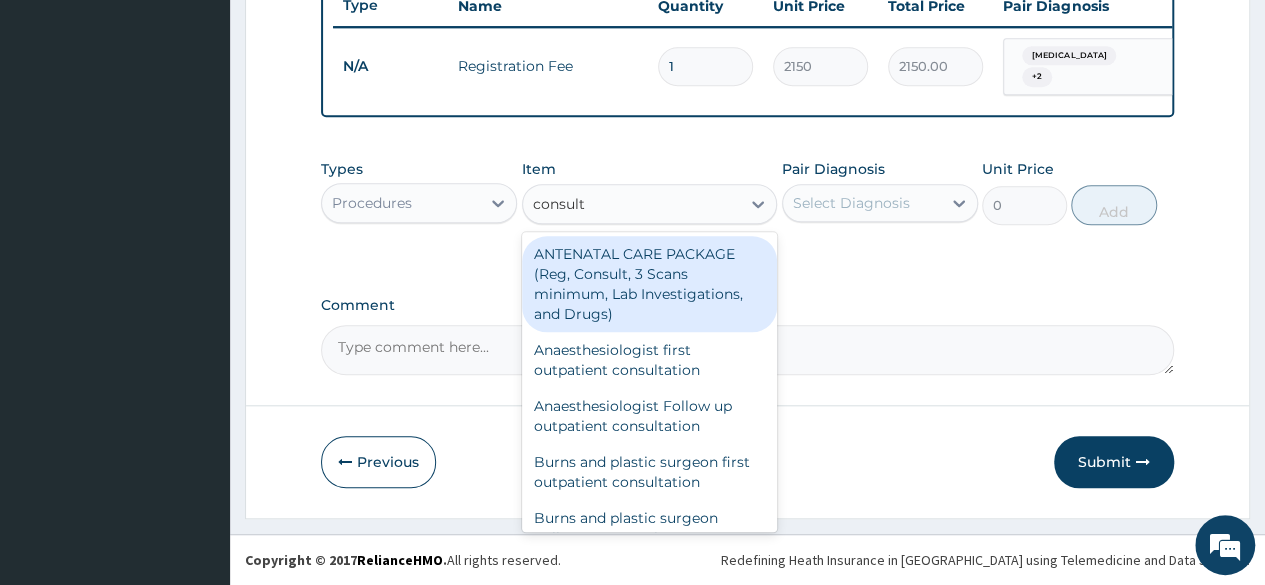 type on "consulta" 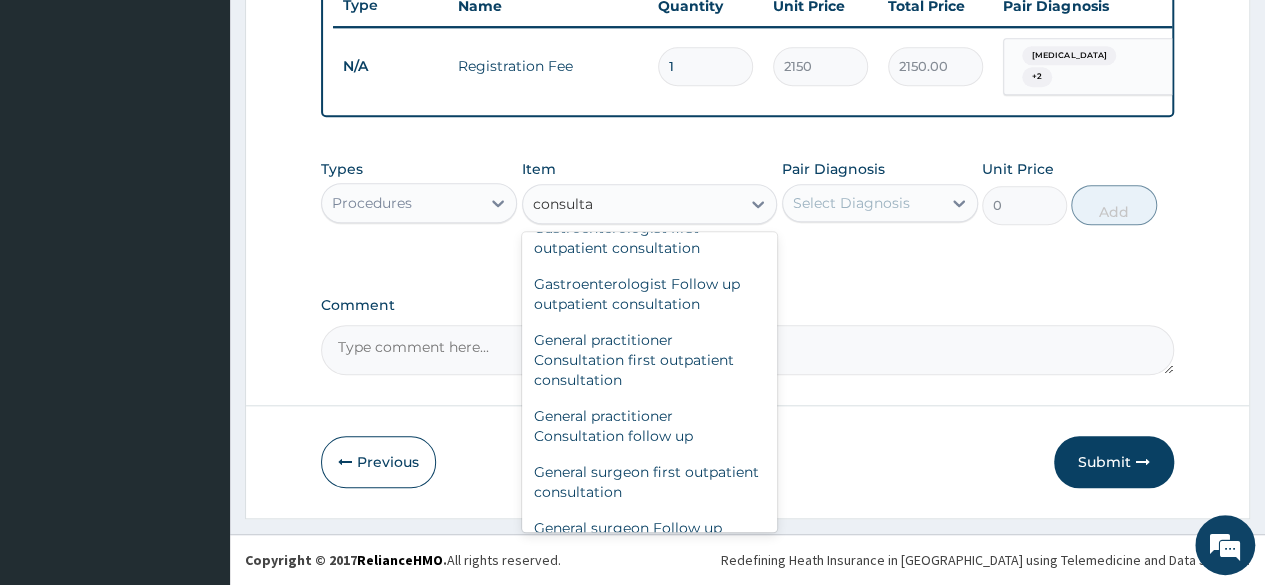 scroll, scrollTop: 988, scrollLeft: 0, axis: vertical 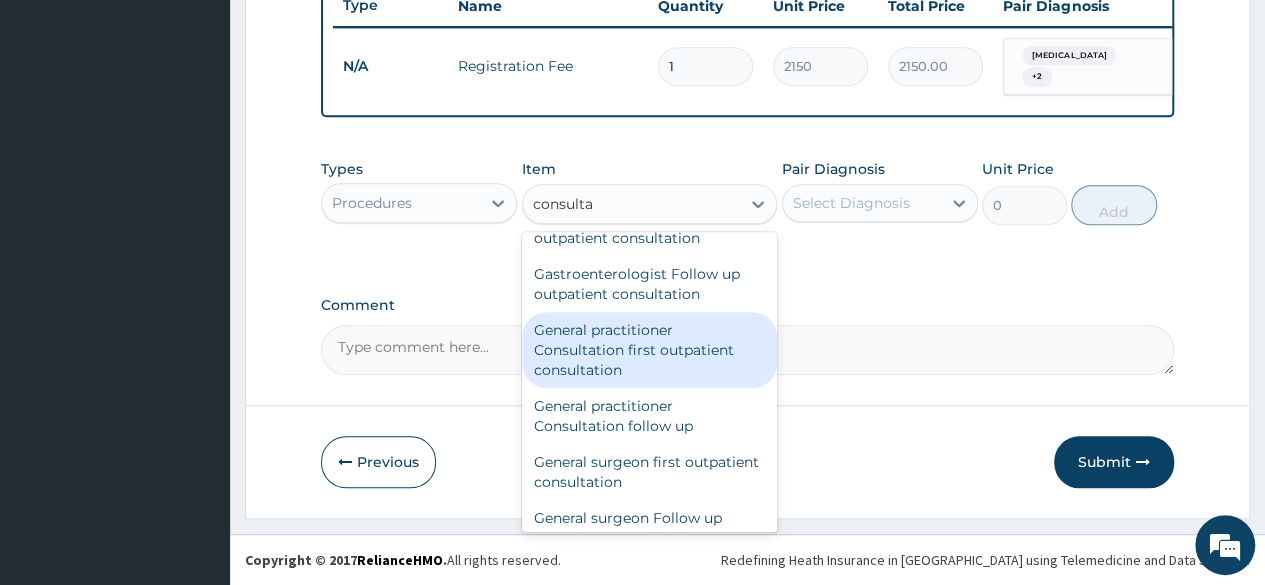 click on "General practitioner Consultation first outpatient consultation" at bounding box center [650, 350] 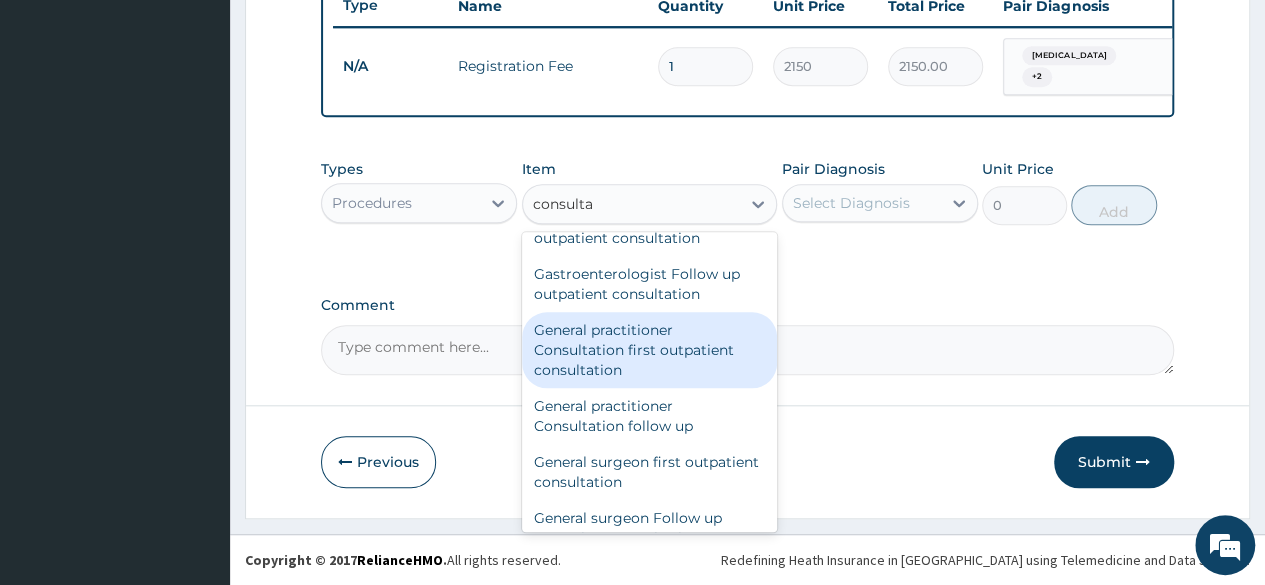 type 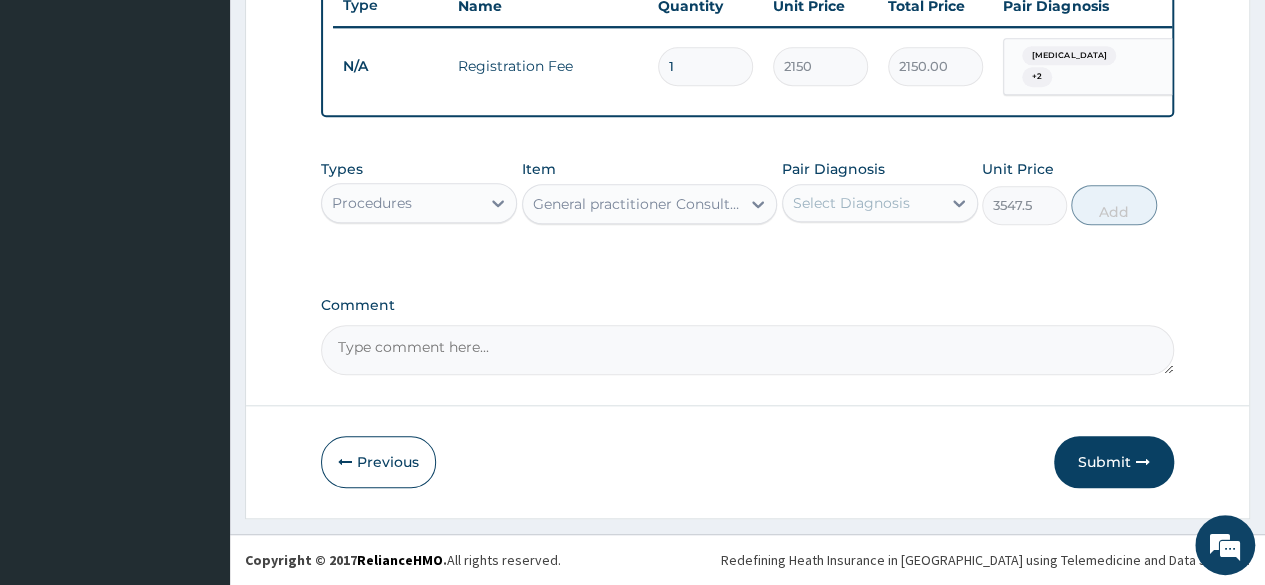 click on "Select Diagnosis" at bounding box center (862, 203) 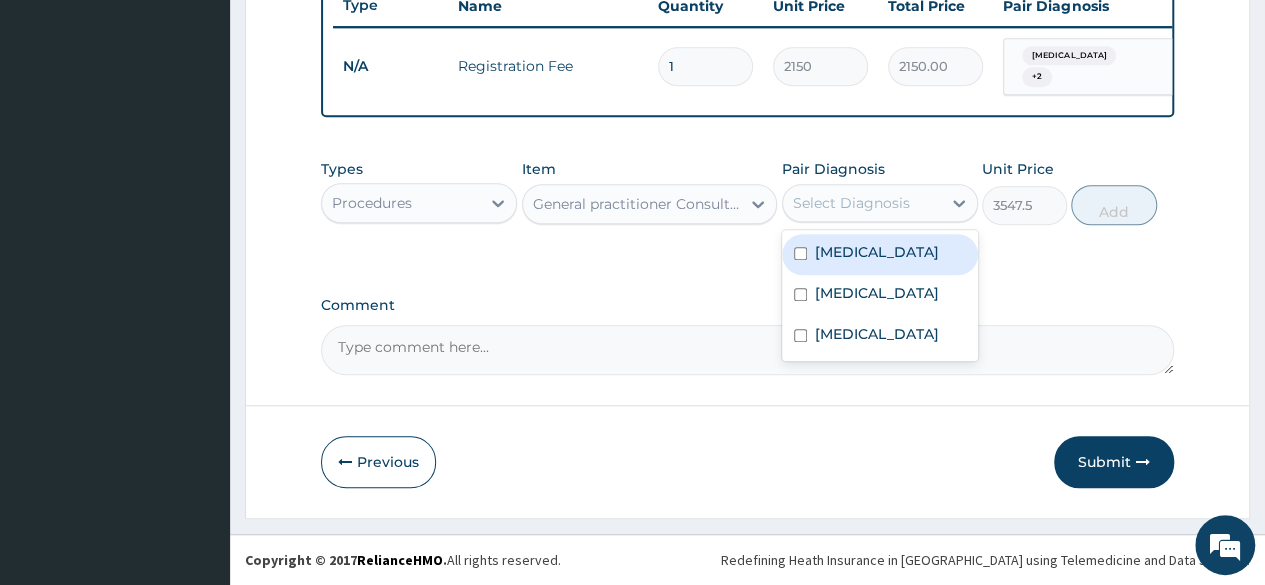 click on "[MEDICAL_DATA]" at bounding box center (880, 254) 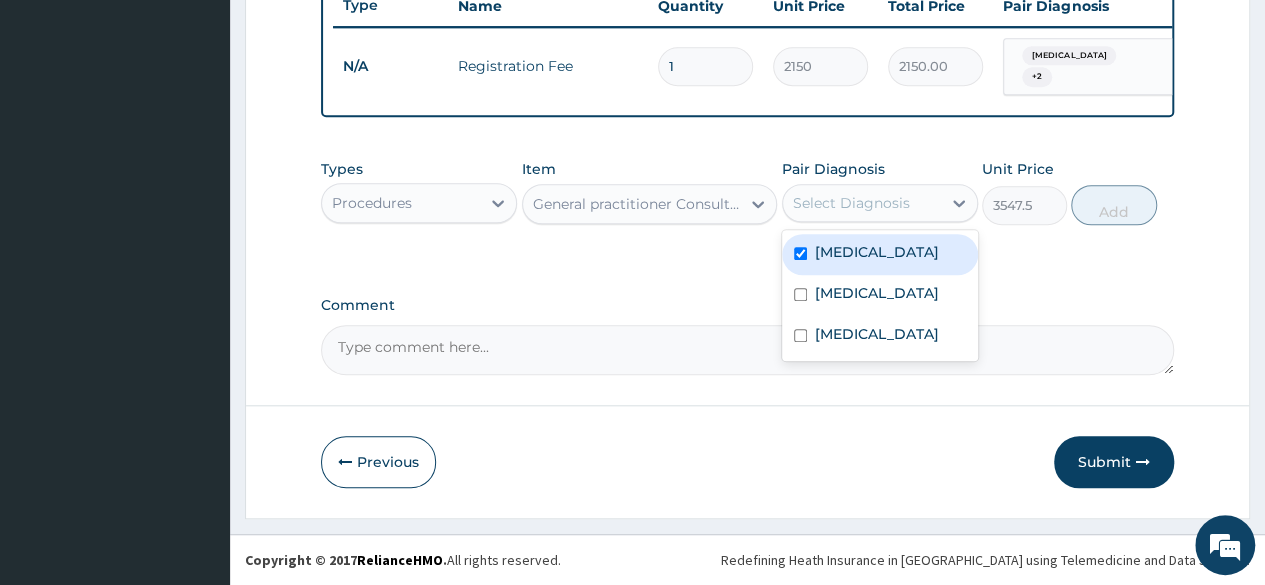 checkbox on "true" 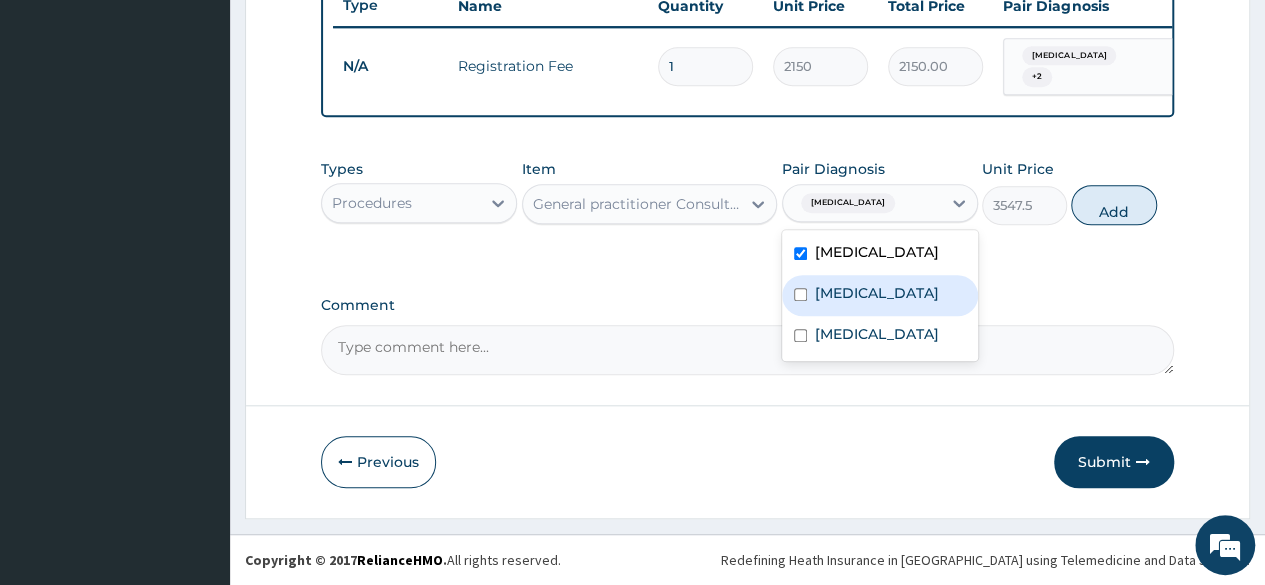 click on "[MEDICAL_DATA]" at bounding box center [877, 293] 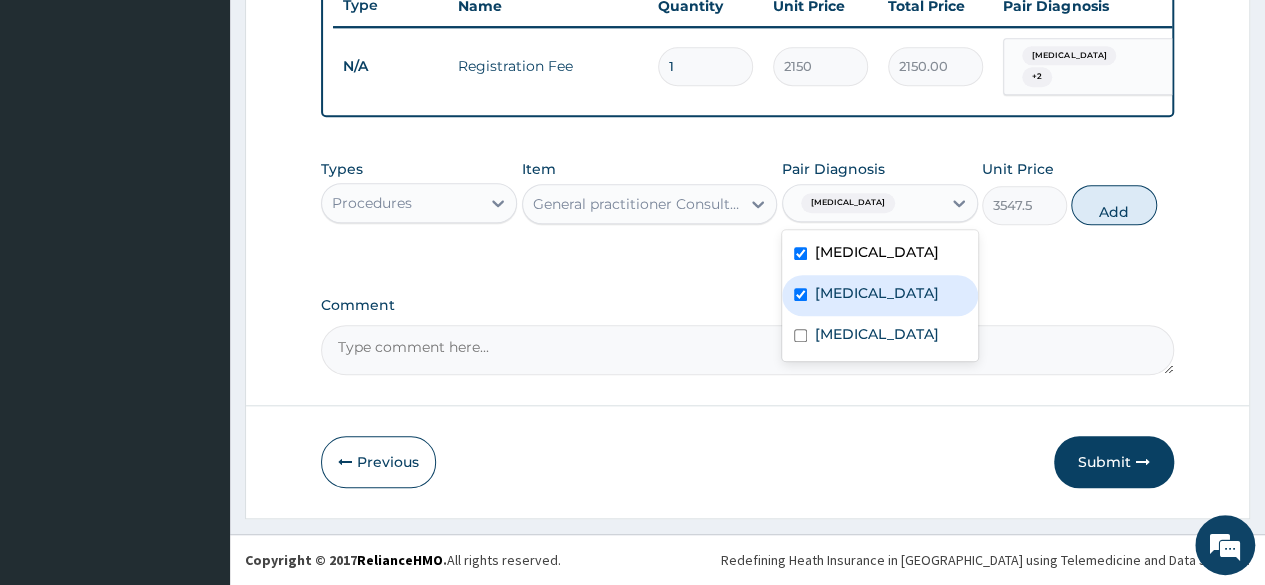 checkbox on "true" 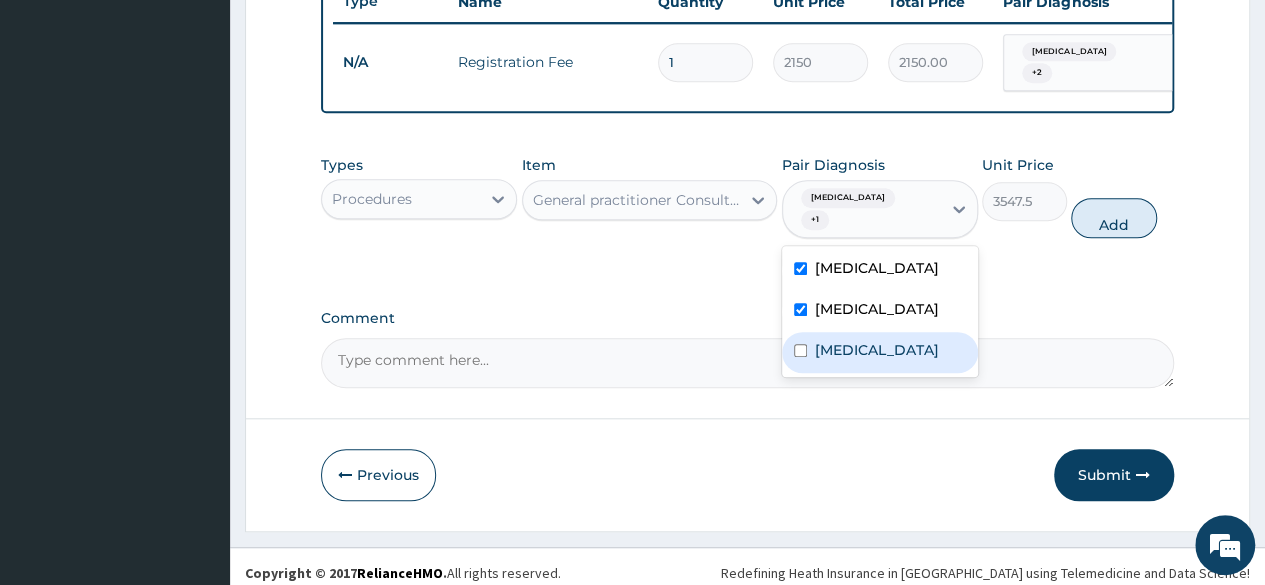 click on "Amenorrhea" at bounding box center [880, 352] 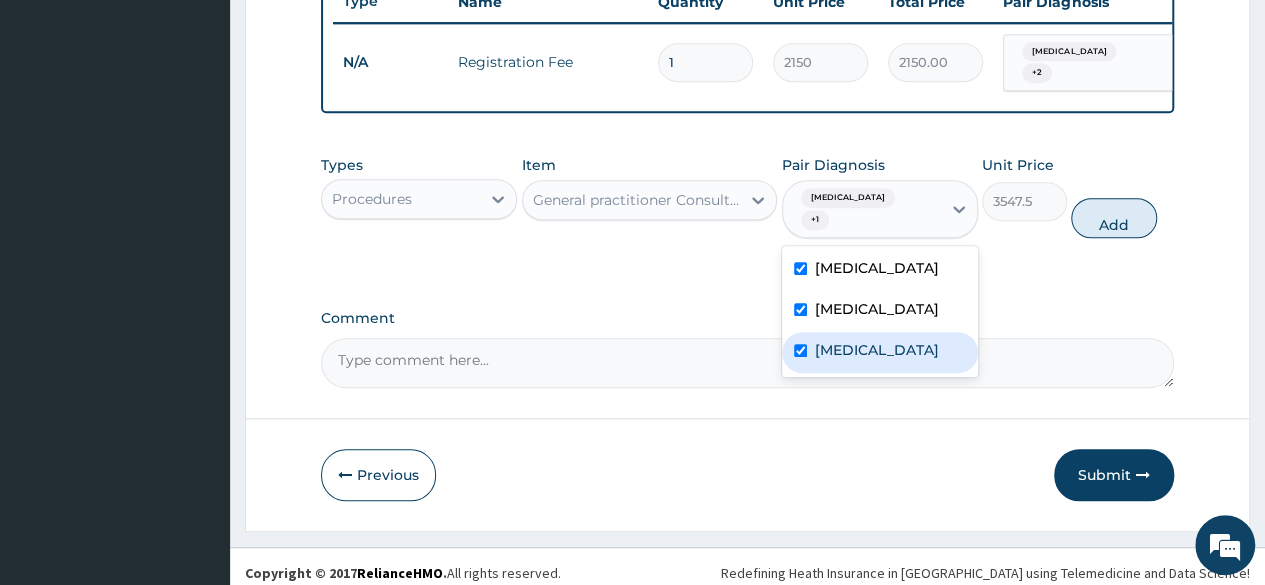 checkbox on "true" 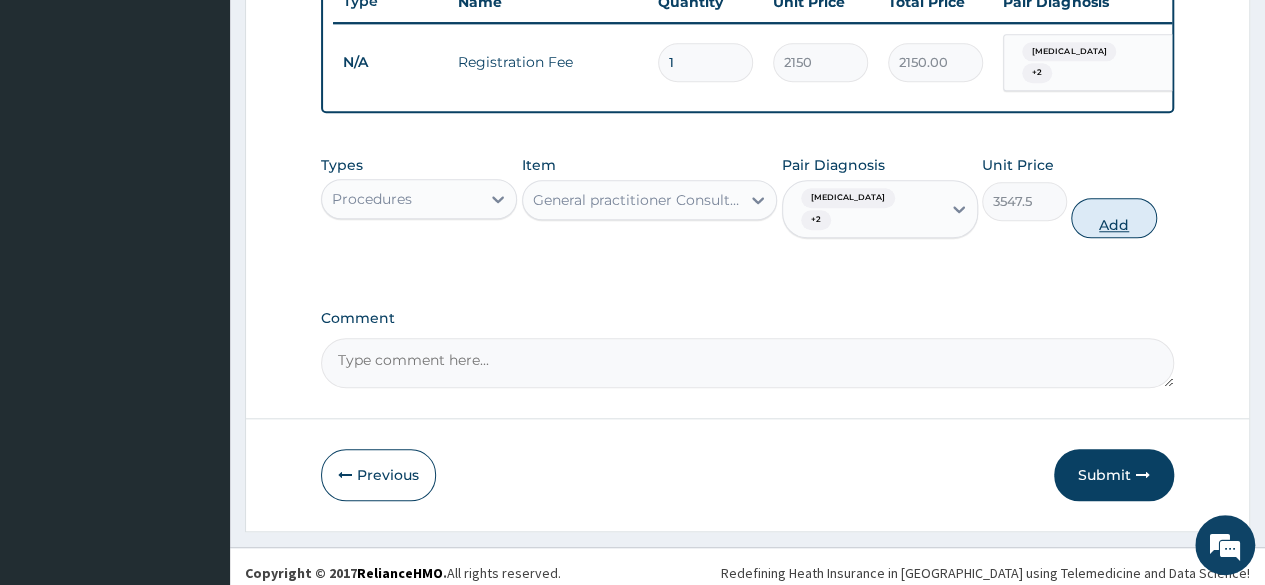 click on "Add" at bounding box center (1113, 218) 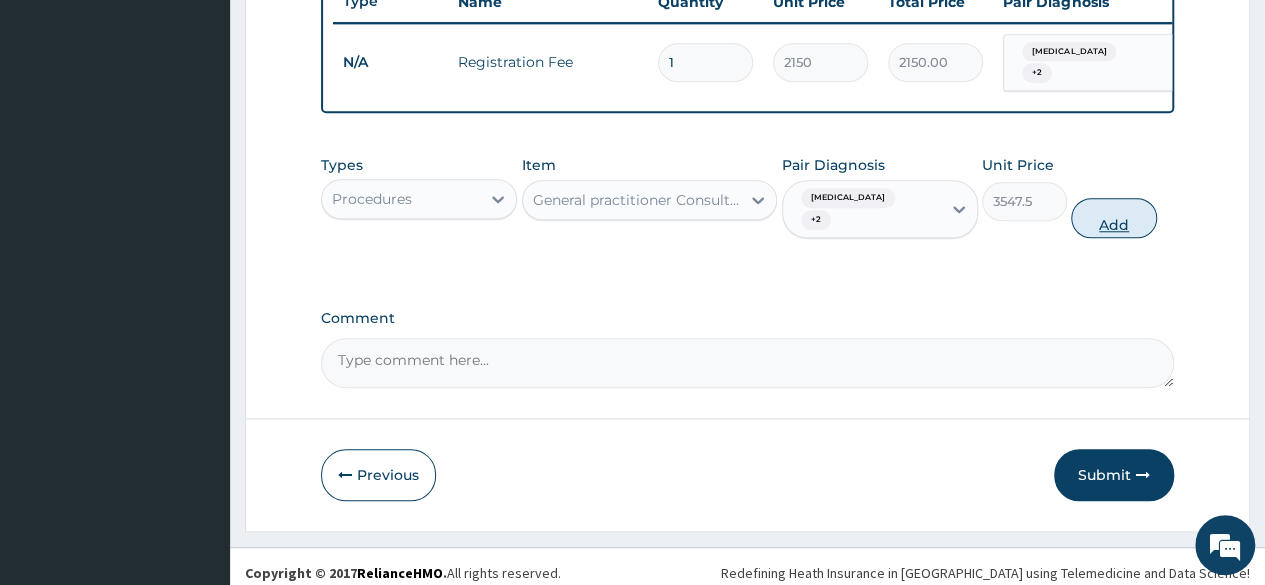 type on "0" 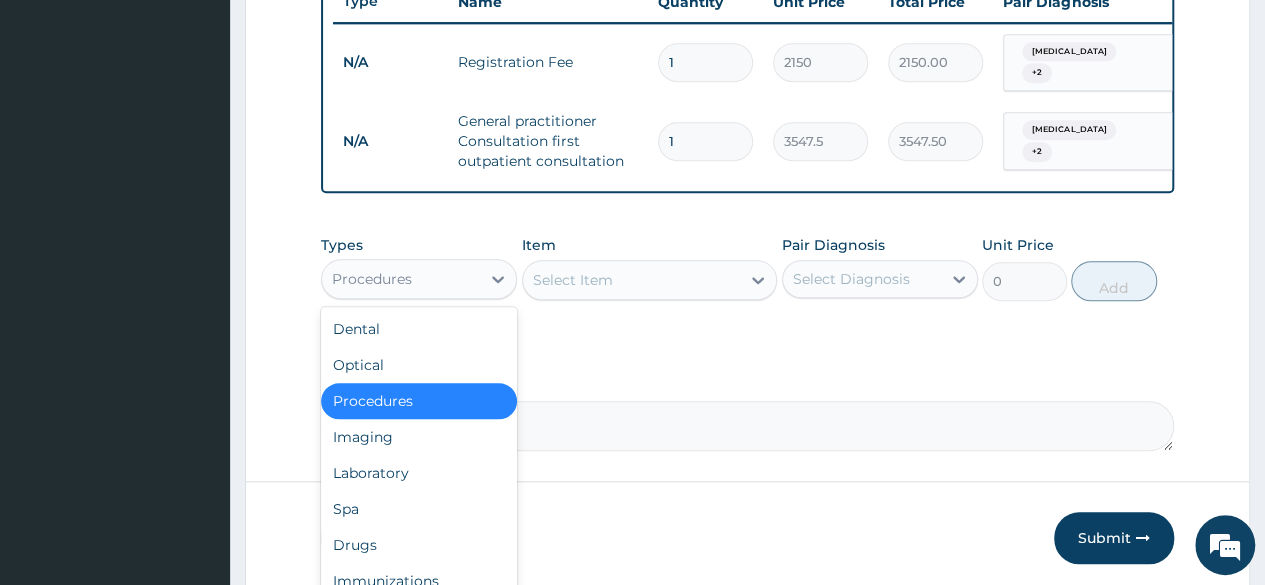 click on "Procedures" at bounding box center (401, 279) 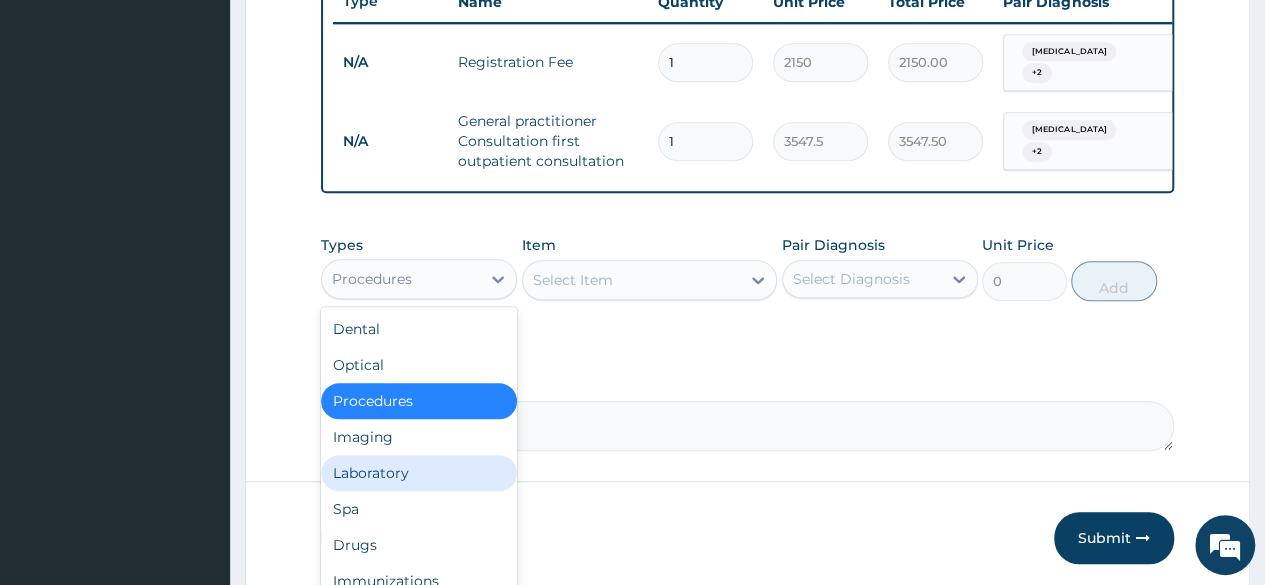 click on "Laboratory" at bounding box center (419, 473) 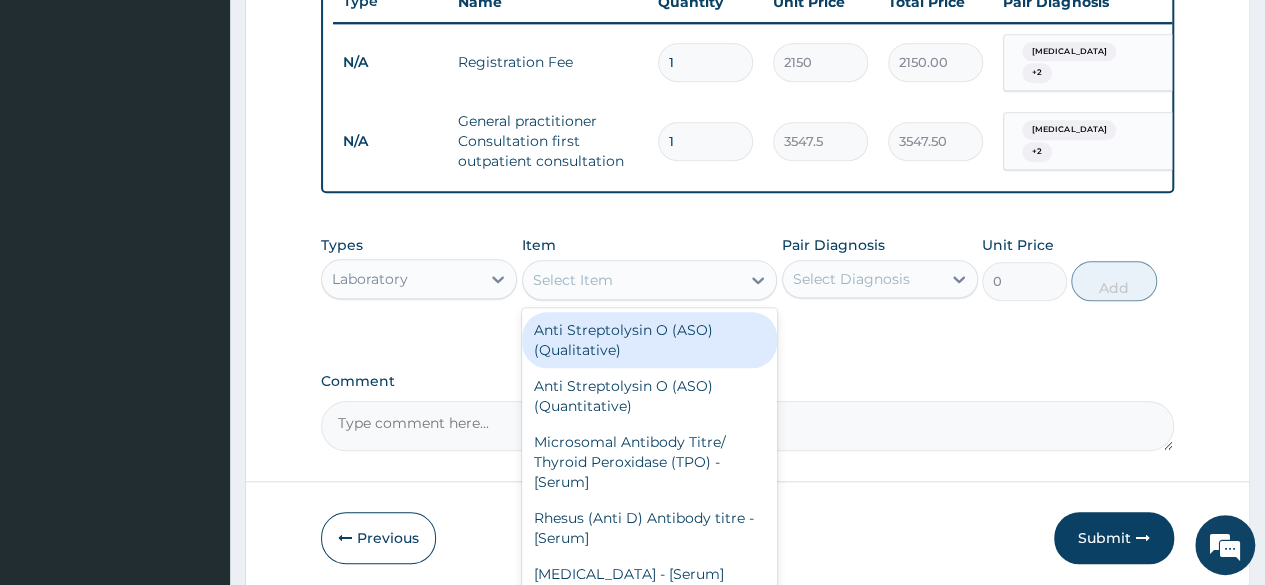 click on "Select Item" at bounding box center [632, 280] 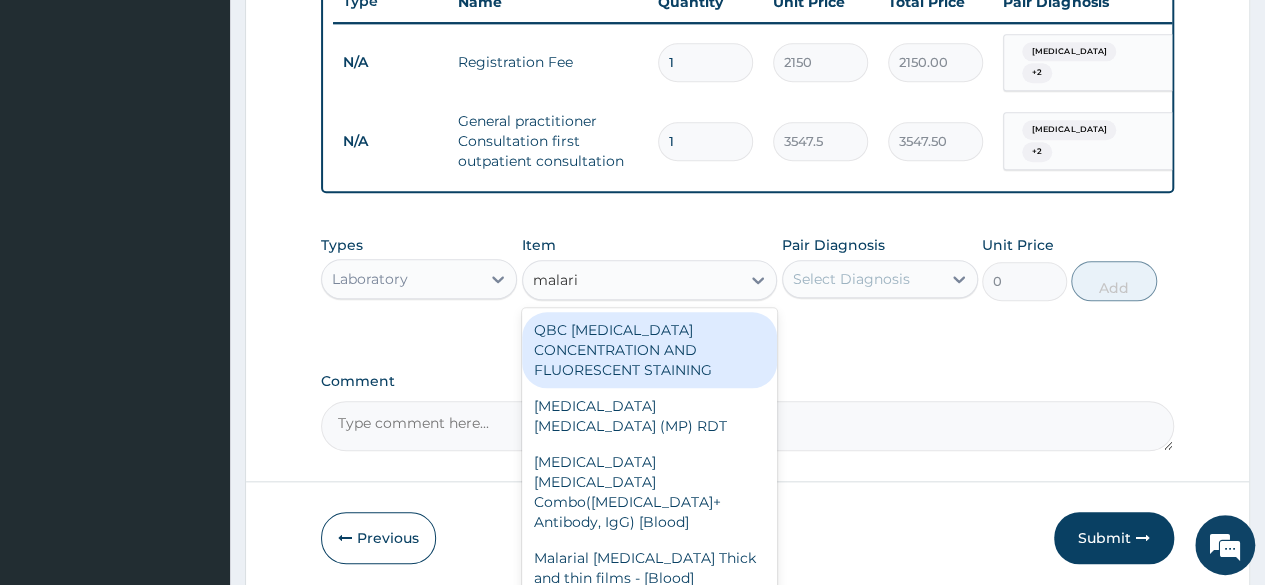 type on "[MEDICAL_DATA]" 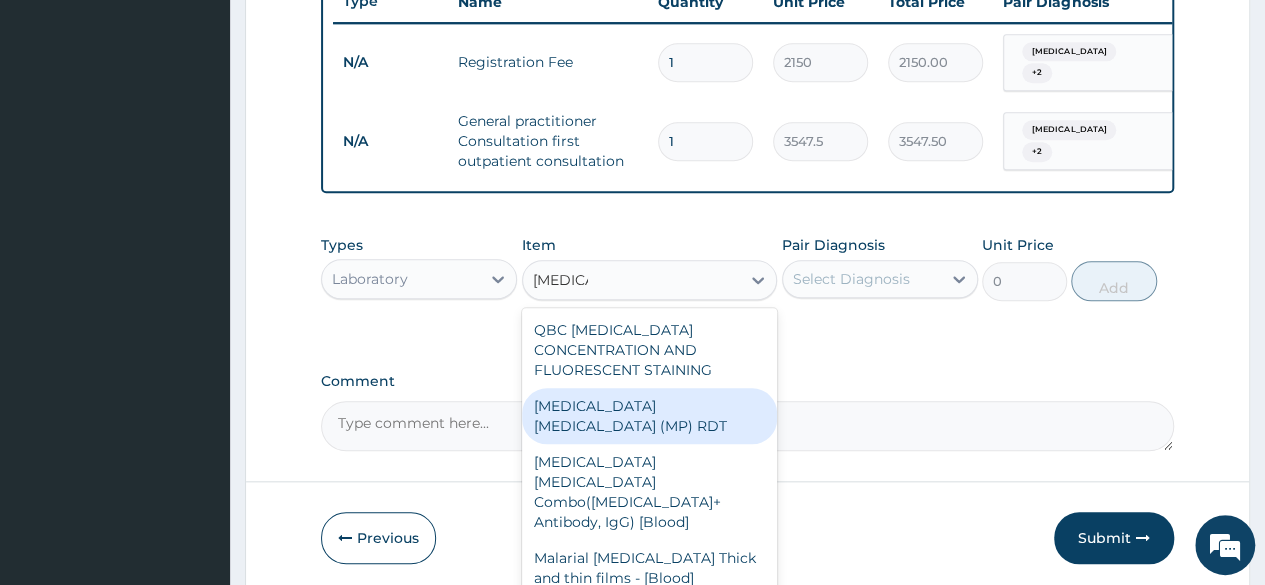 click on "[MEDICAL_DATA] [MEDICAL_DATA] (MP) RDT" at bounding box center (650, 416) 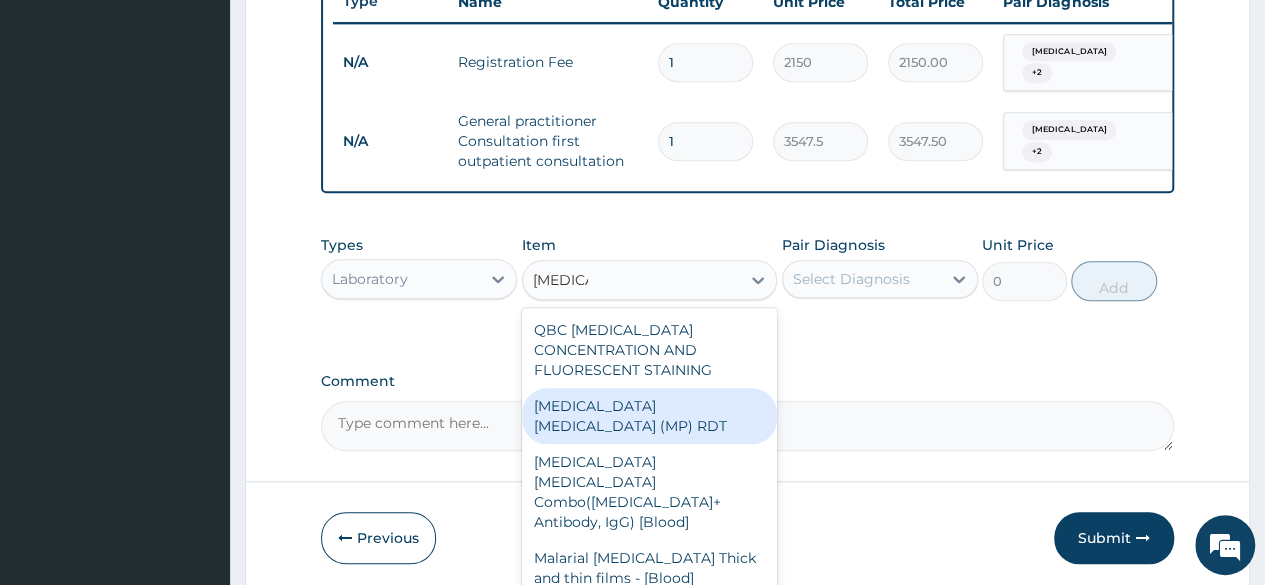 type 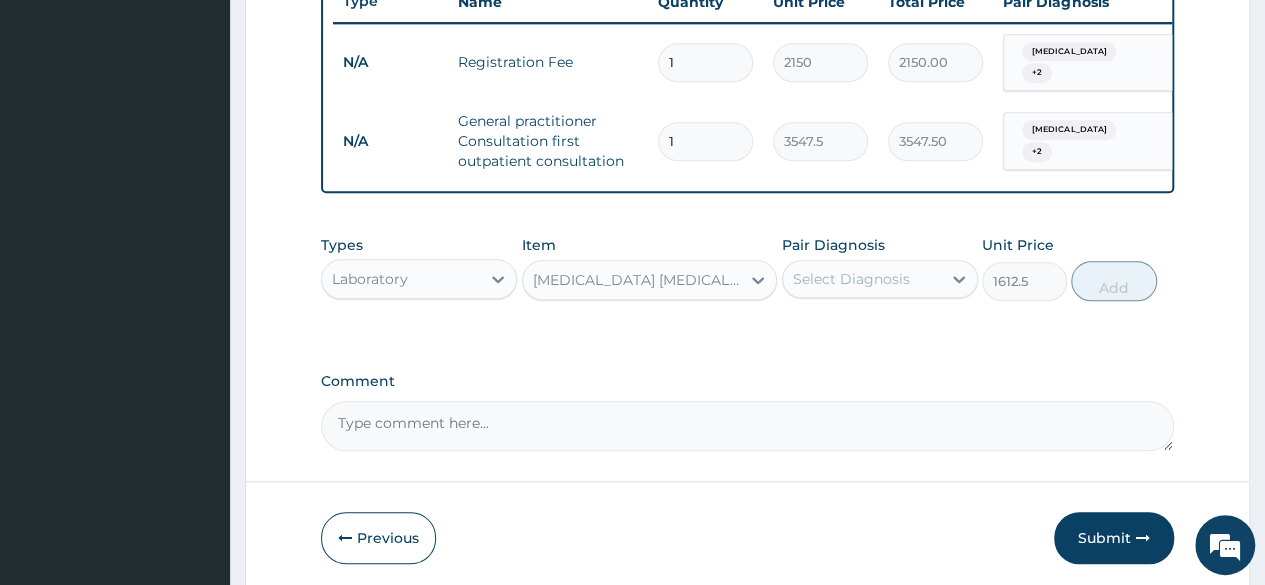 click on "Select Diagnosis" at bounding box center (851, 279) 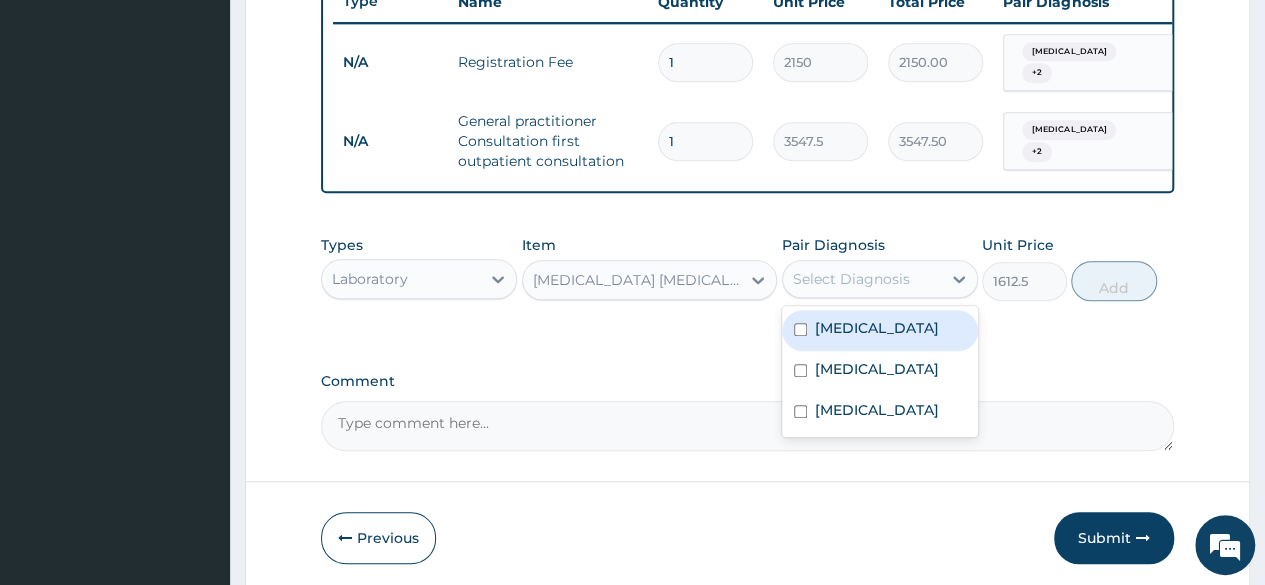 click on "[MEDICAL_DATA]" at bounding box center [877, 328] 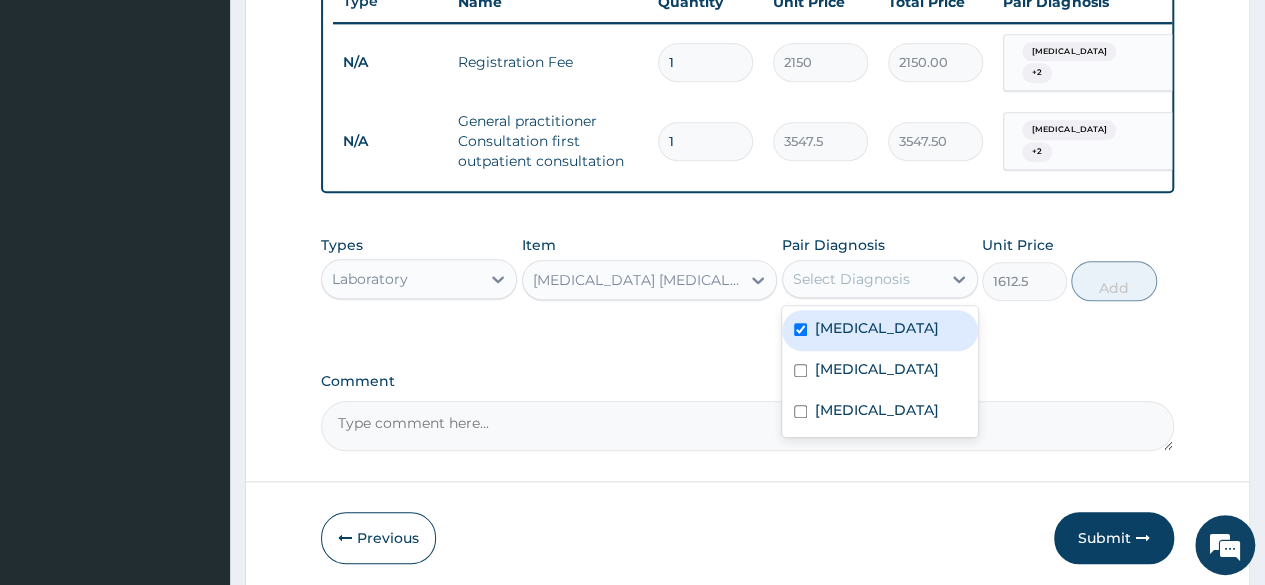 checkbox on "true" 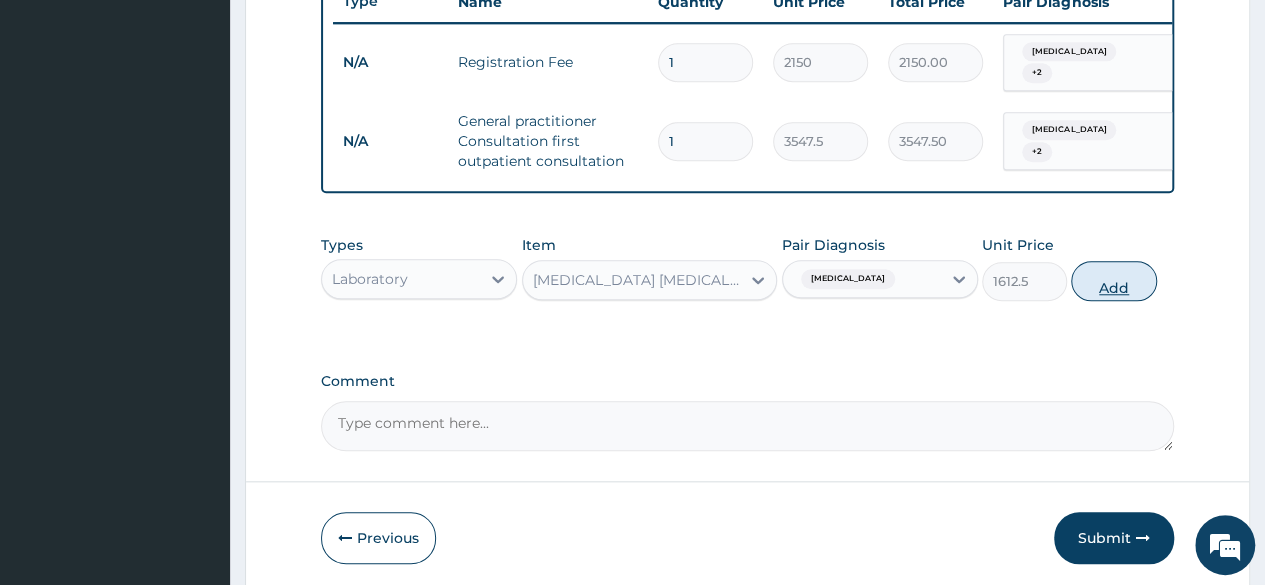 click on "Add" at bounding box center (1113, 281) 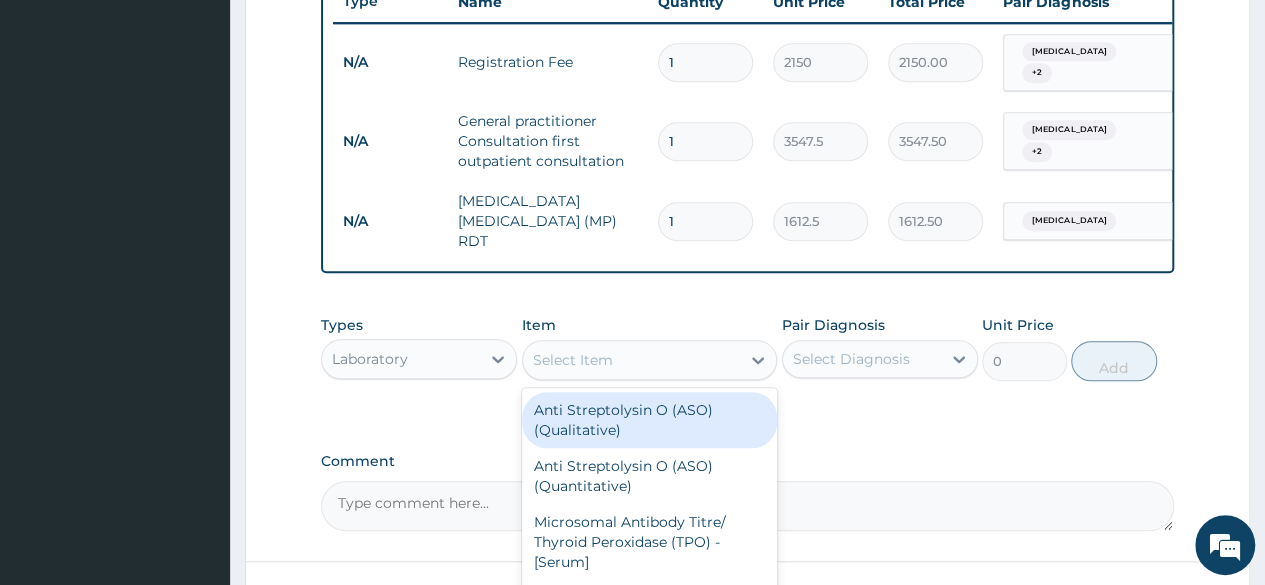 click on "Select Item" at bounding box center [573, 360] 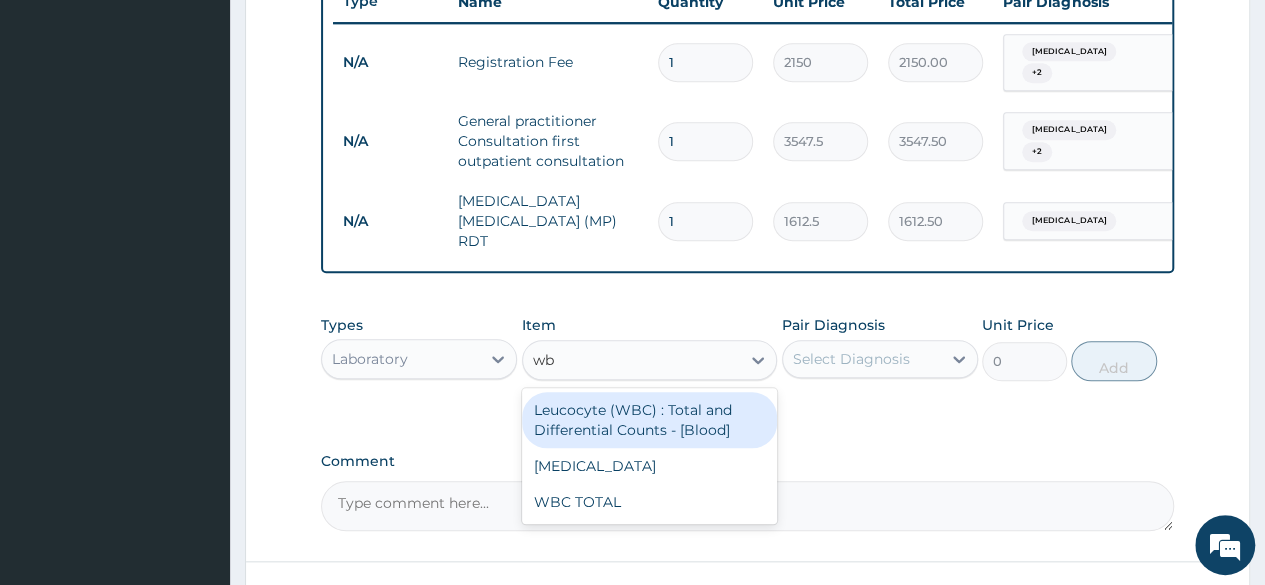 type on "wbc" 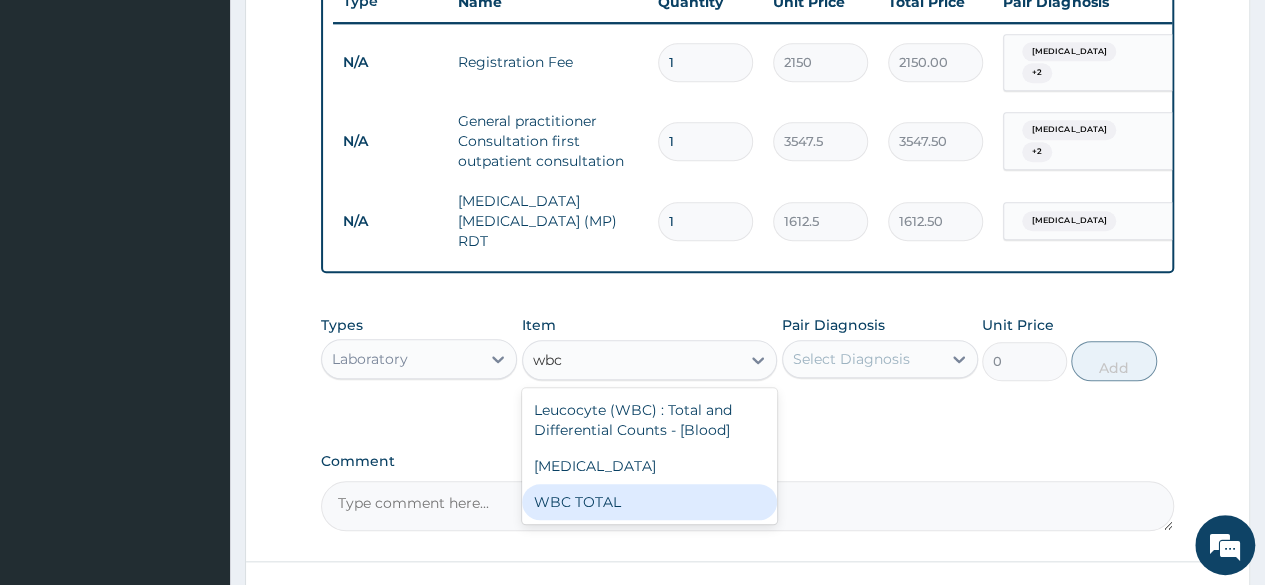 click on "WBC TOTAL" at bounding box center (650, 502) 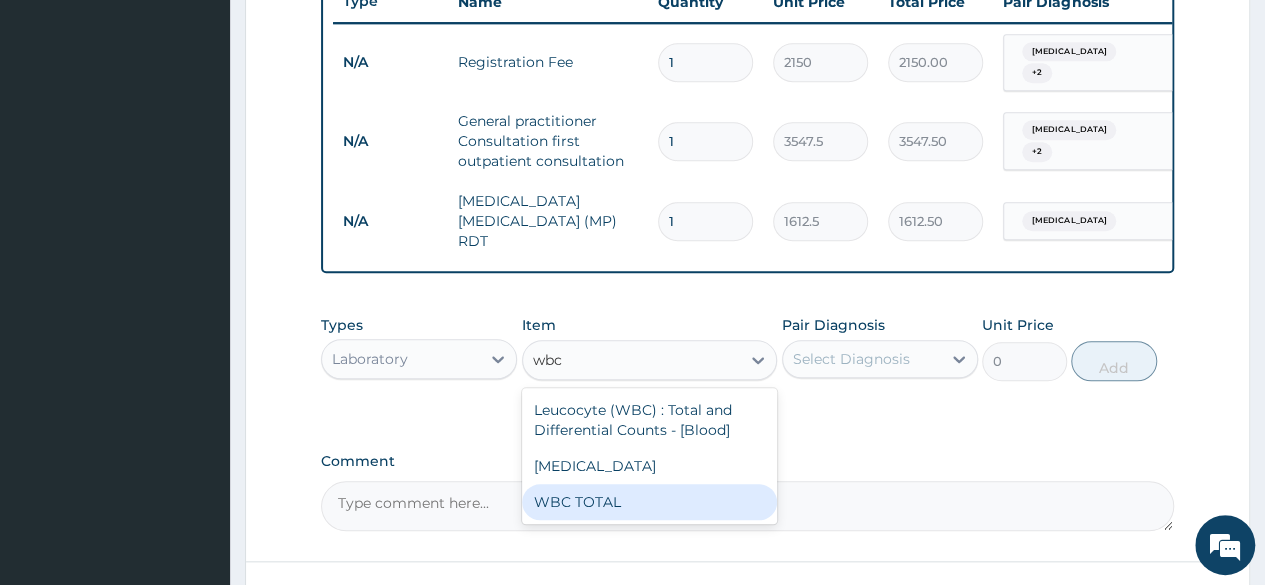 type 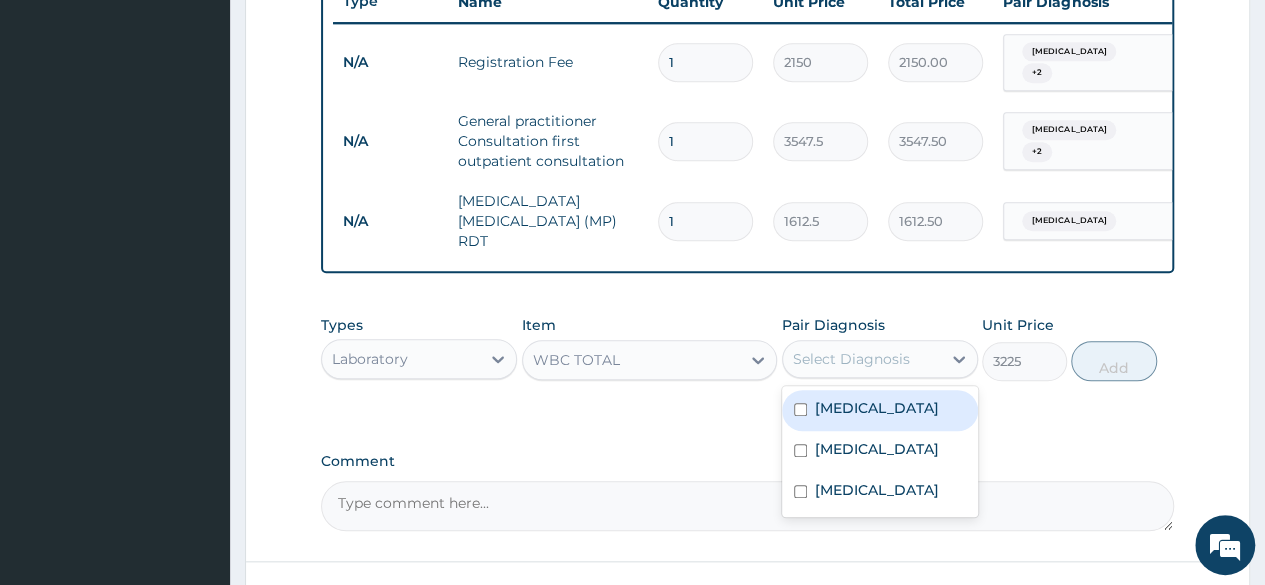 click on "Select Diagnosis" at bounding box center (862, 359) 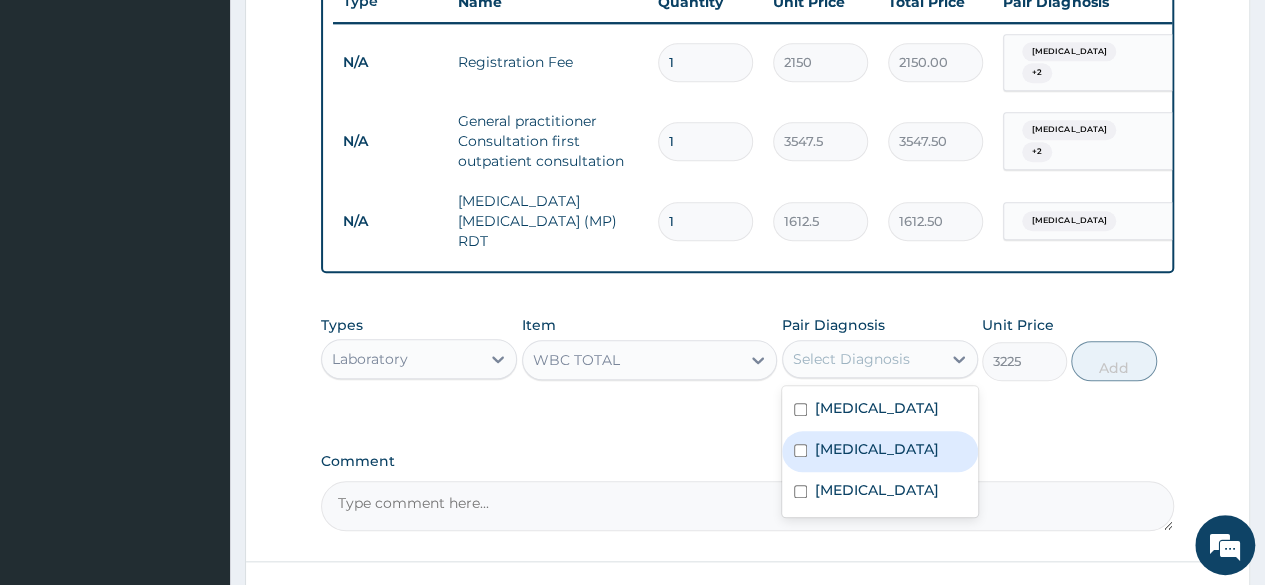 click on "[MEDICAL_DATA]" at bounding box center [877, 449] 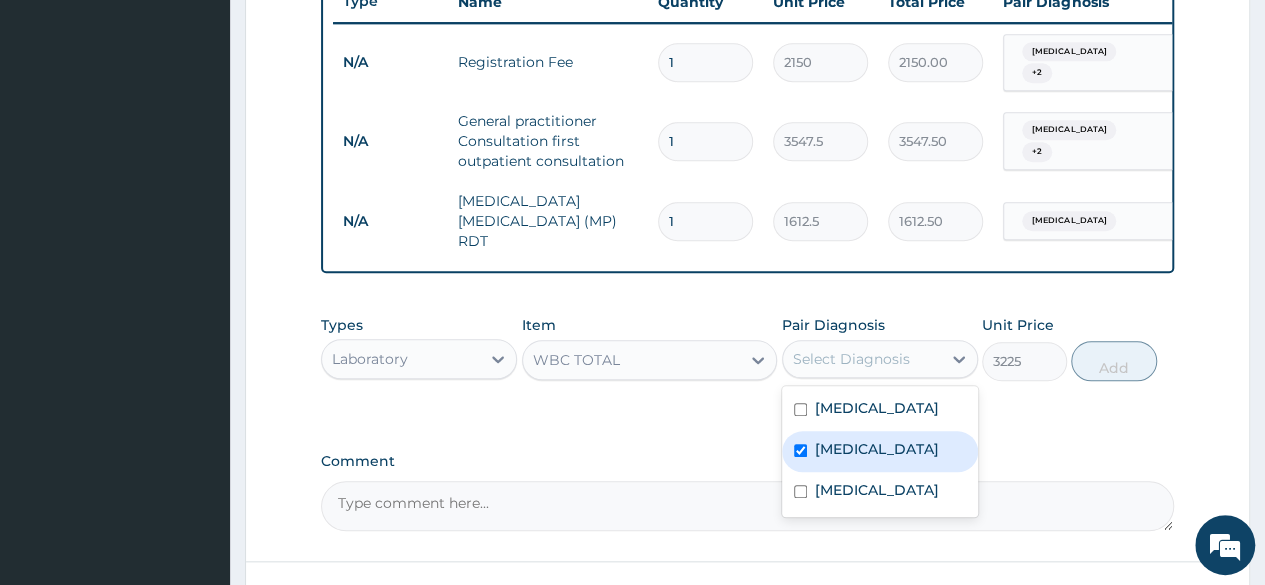 checkbox on "true" 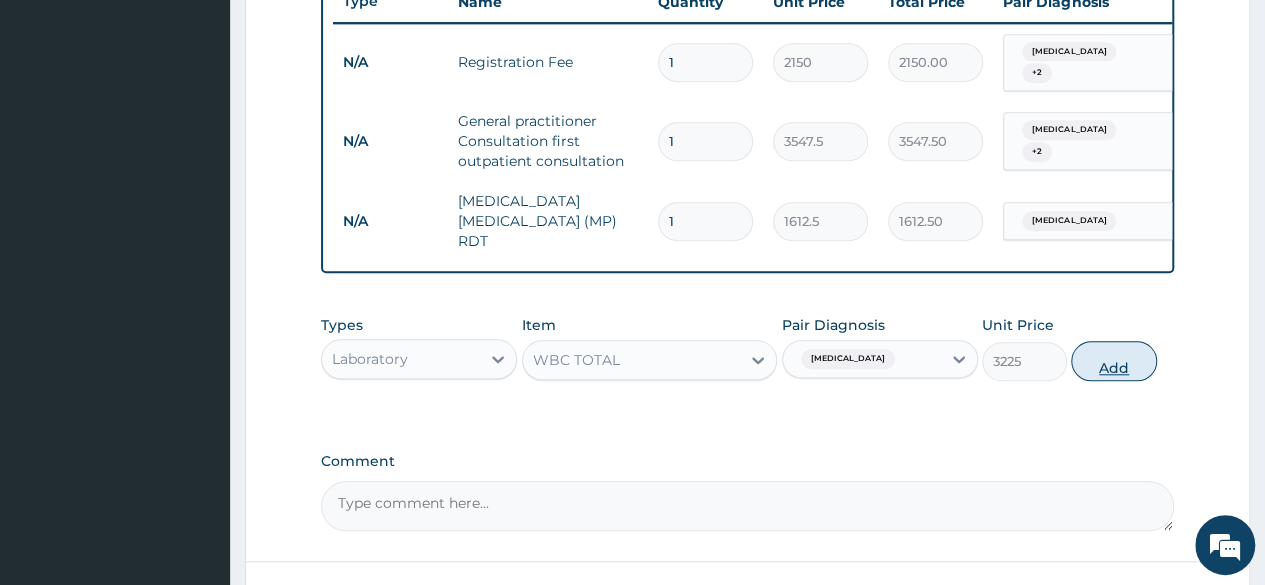 click on "Add" at bounding box center [1113, 361] 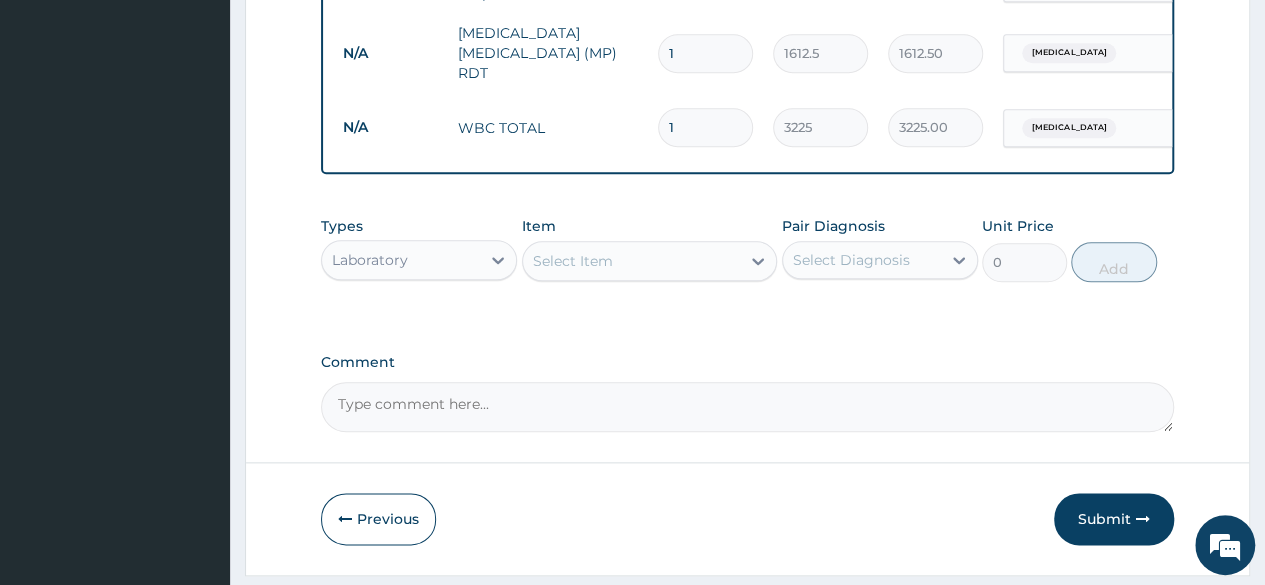 scroll, scrollTop: 992, scrollLeft: 0, axis: vertical 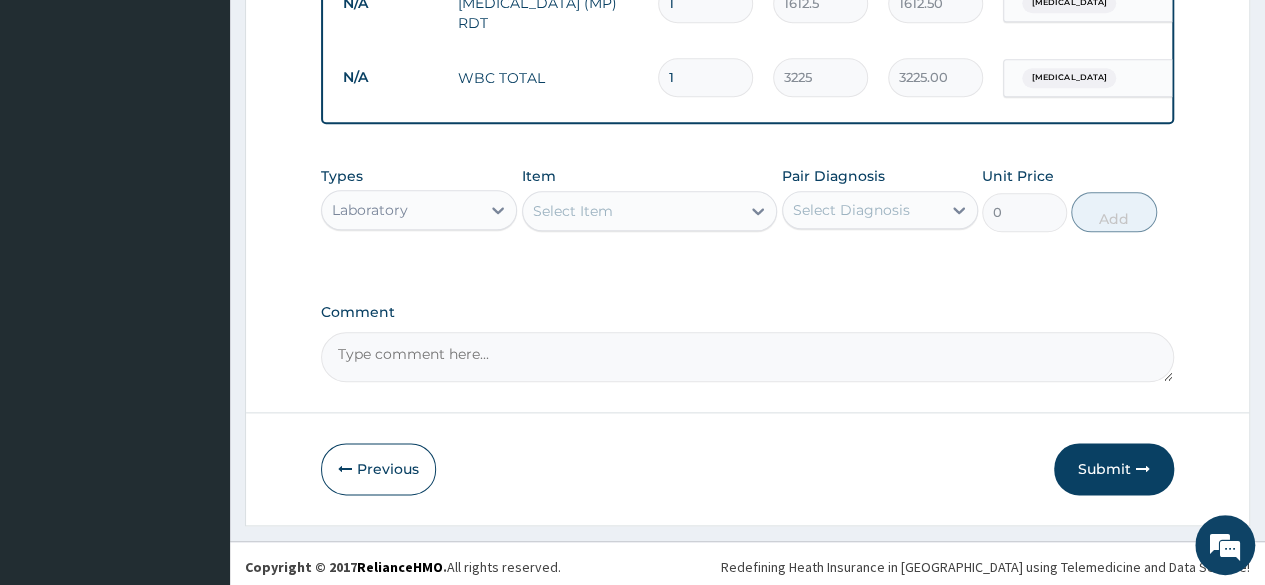 click on "Laboratory" at bounding box center [401, 210] 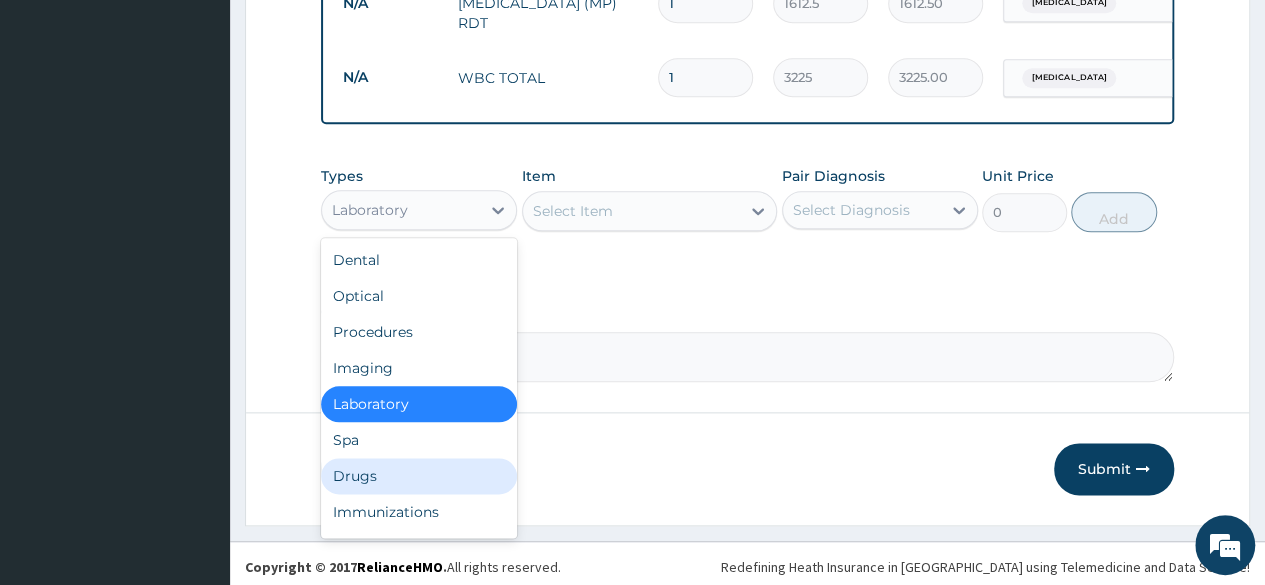 click on "Drugs" at bounding box center (419, 476) 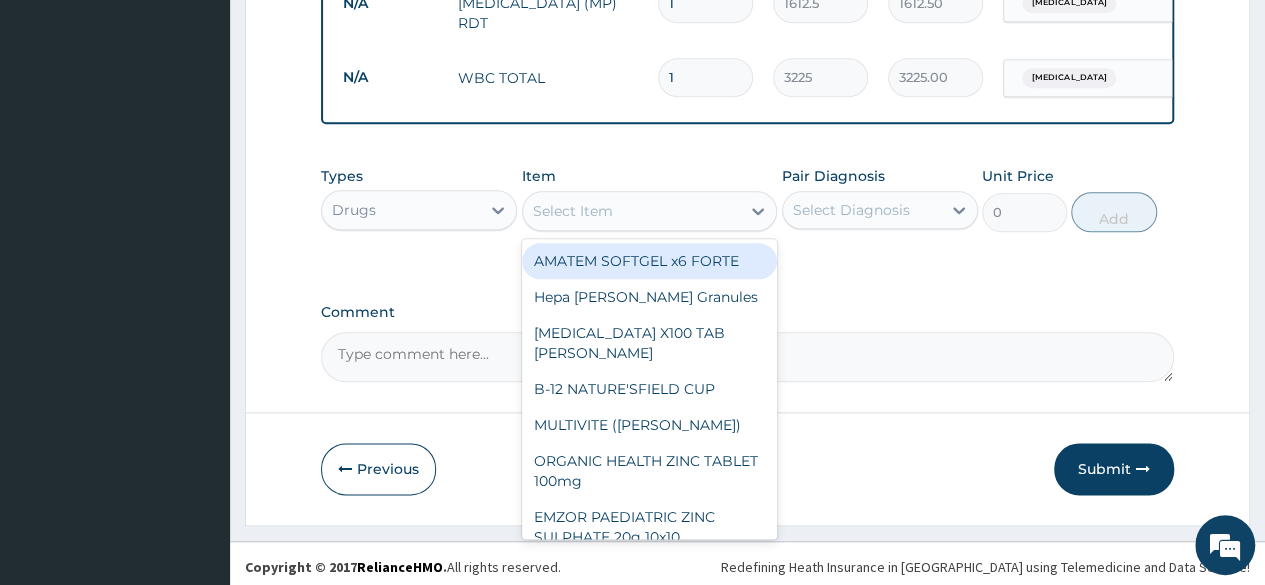 click on "Select Item" at bounding box center (632, 211) 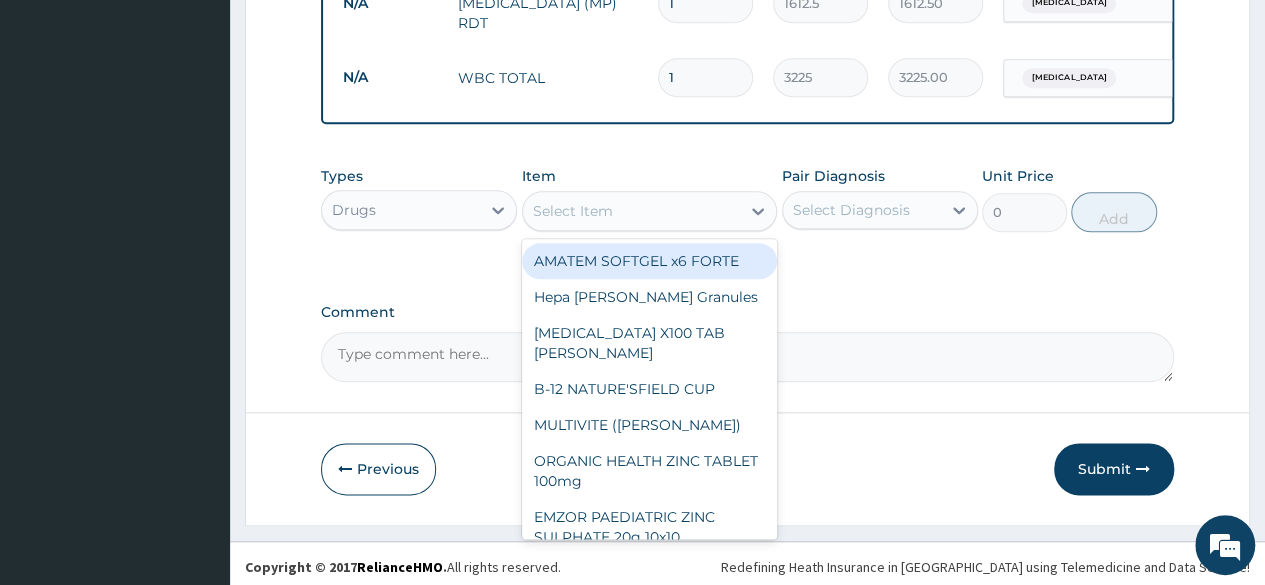 click on "AMATEM SOFTGEL x6 FORTE" at bounding box center [650, 261] 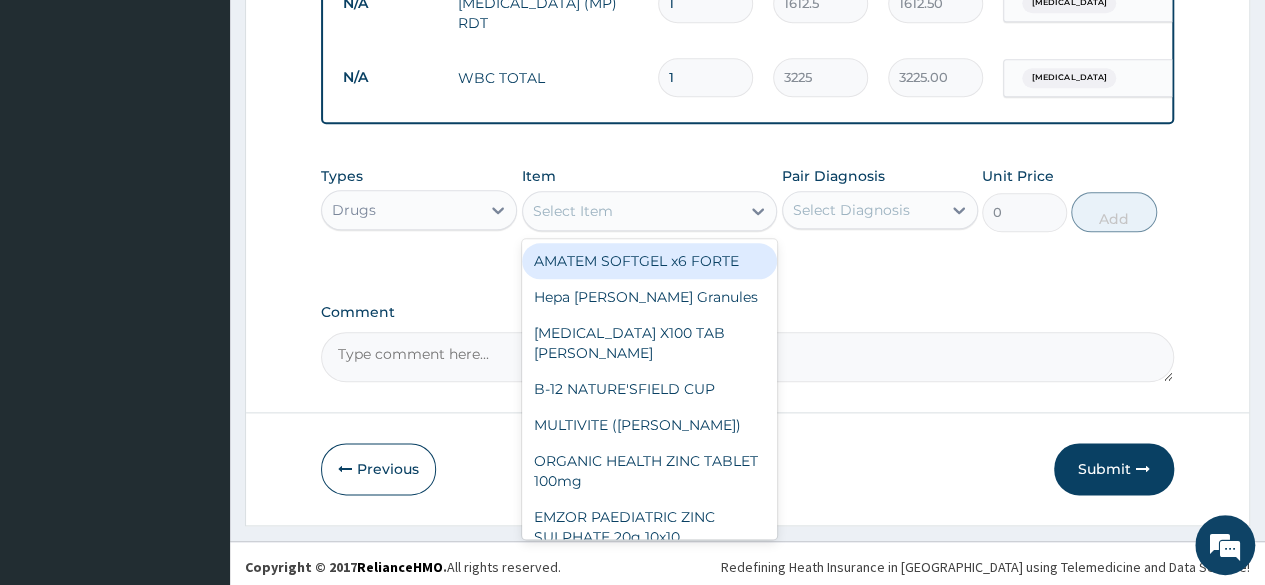 type on "473" 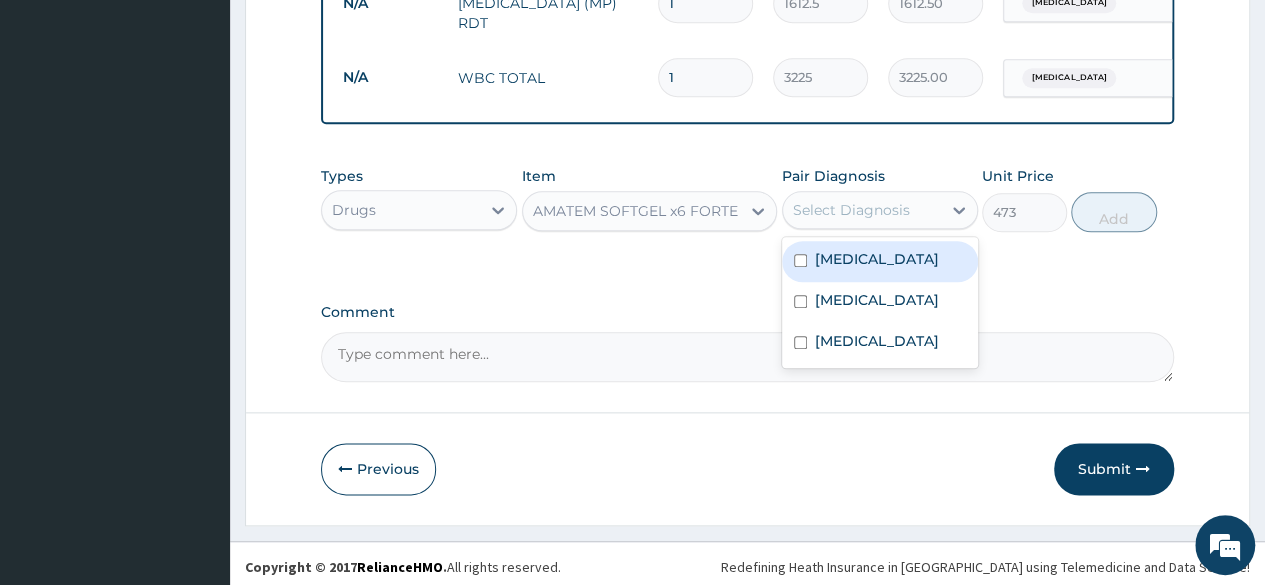 click on "Select Diagnosis" at bounding box center [862, 210] 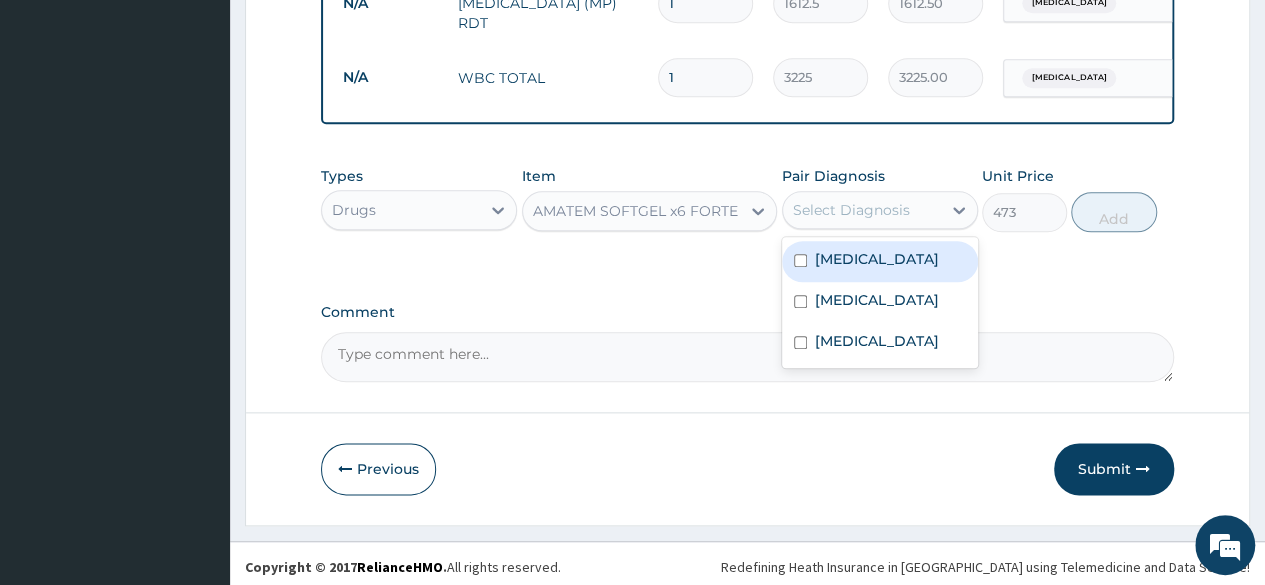 click on "[MEDICAL_DATA]" at bounding box center (880, 261) 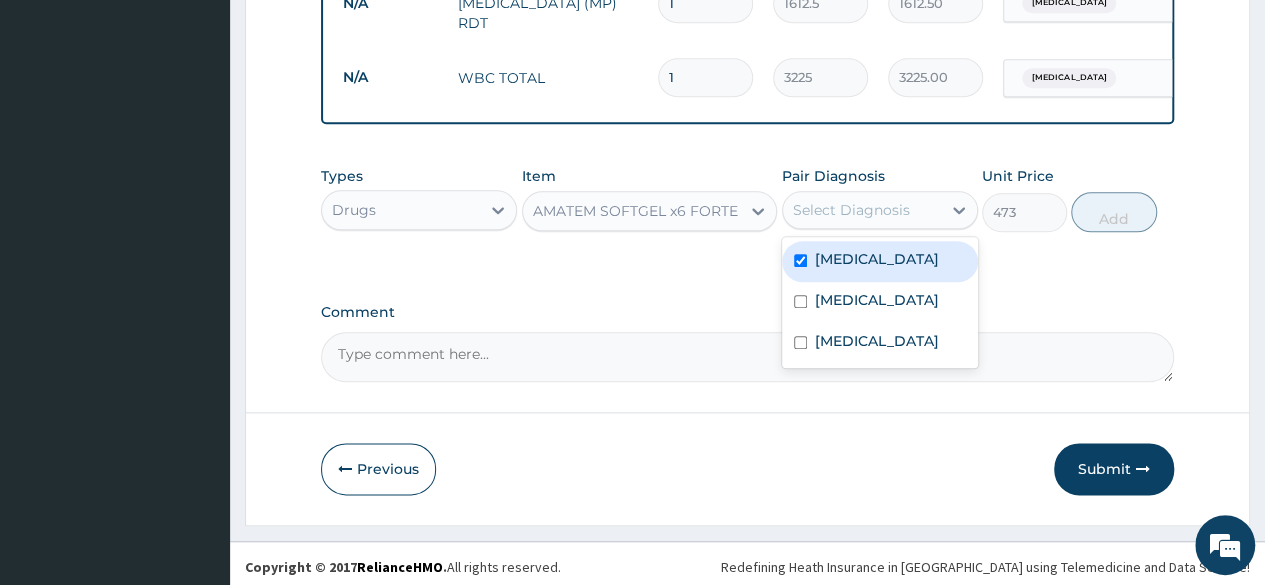 checkbox on "true" 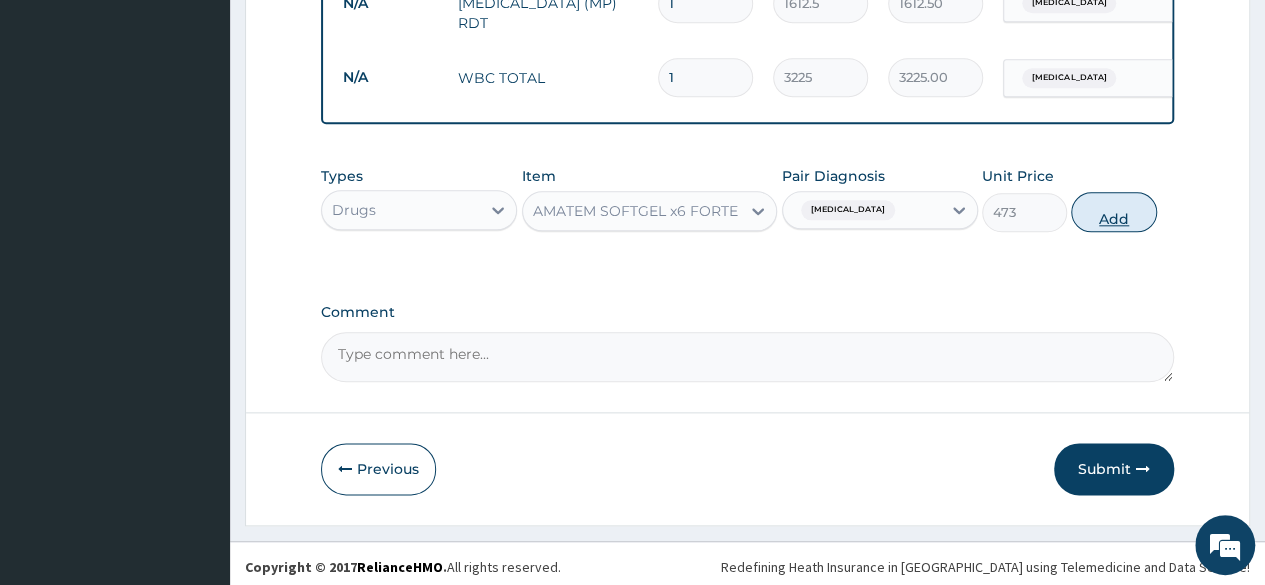 click on "Add" at bounding box center [1113, 212] 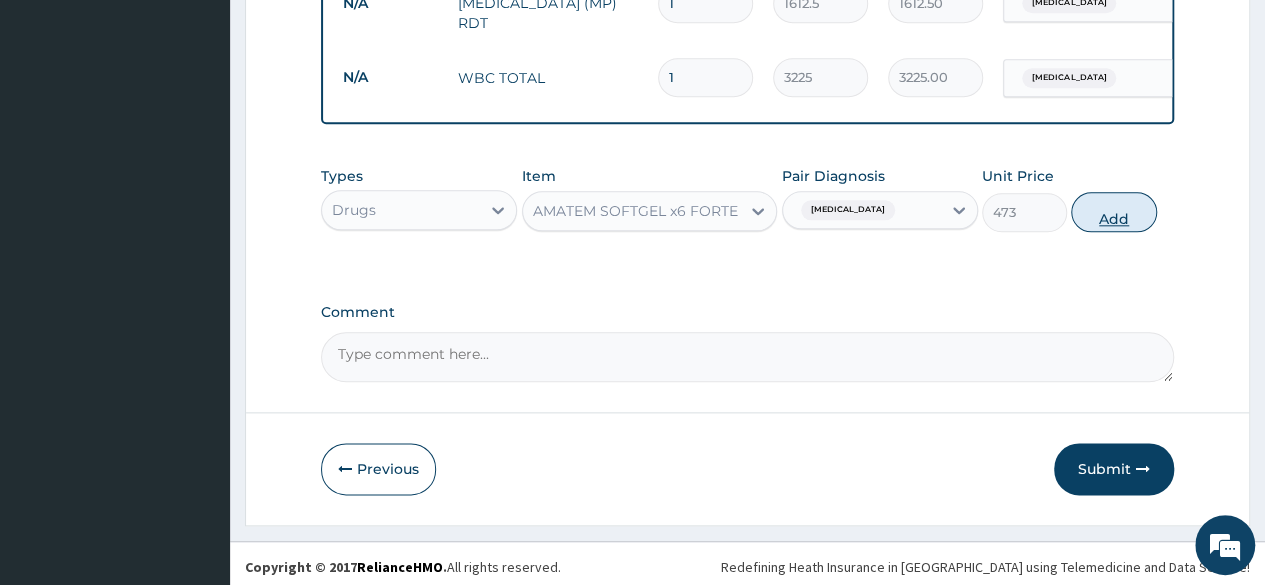 type on "0" 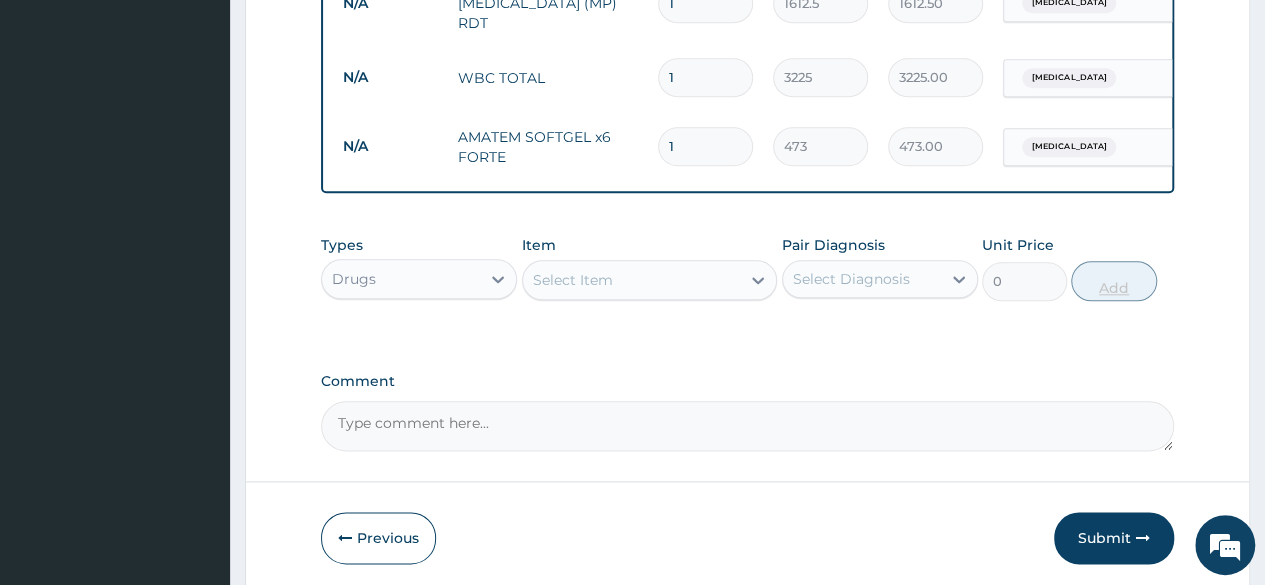 type 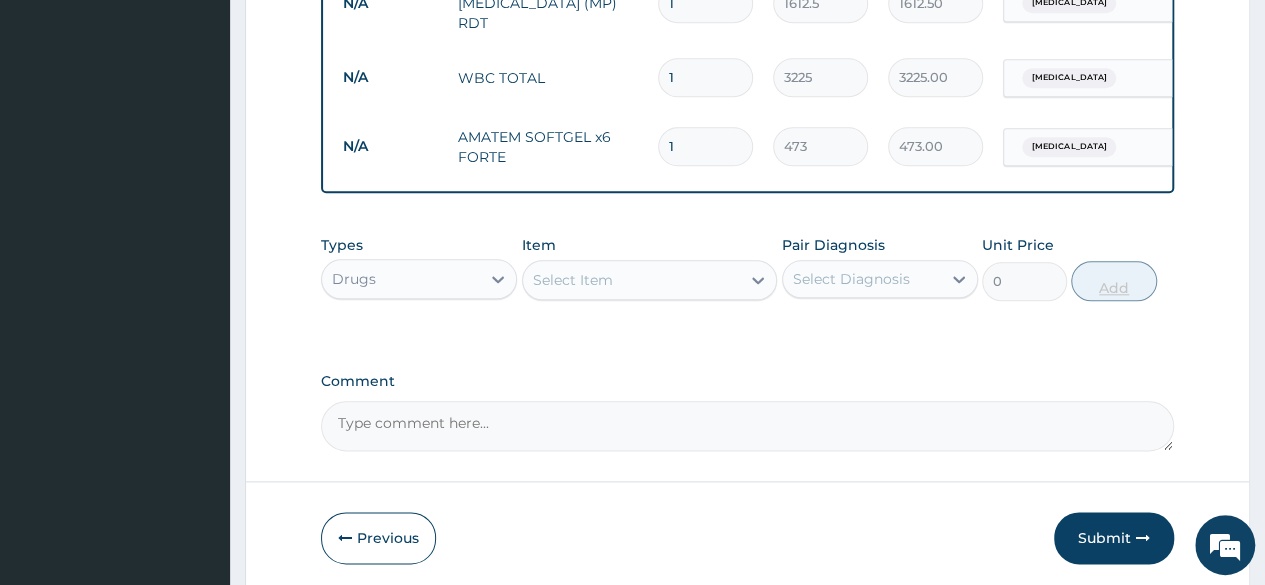 type on "0.00" 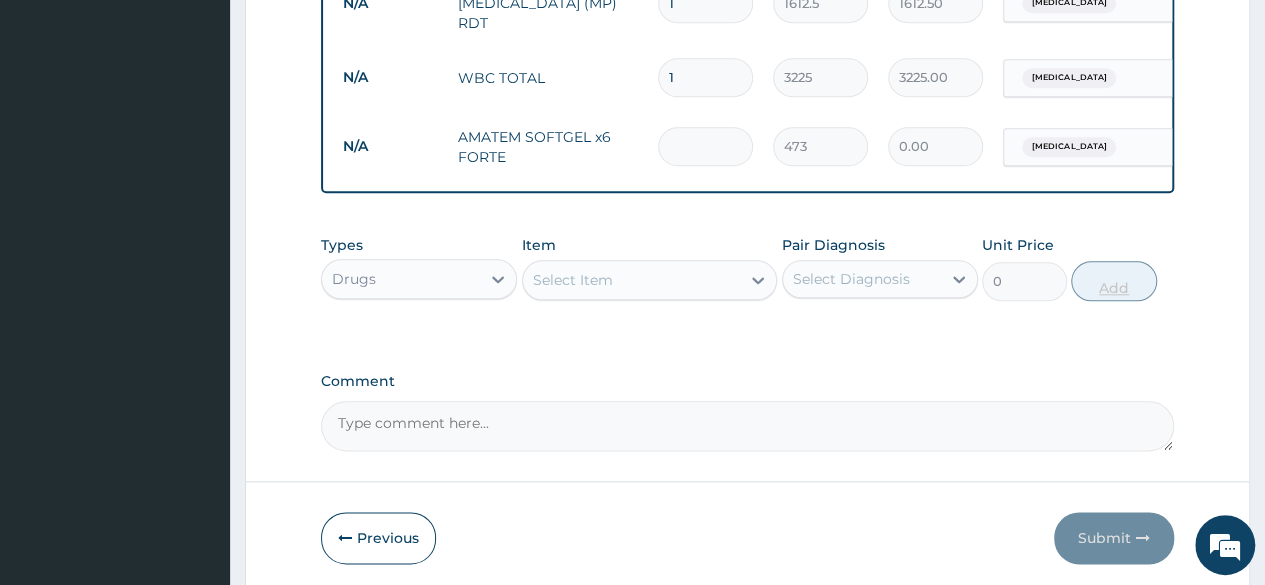 type on "6" 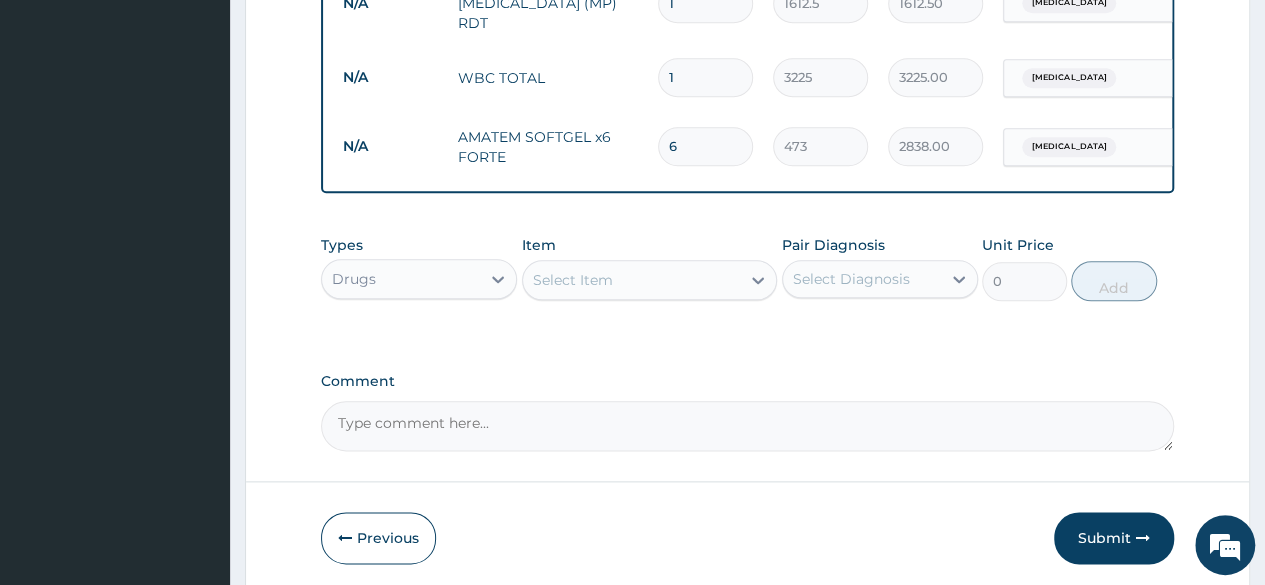 type on "6" 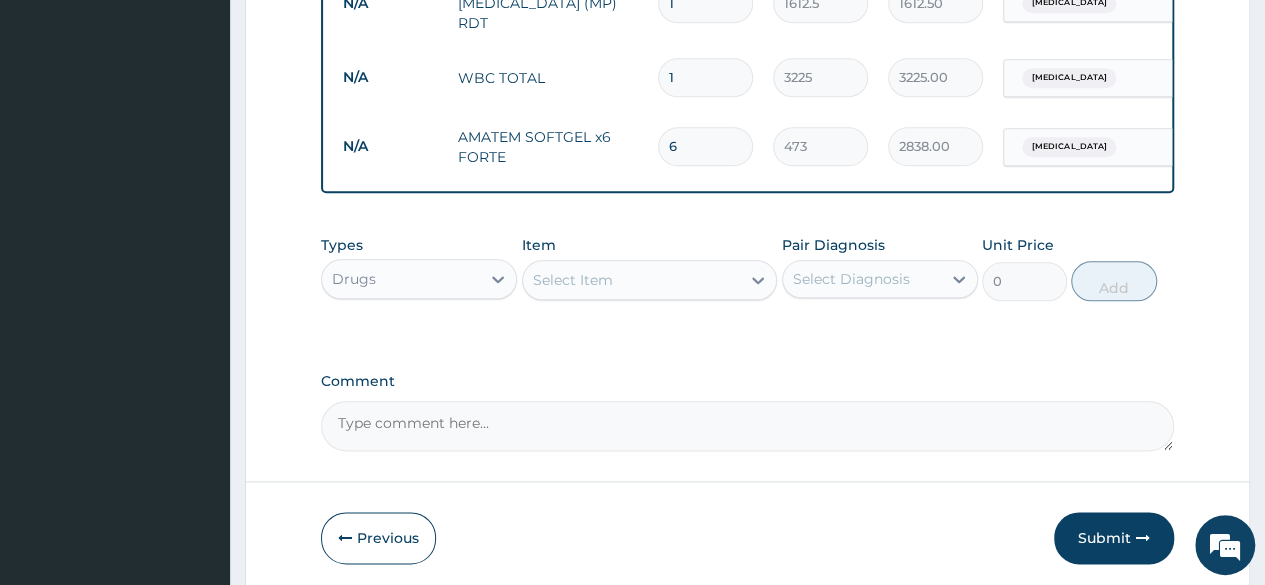click on "Select Item" at bounding box center (632, 280) 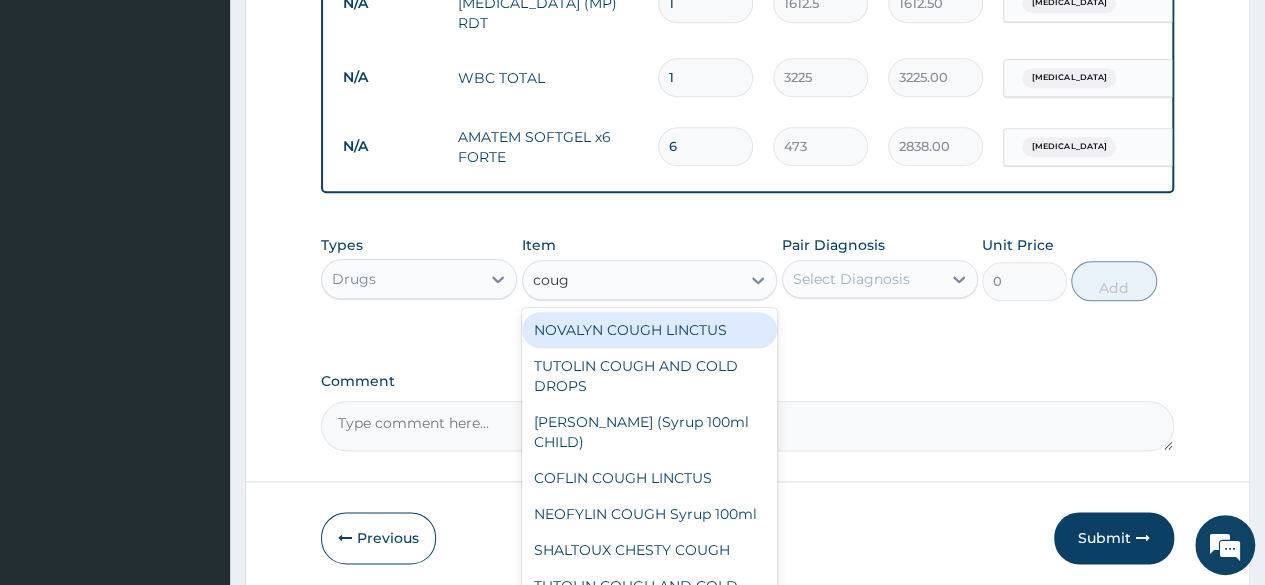type on "cough" 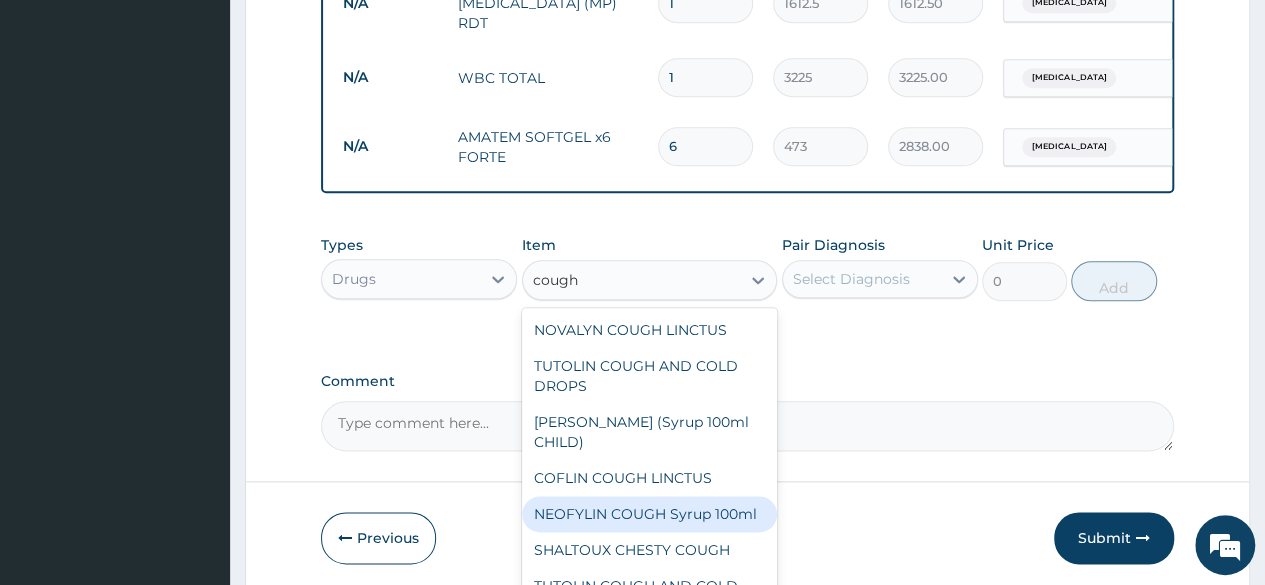 click on "NEOFYLIN COUGH Syrup 100ml" at bounding box center (650, 514) 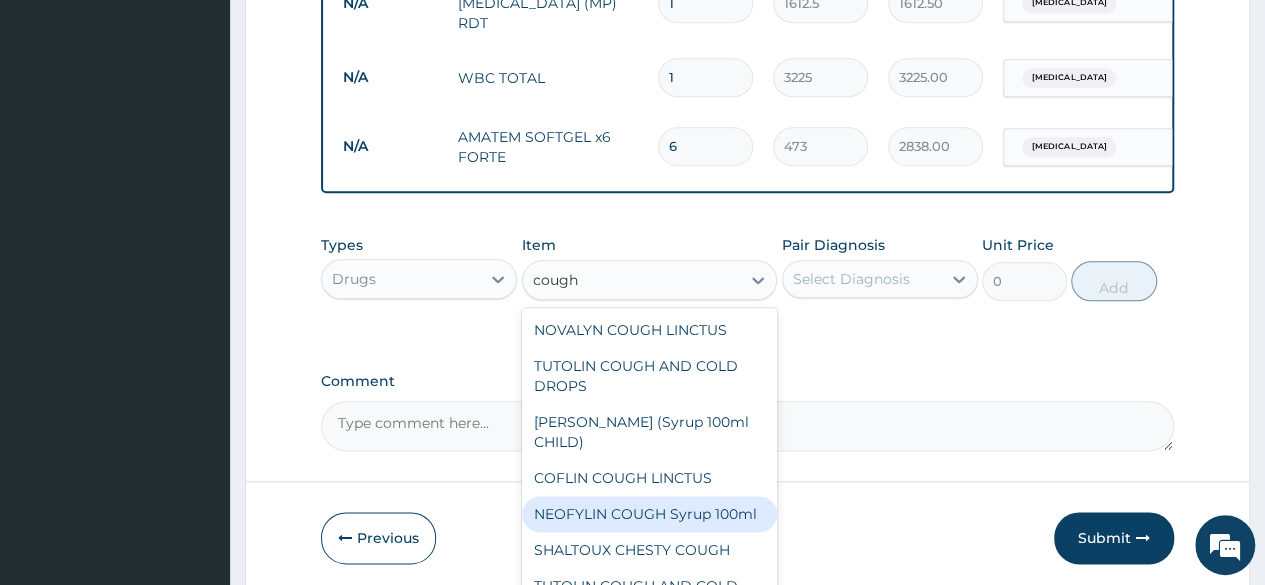 type 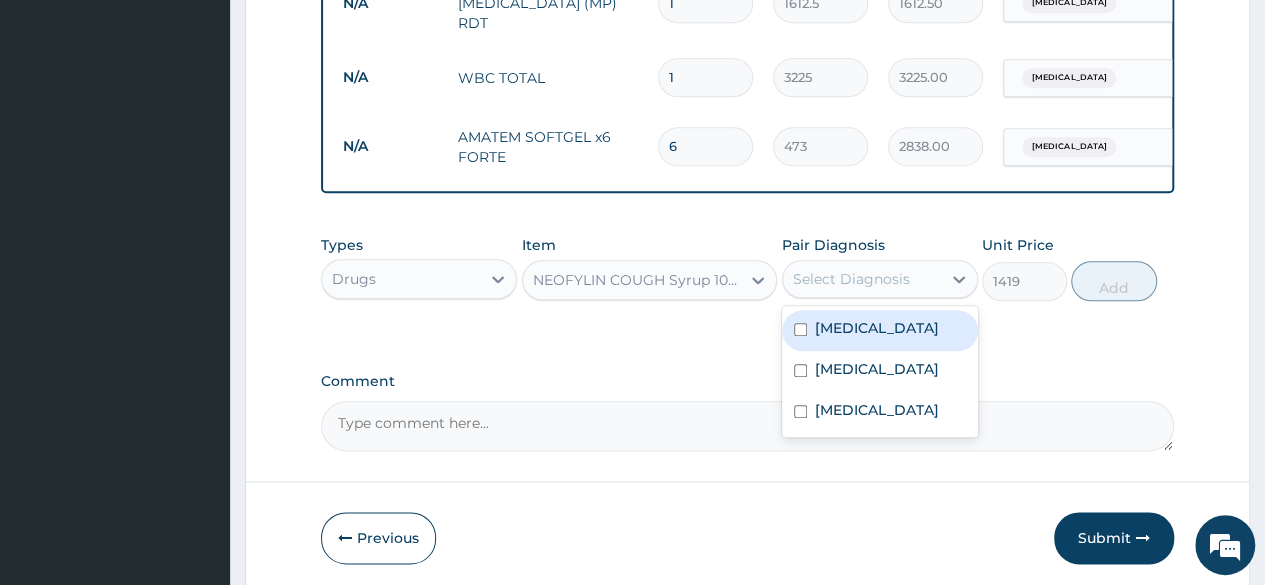click on "Select Diagnosis" at bounding box center (851, 279) 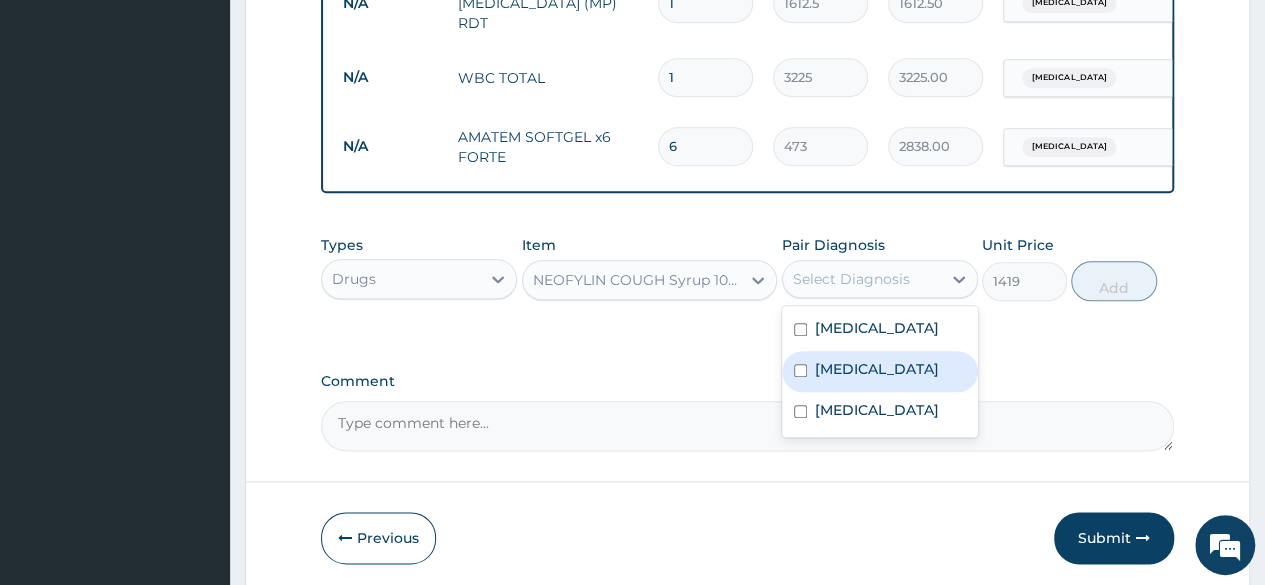 click on "[MEDICAL_DATA]" at bounding box center (877, 369) 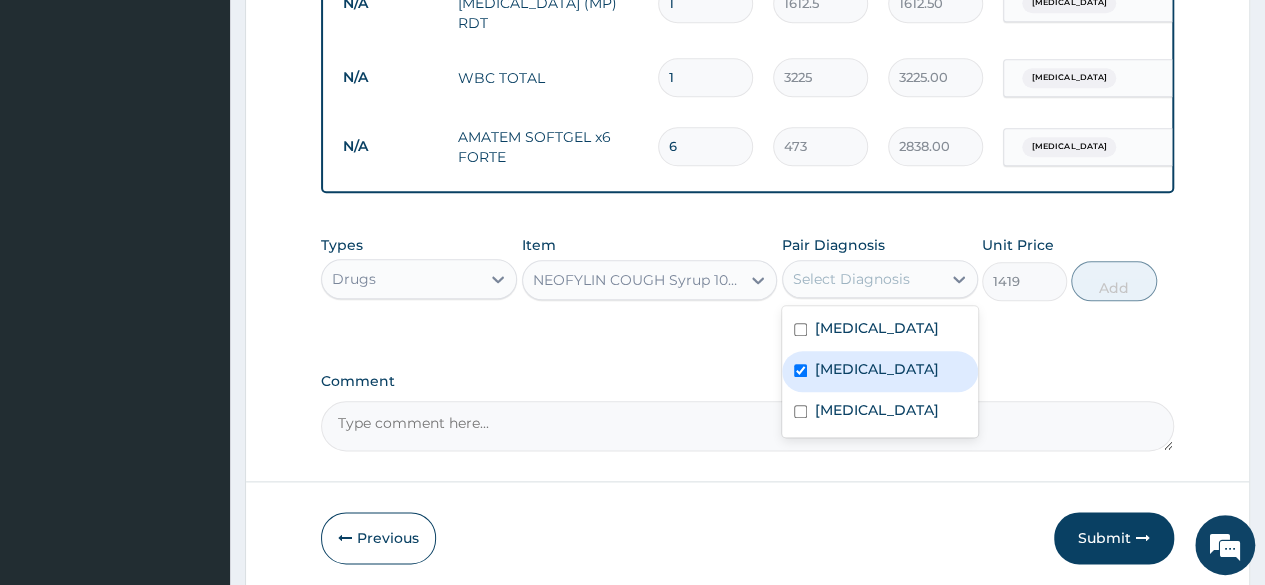 checkbox on "true" 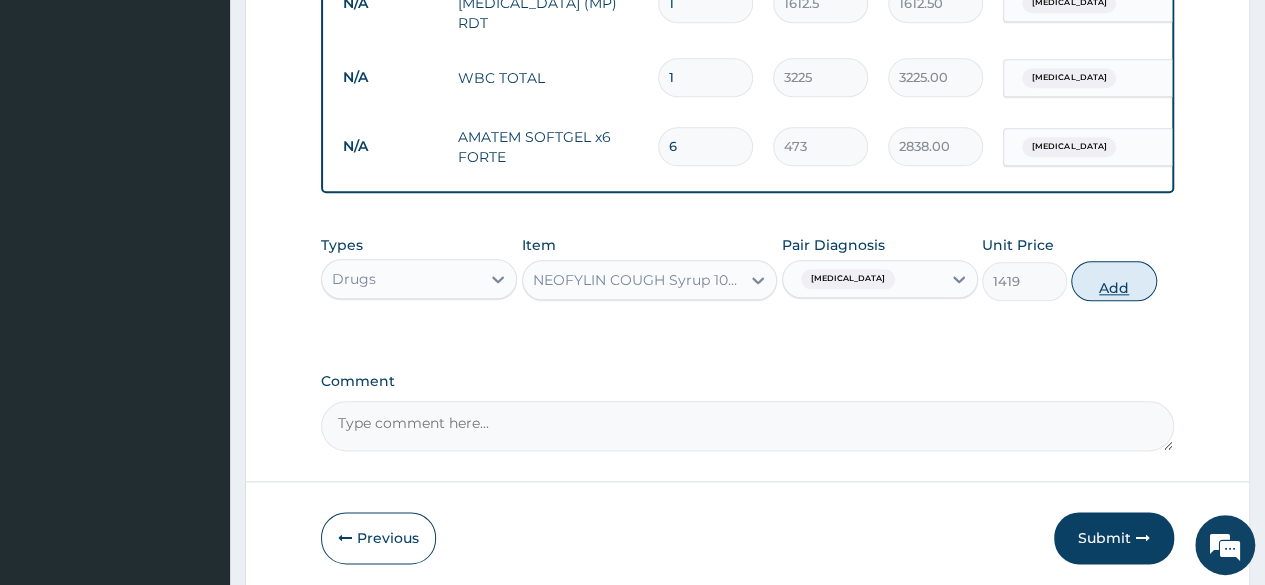 click on "Add" at bounding box center (1113, 281) 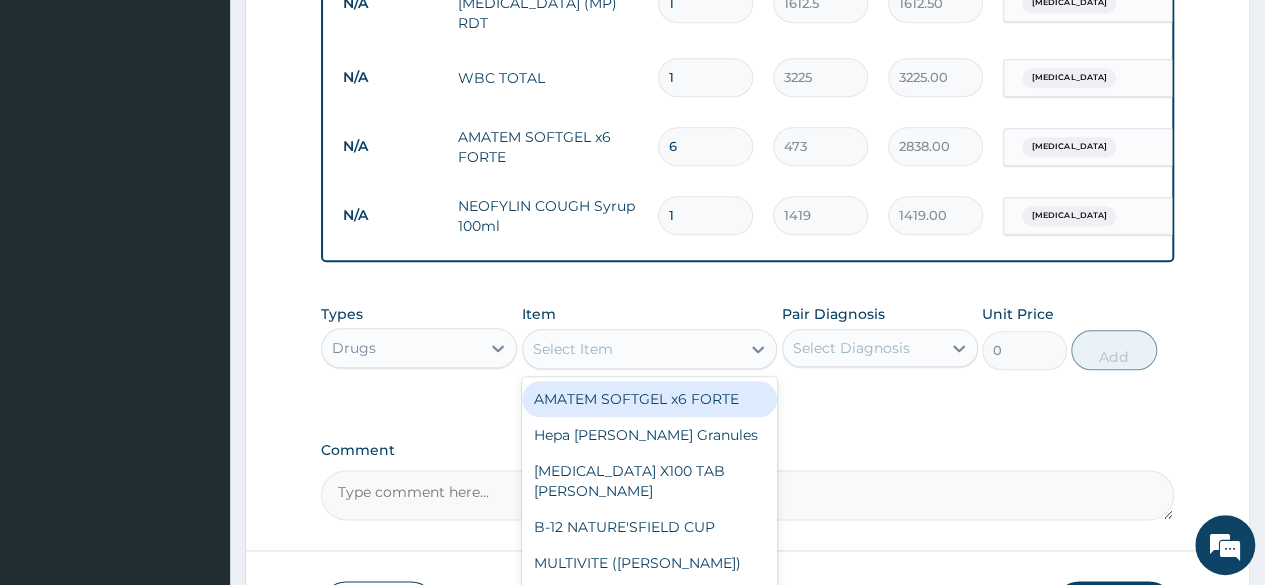 click on "Select Item" at bounding box center (573, 349) 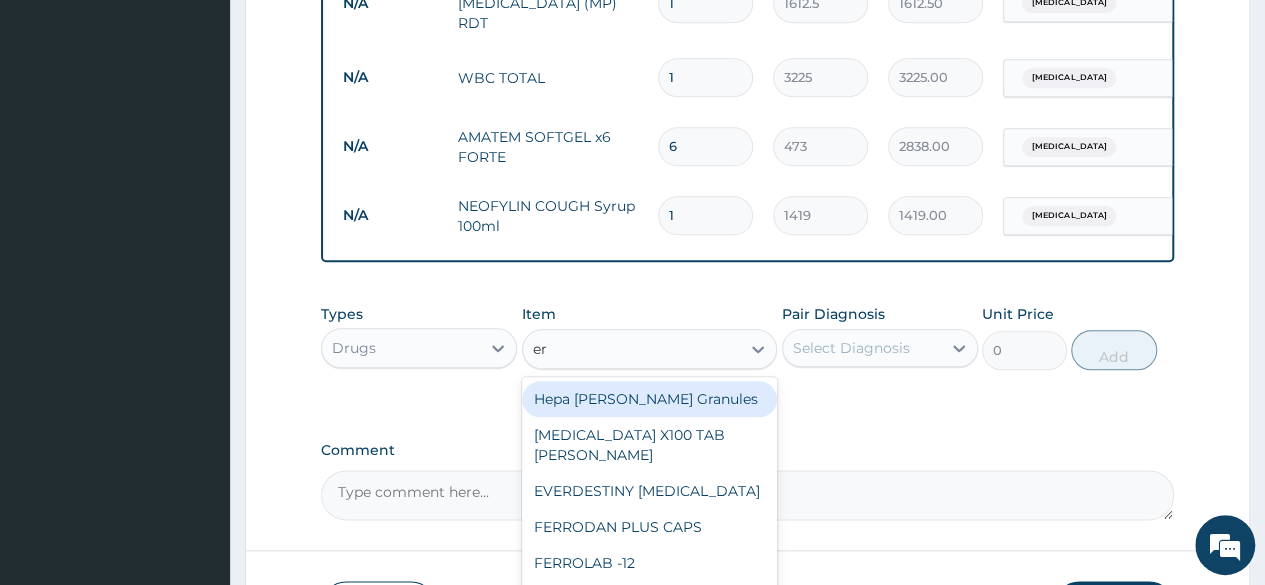 type on "ery" 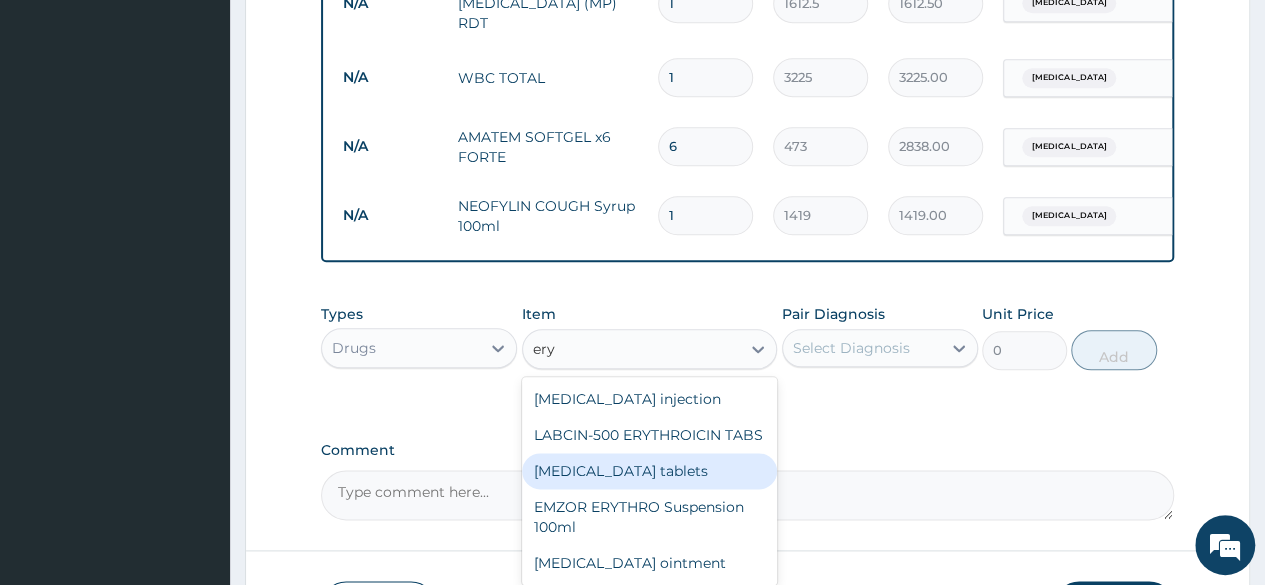 click on "[MEDICAL_DATA] tablets" at bounding box center [650, 471] 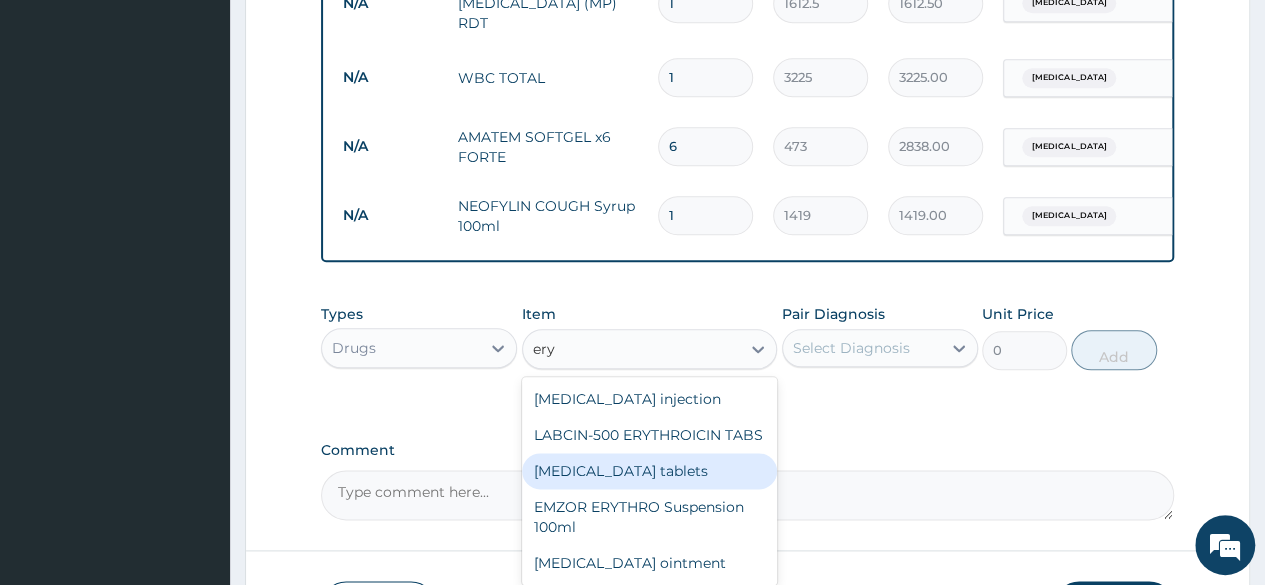 type 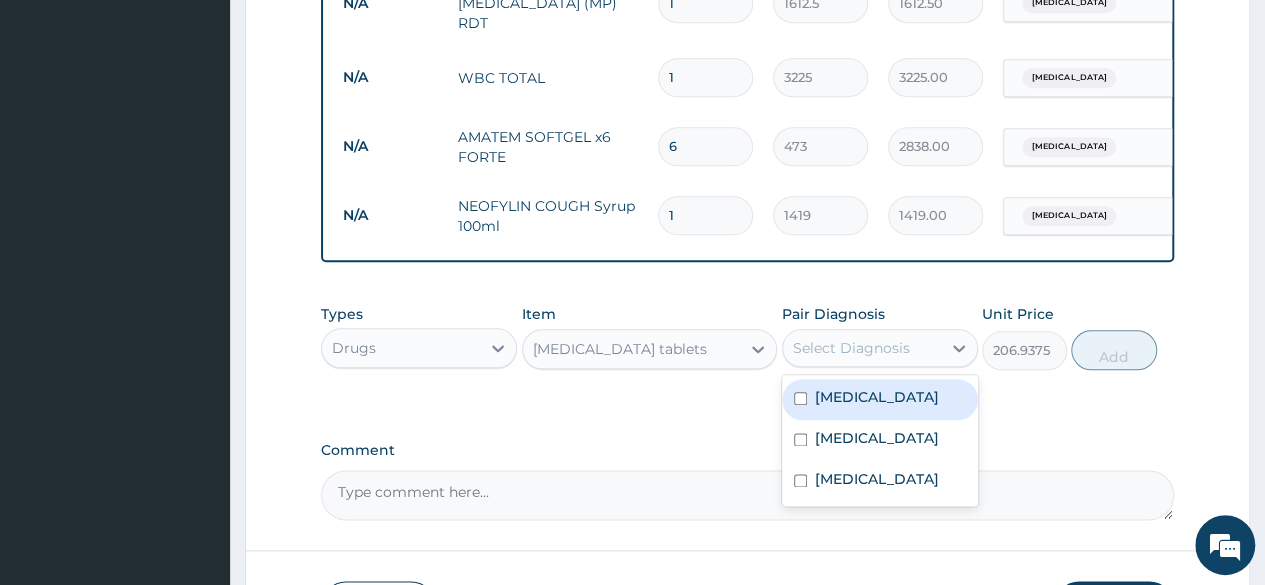 click on "Select Diagnosis" at bounding box center [851, 348] 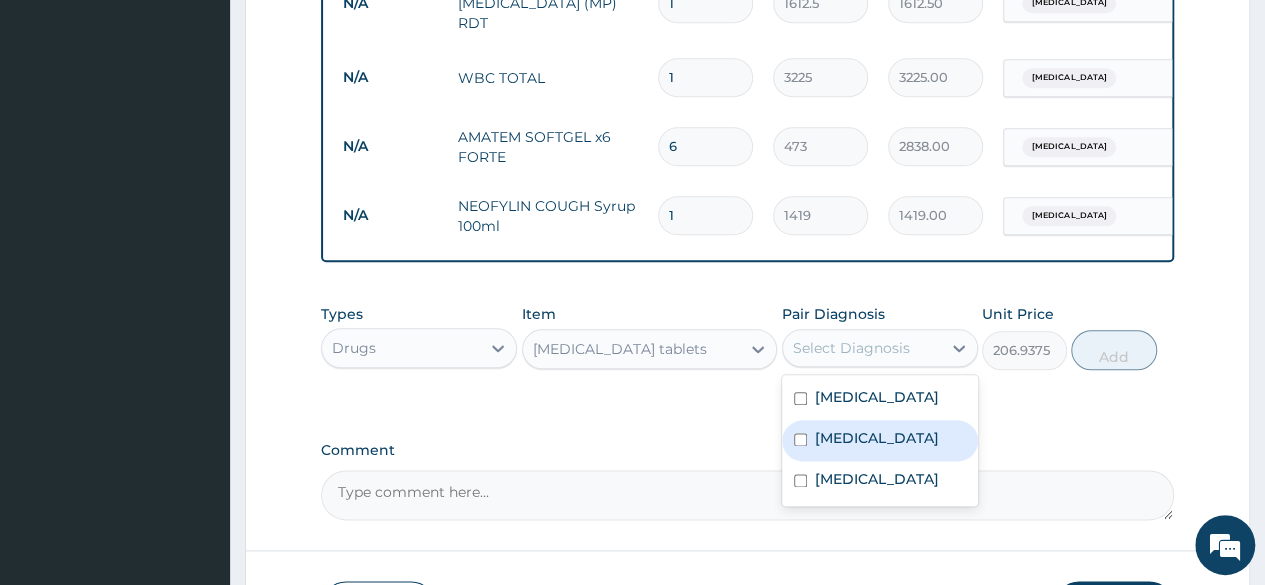 click on "[MEDICAL_DATA]" at bounding box center (877, 438) 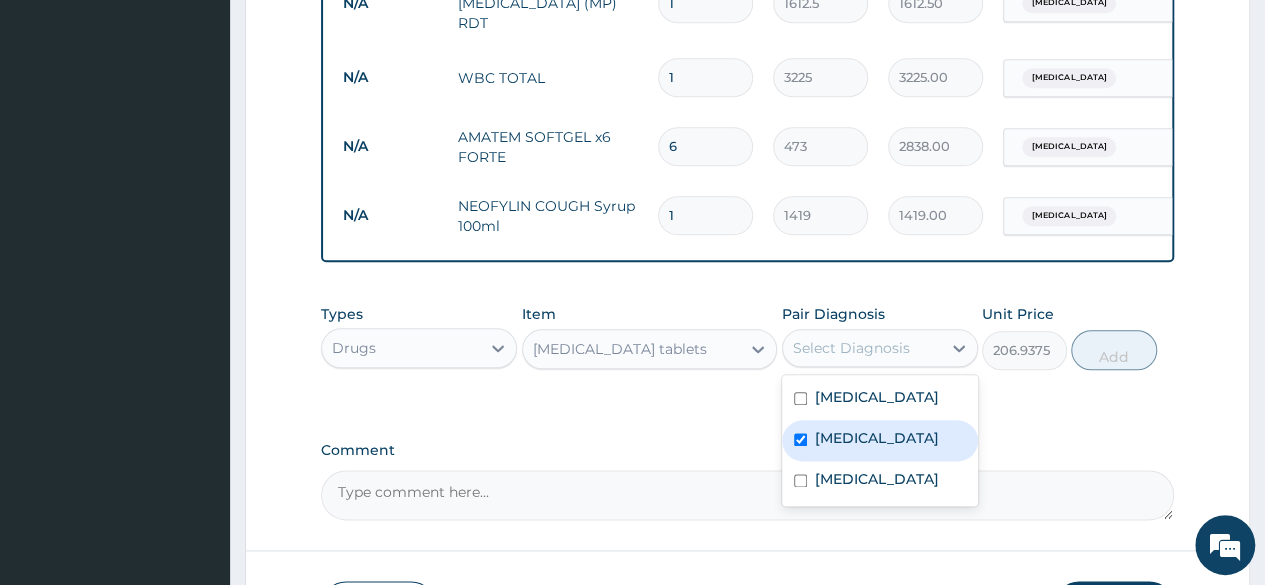 checkbox on "true" 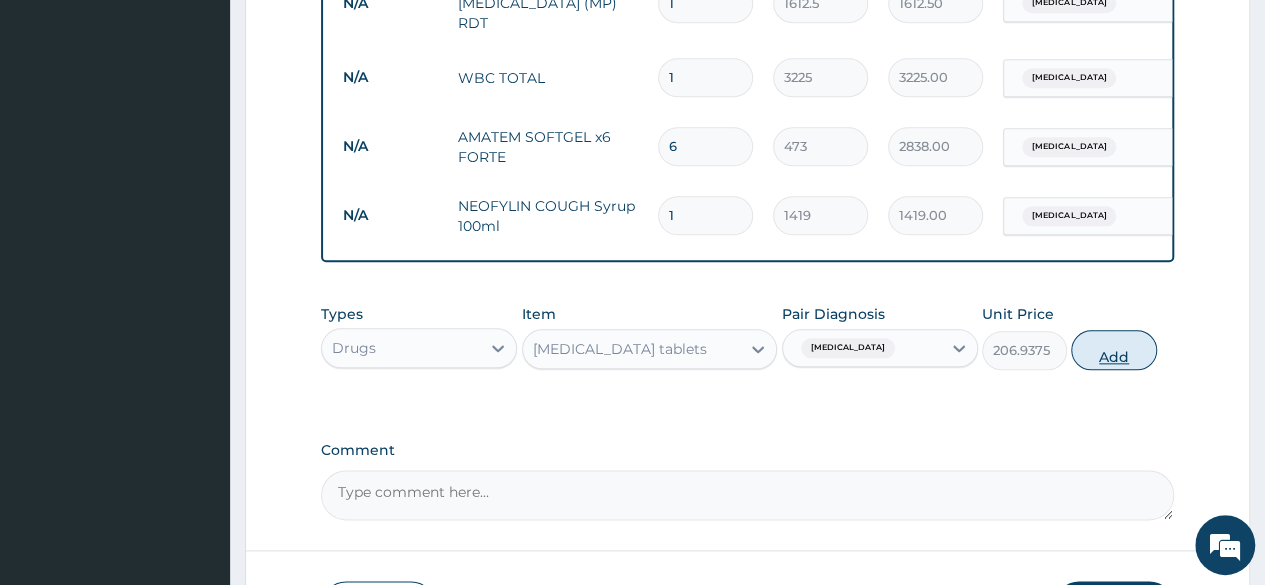 click on "Add" at bounding box center (1113, 350) 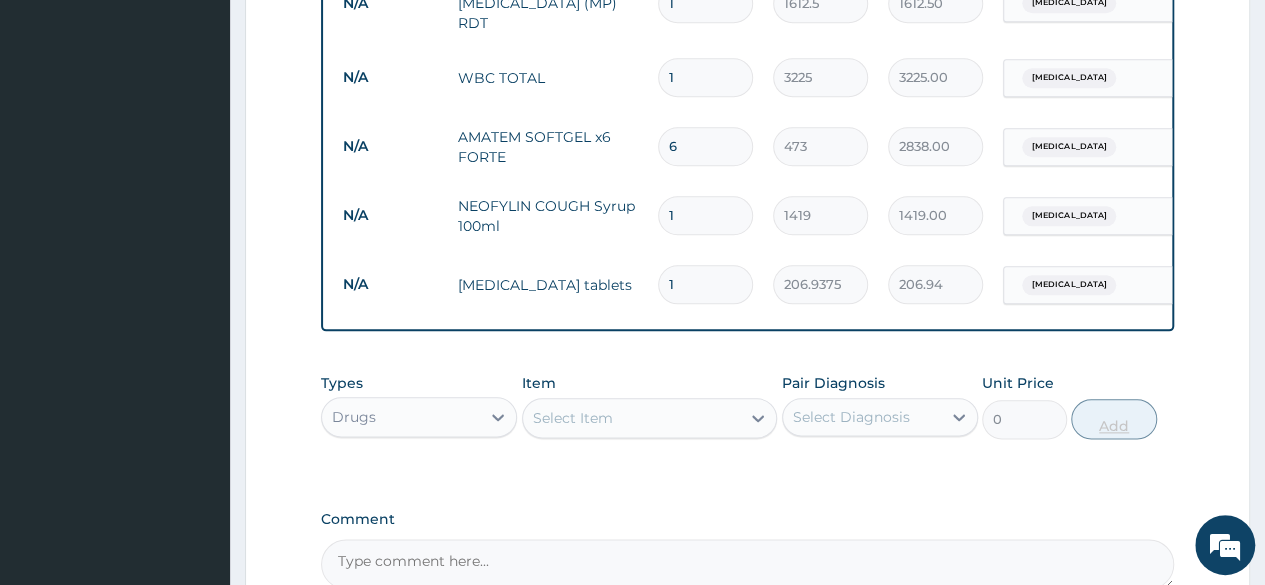 type on "10" 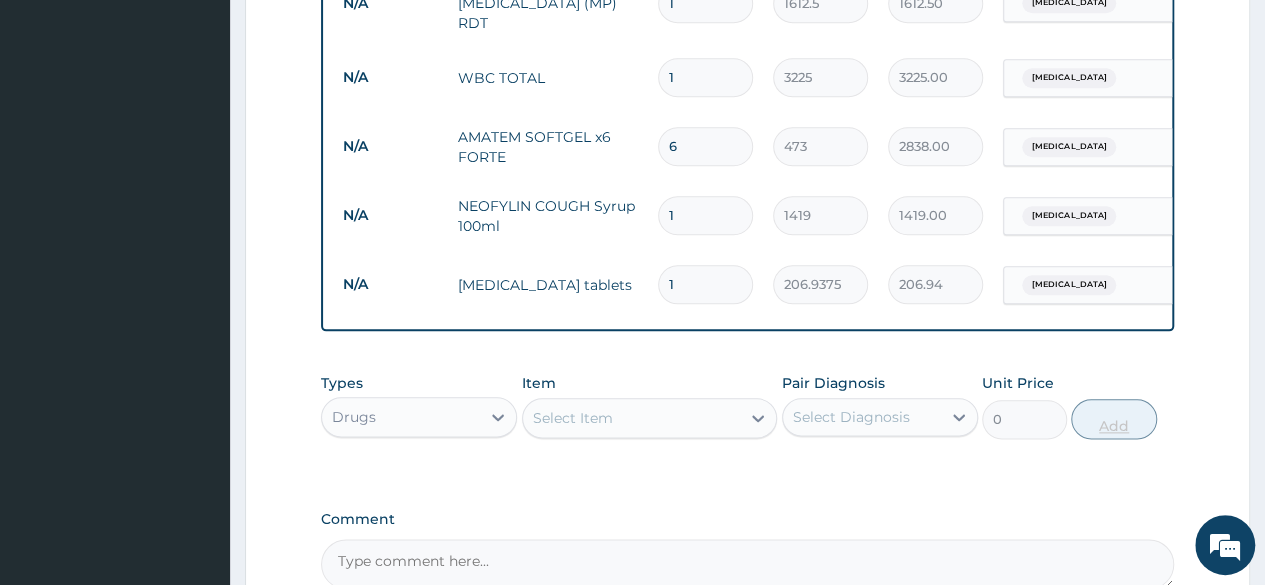 type on "2069.38" 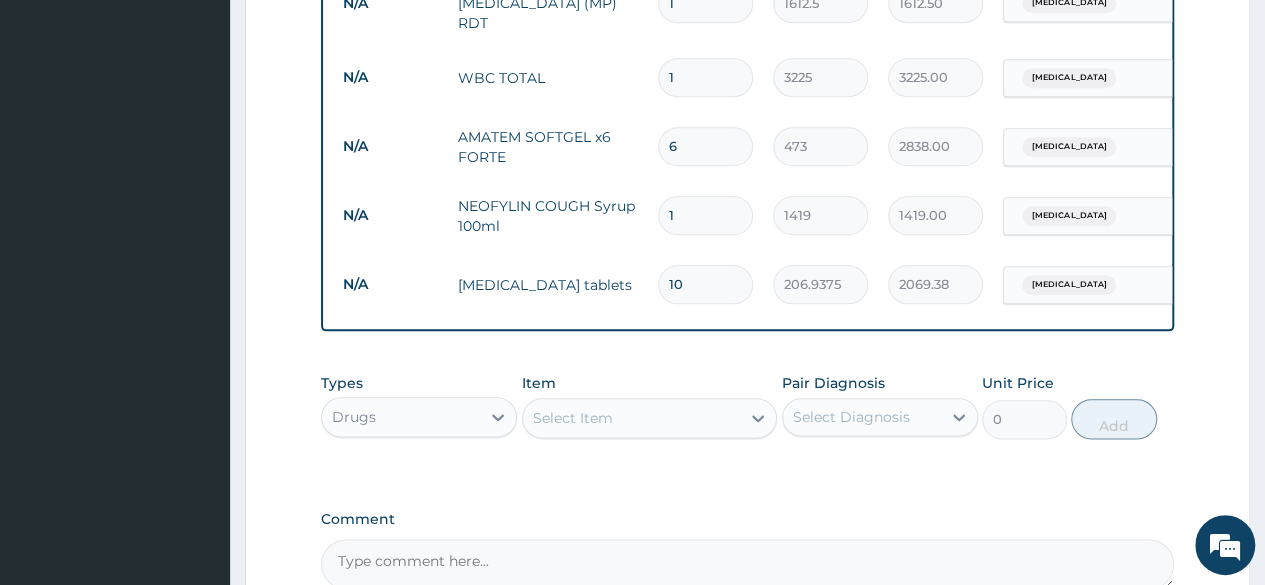 type on "10" 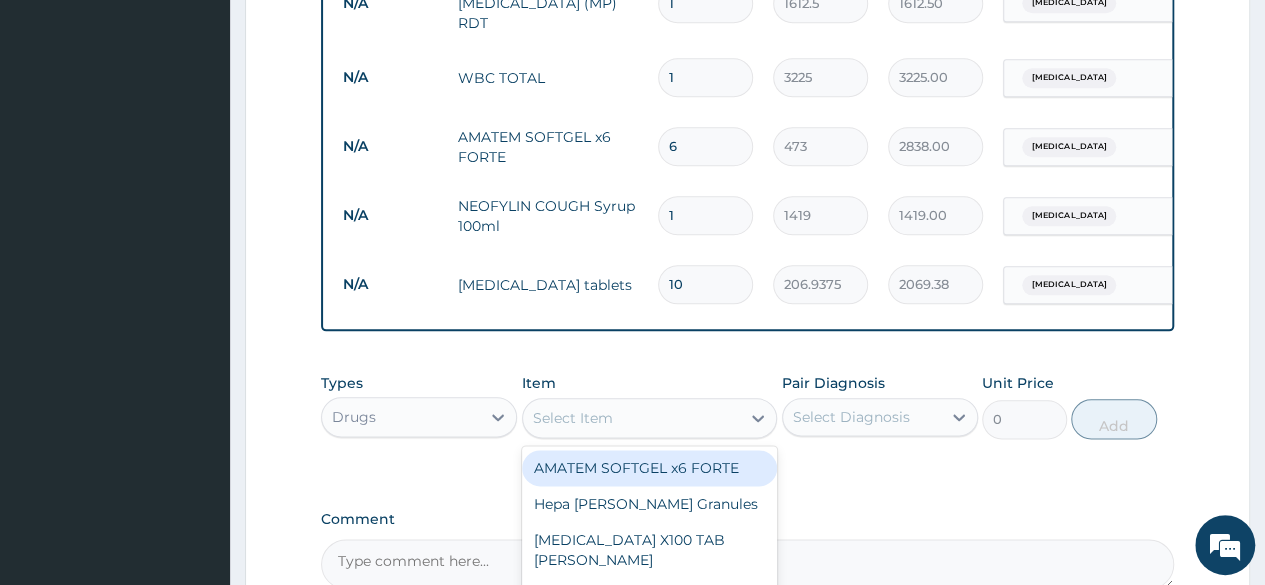 click on "Select Item" at bounding box center (573, 418) 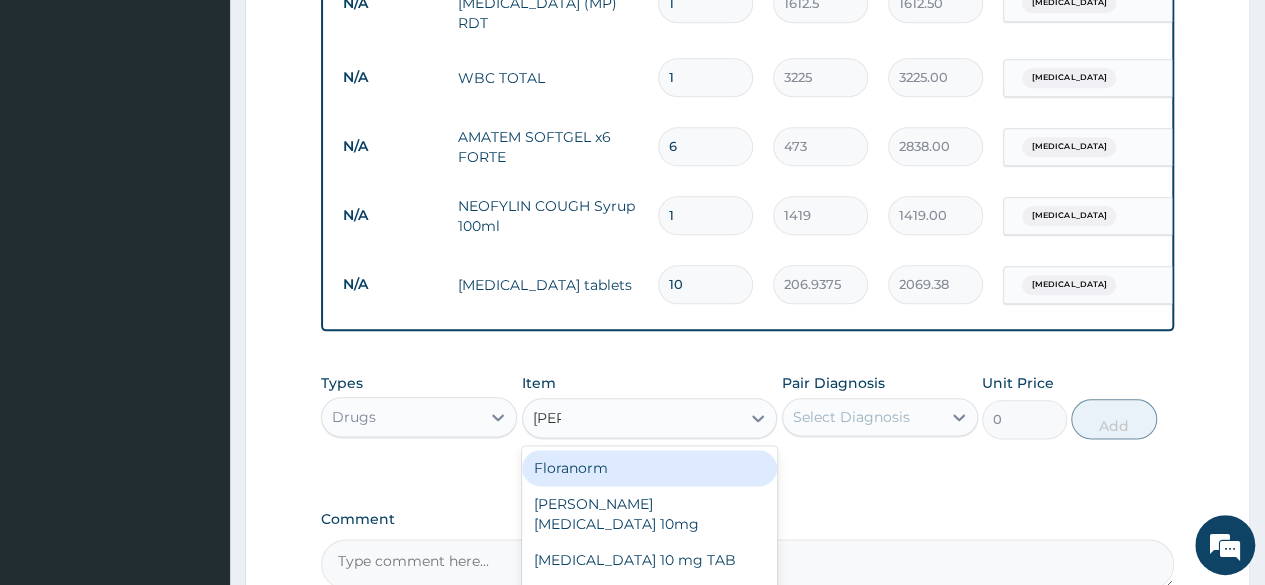 type on "lorat" 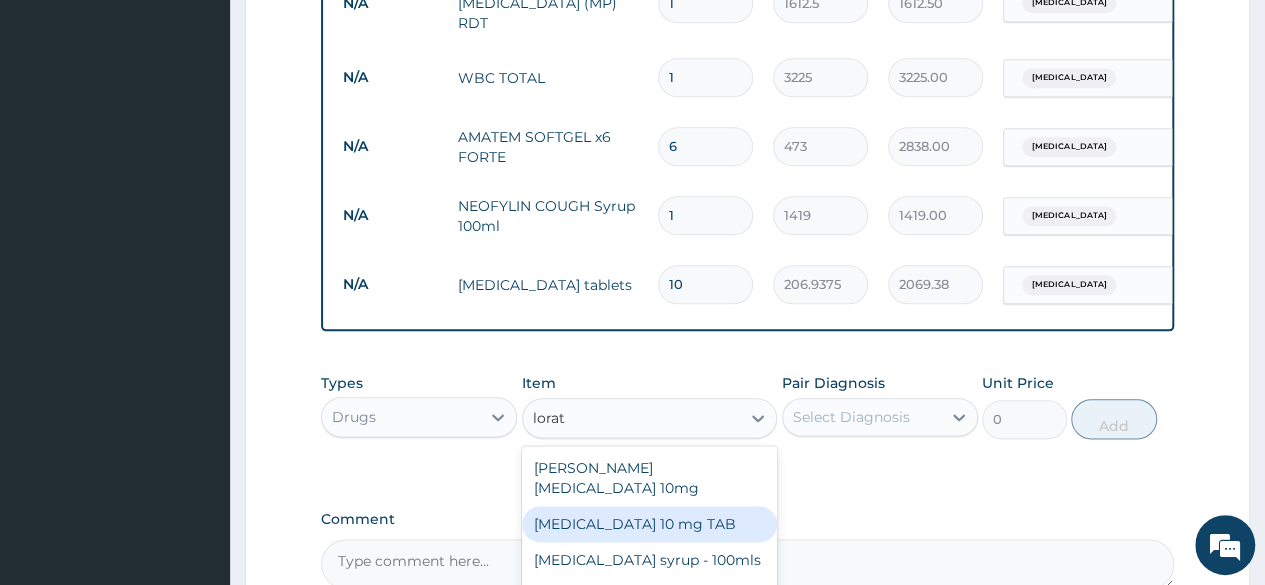 click on "[MEDICAL_DATA] 10 mg TAB" at bounding box center (650, 524) 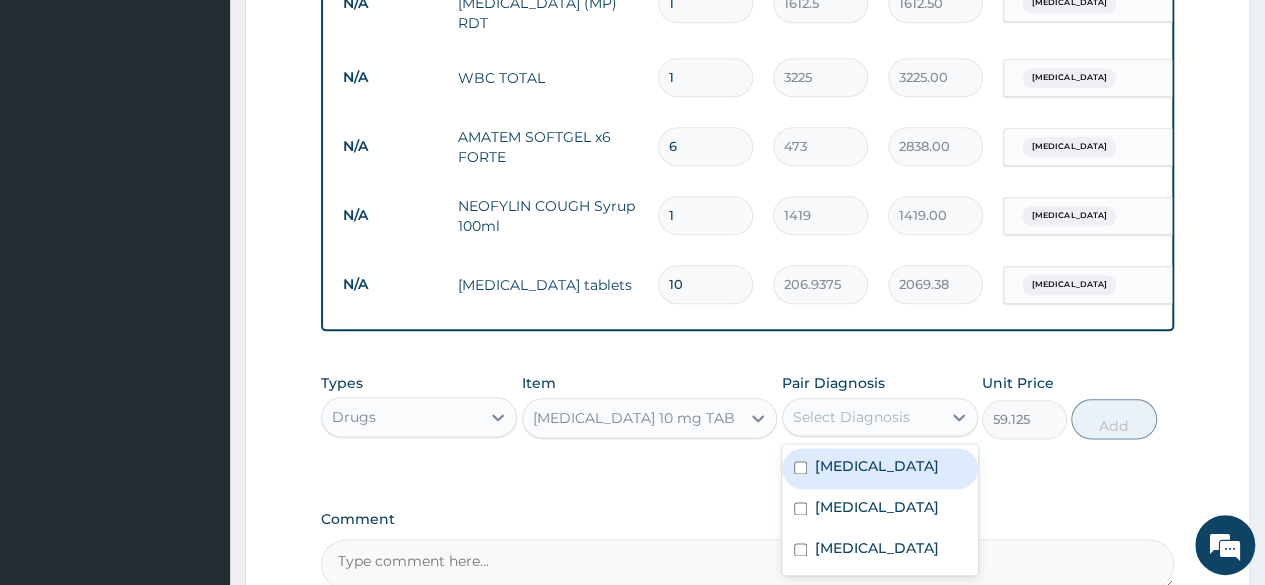 click on "Select Diagnosis" at bounding box center [862, 417] 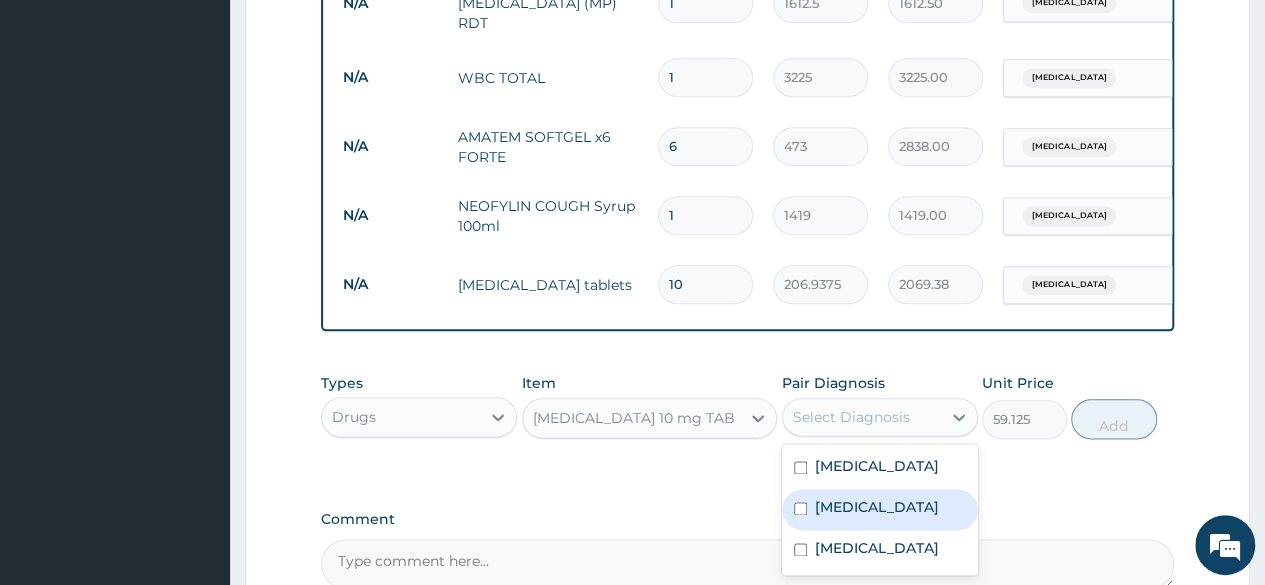 click on "[MEDICAL_DATA]" at bounding box center (877, 507) 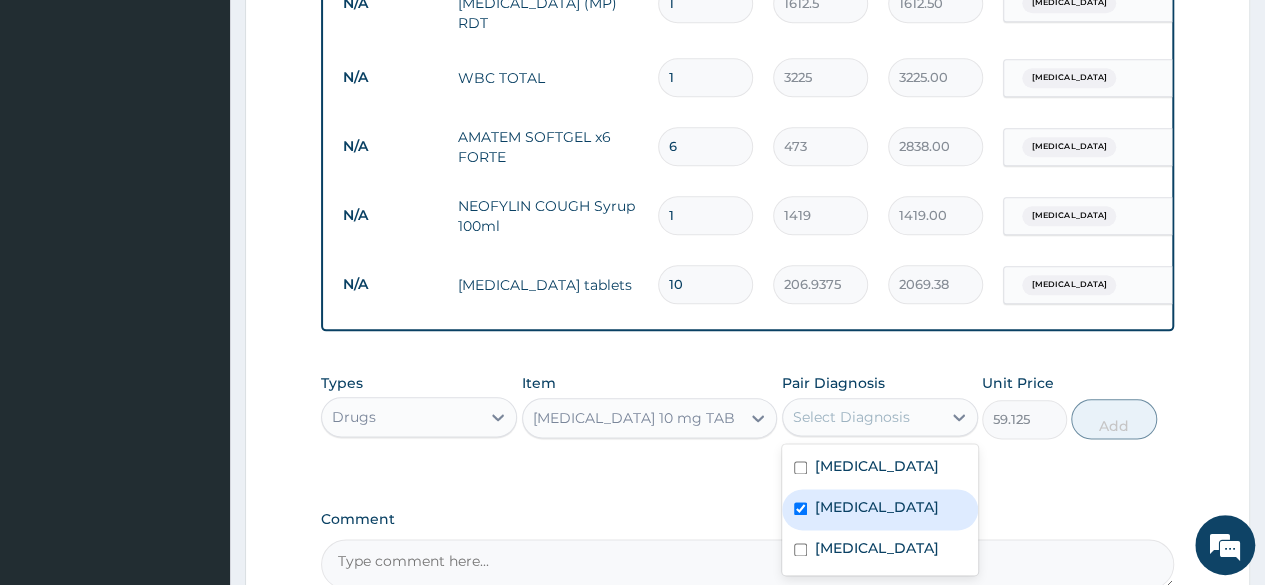 checkbox on "true" 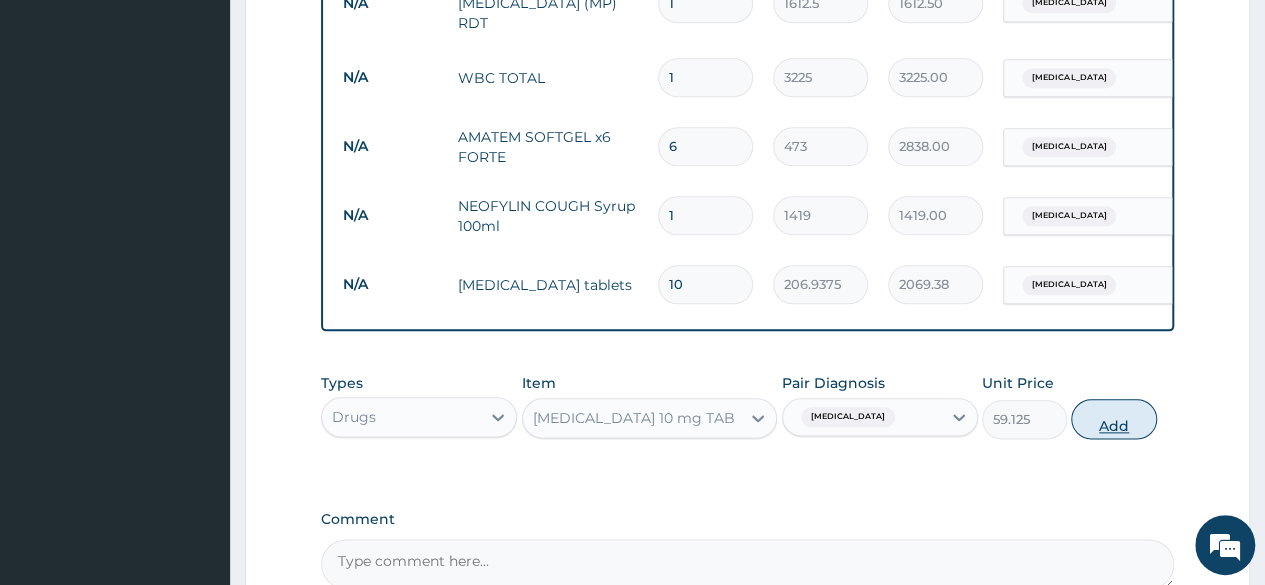 click on "Add" at bounding box center (1113, 419) 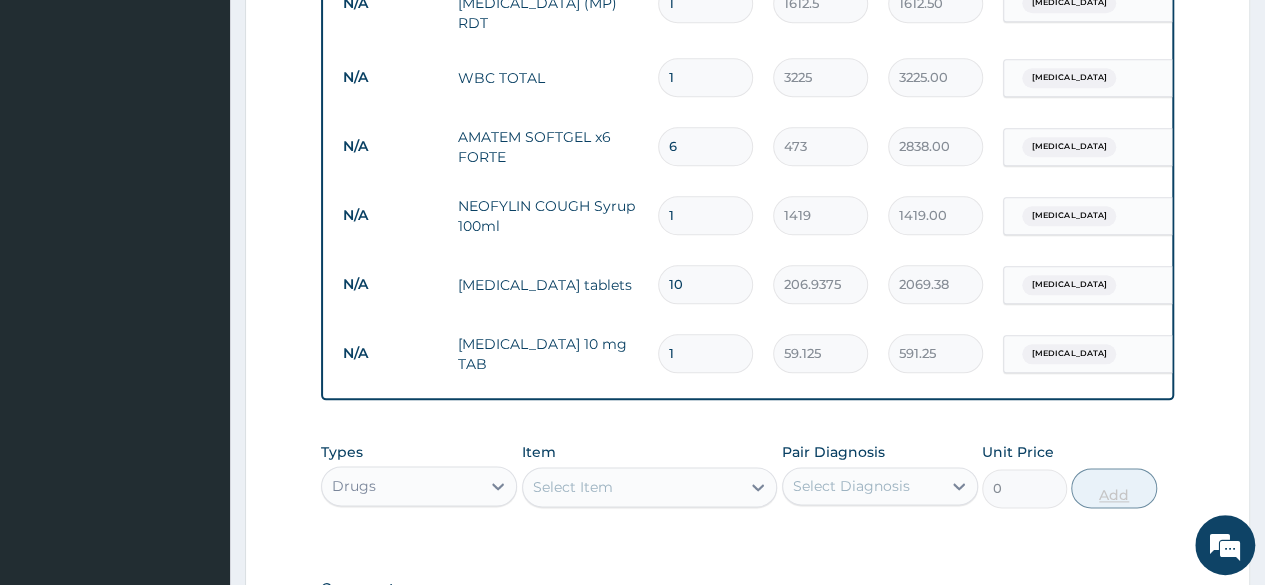 type on "10" 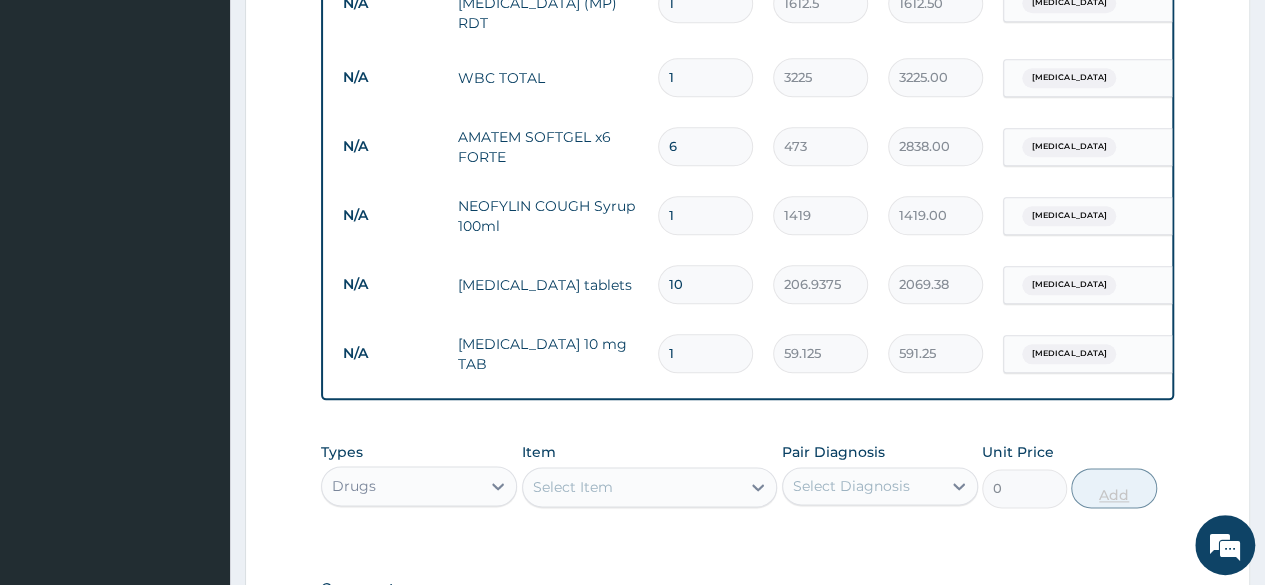 type on "591.25" 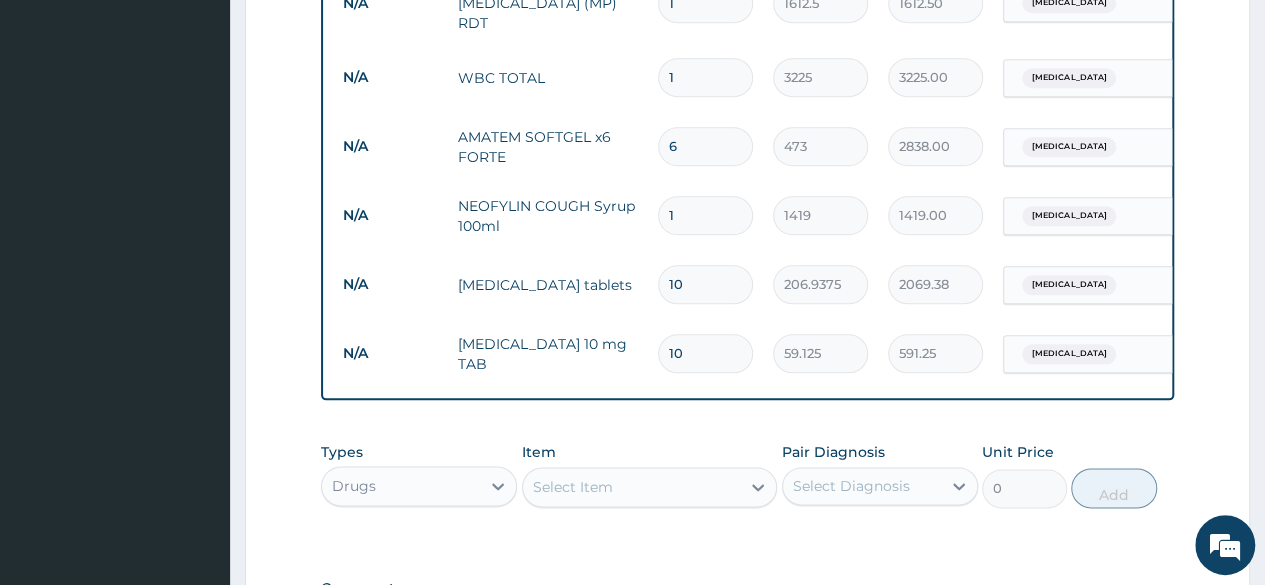 type on "10" 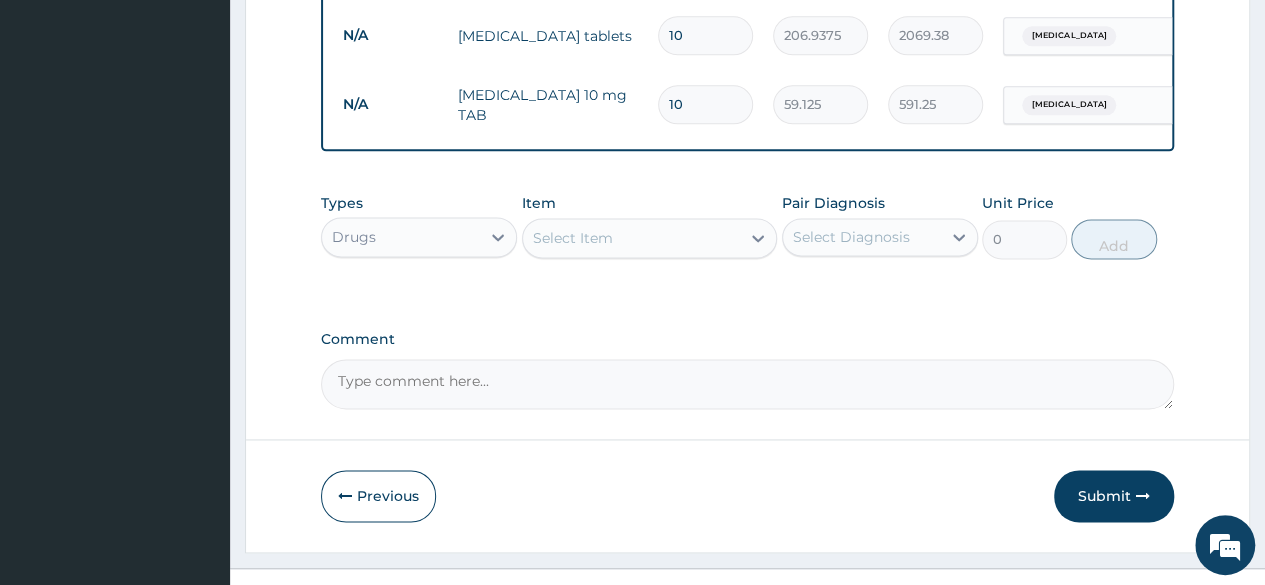 scroll, scrollTop: 1246, scrollLeft: 0, axis: vertical 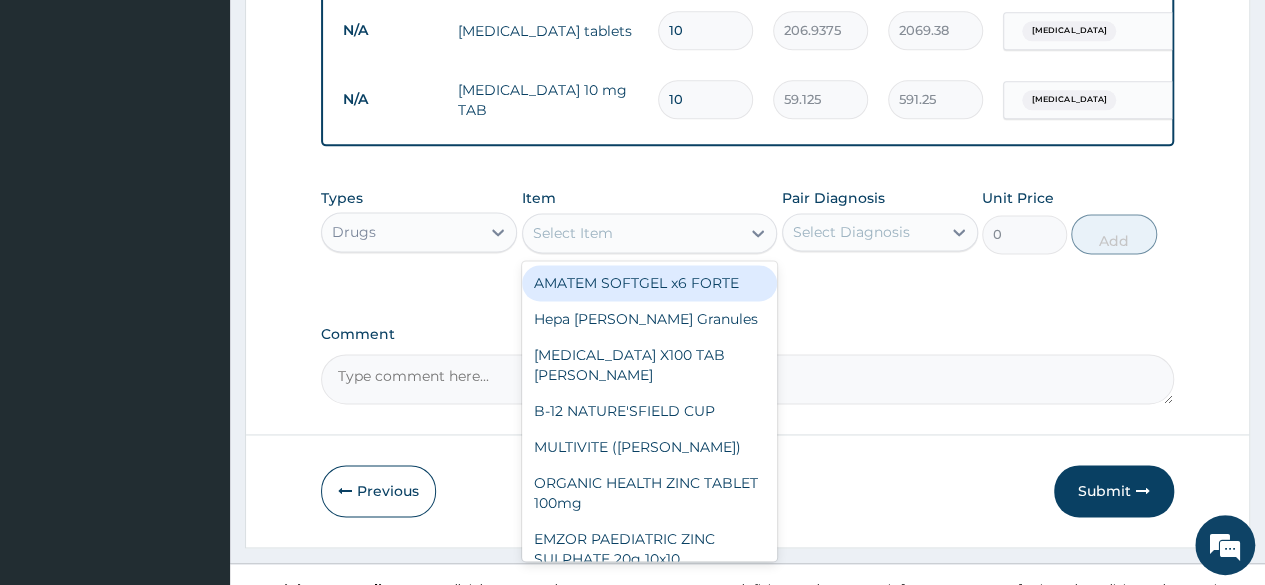 click on "Select Item" at bounding box center [632, 233] 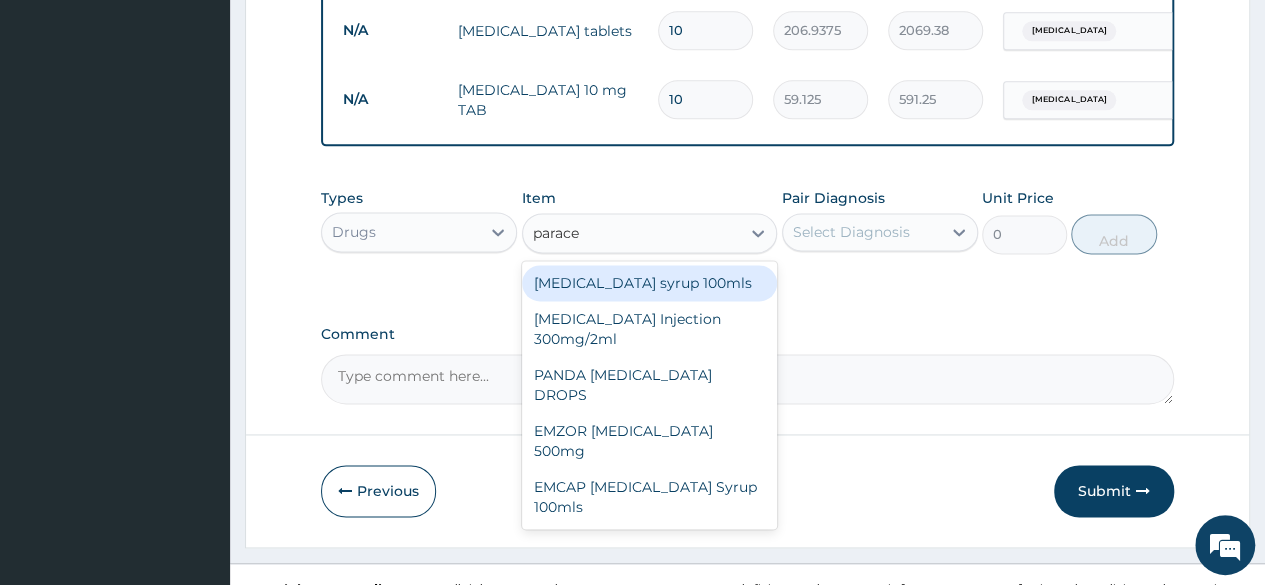 type on "paracet" 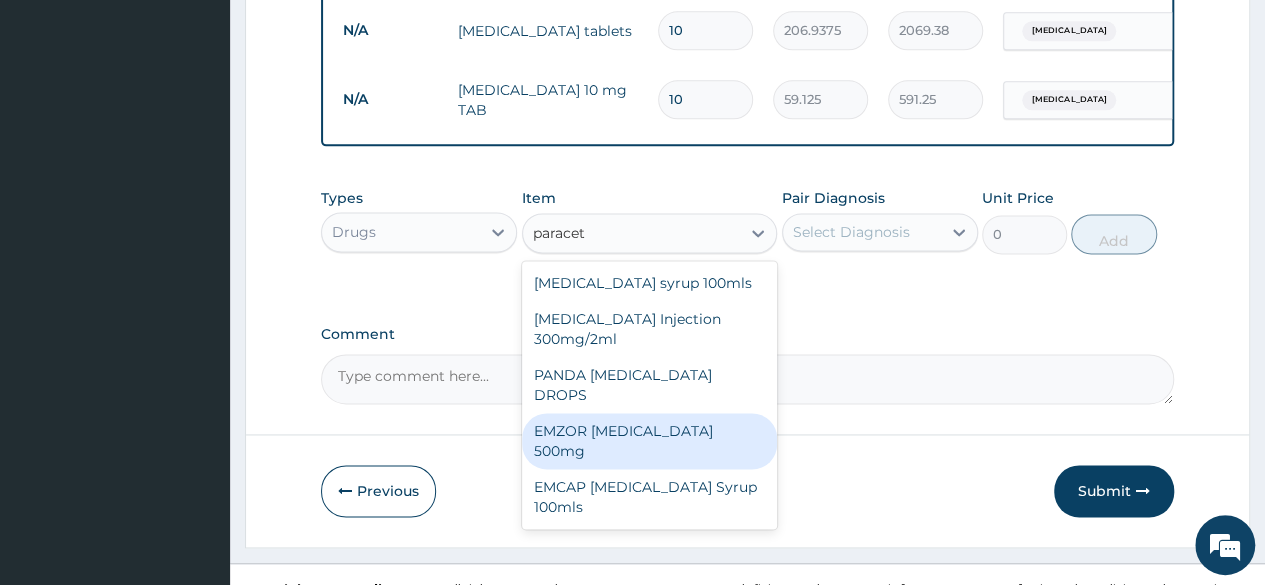 click on "EMZOR [MEDICAL_DATA] 500mg" at bounding box center [650, 441] 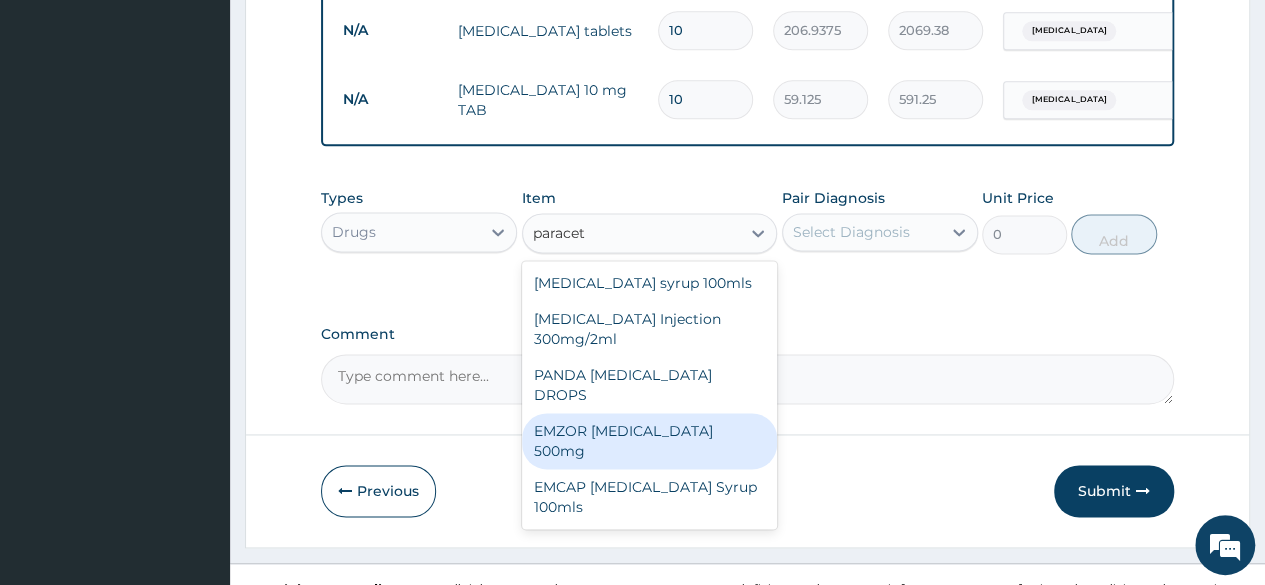 type 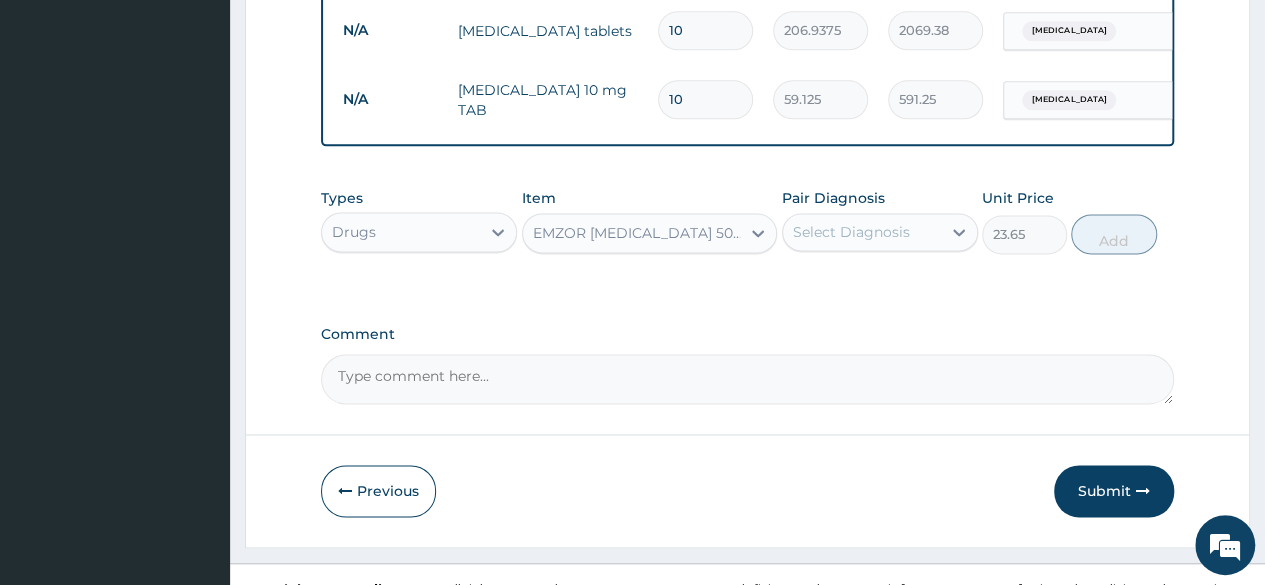 click on "Select Diagnosis" at bounding box center (862, 232) 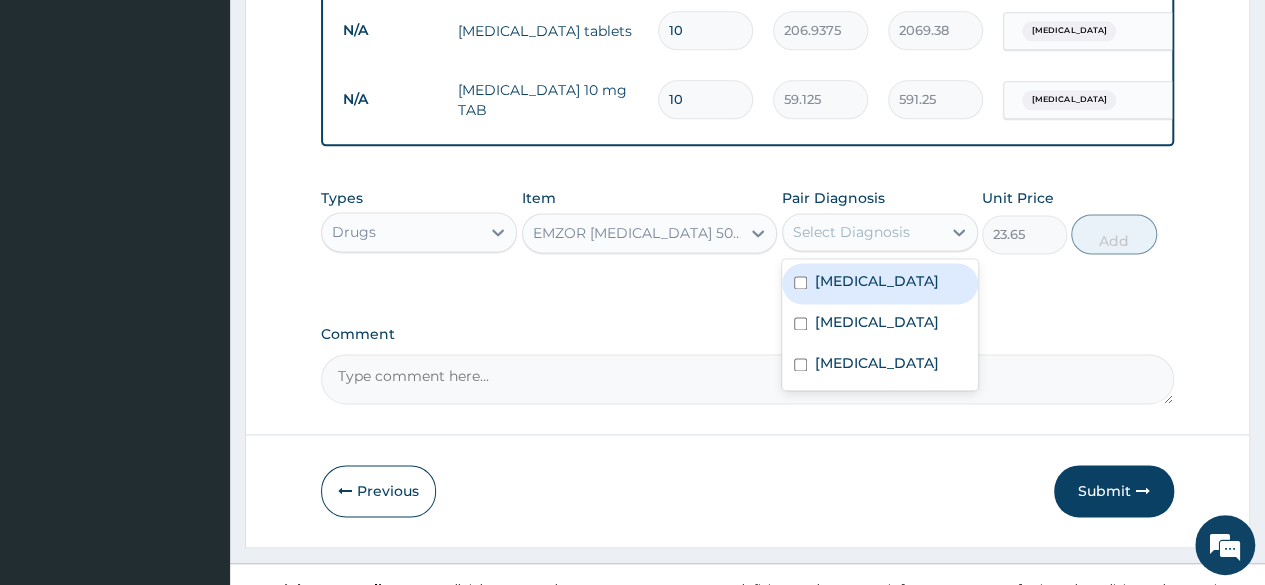click on "[MEDICAL_DATA]" at bounding box center (880, 283) 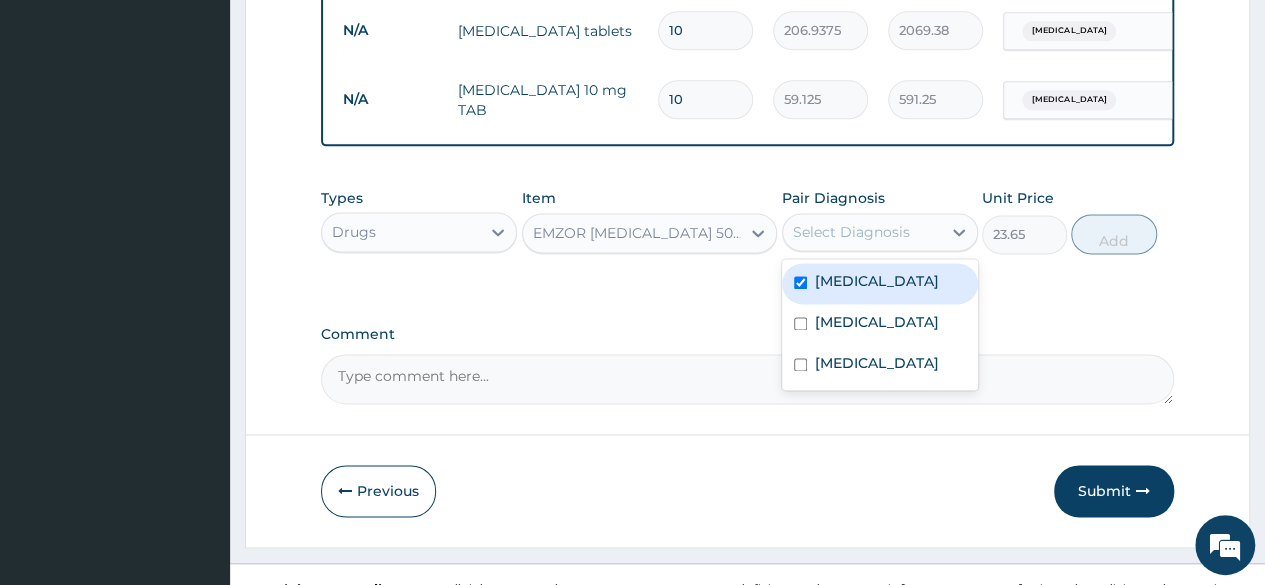 checkbox on "true" 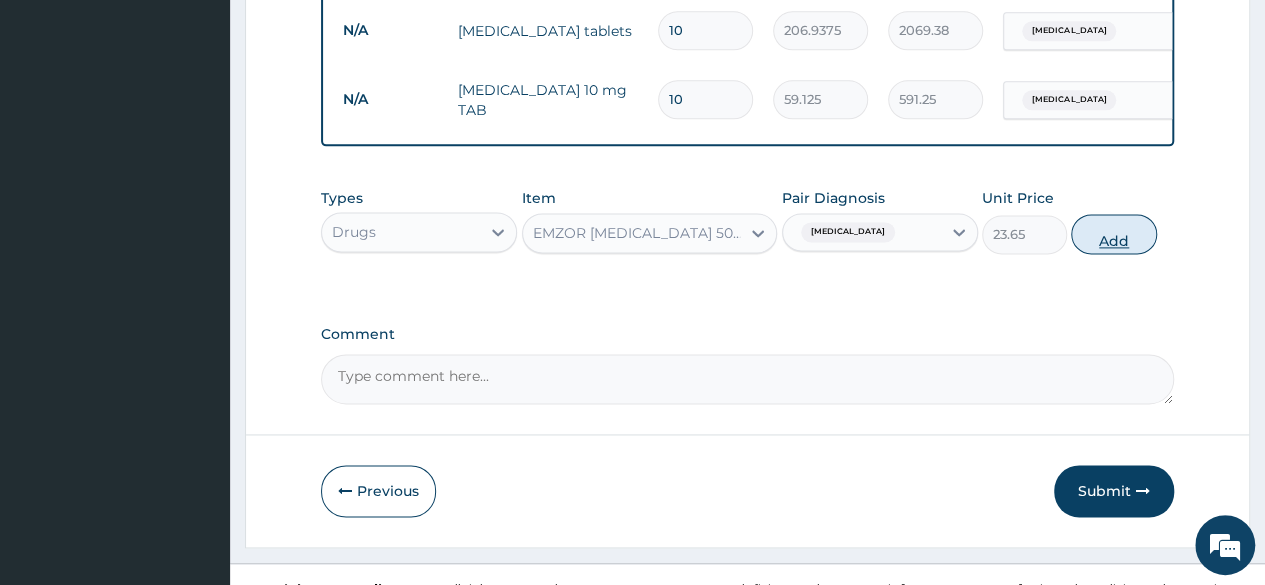 click on "Add" at bounding box center (1113, 234) 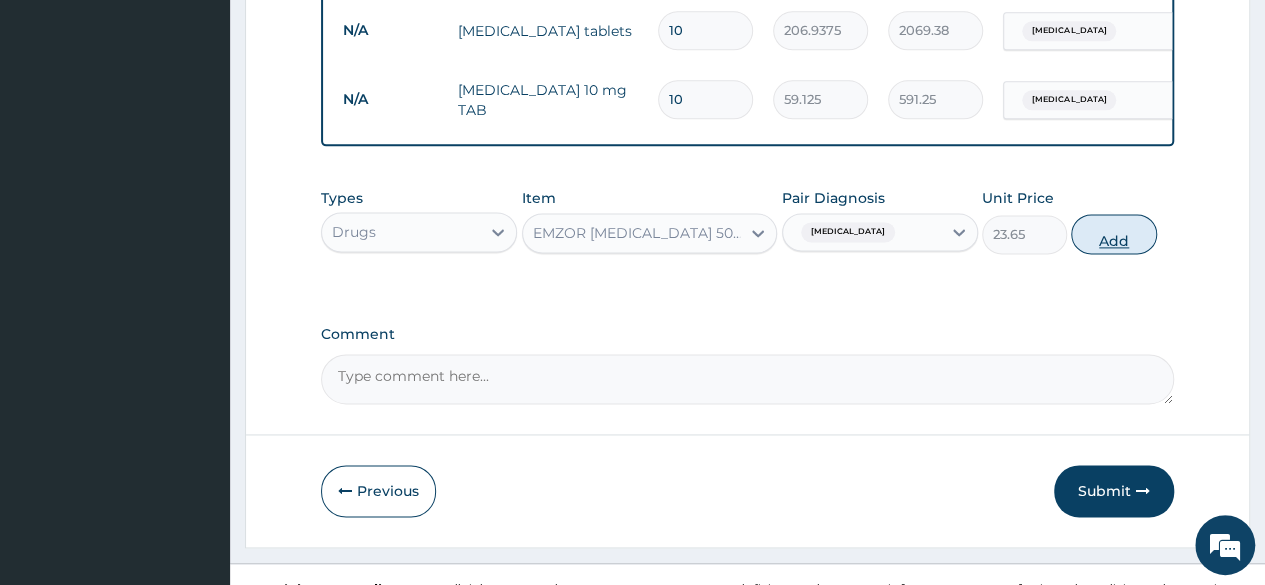 type on "0" 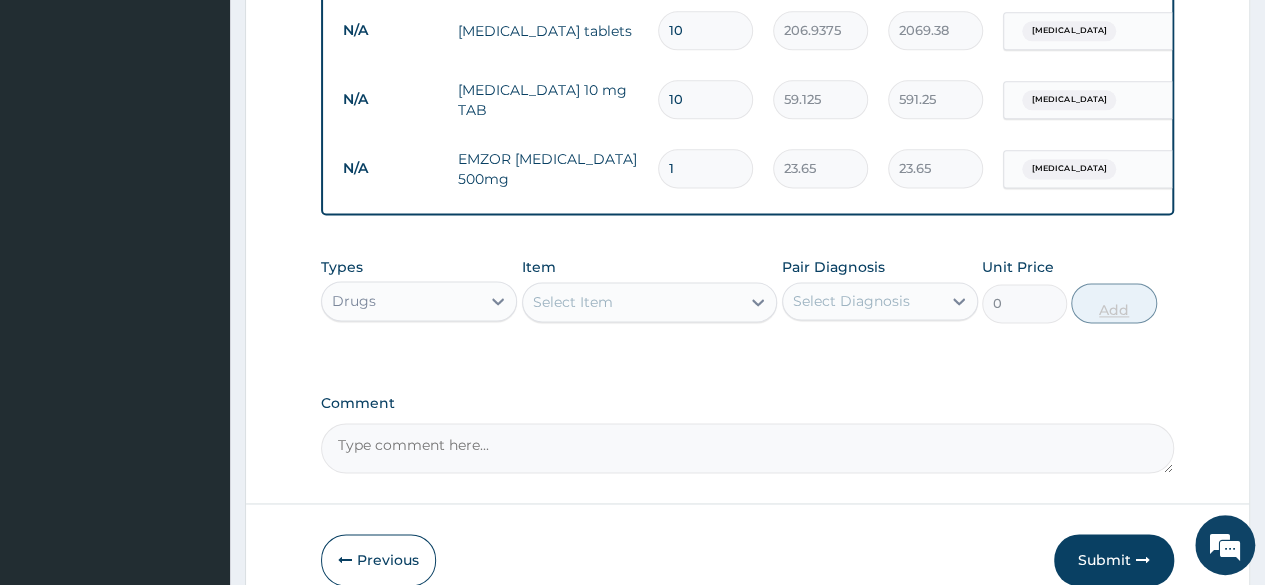 type on "18" 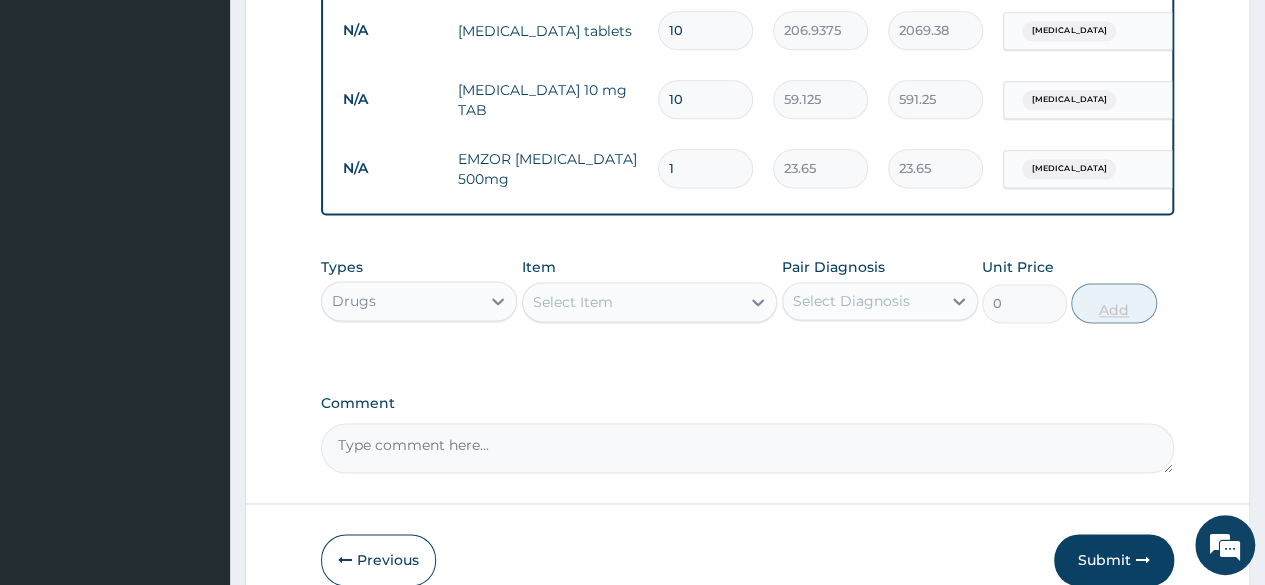 type on "425.70" 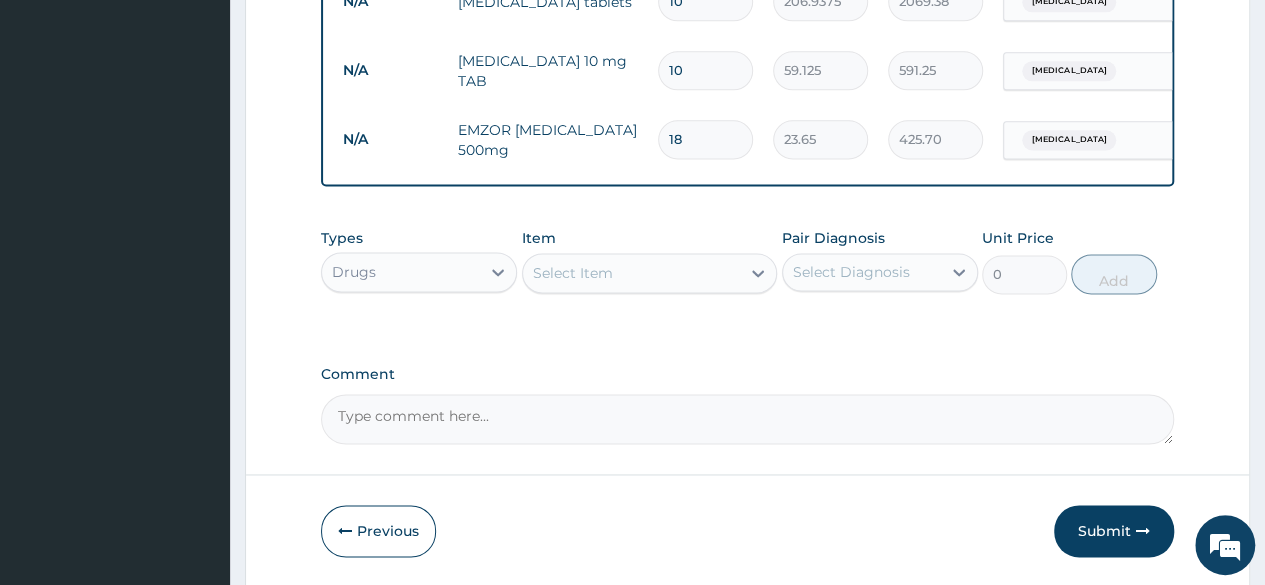 scroll, scrollTop: 1339, scrollLeft: 0, axis: vertical 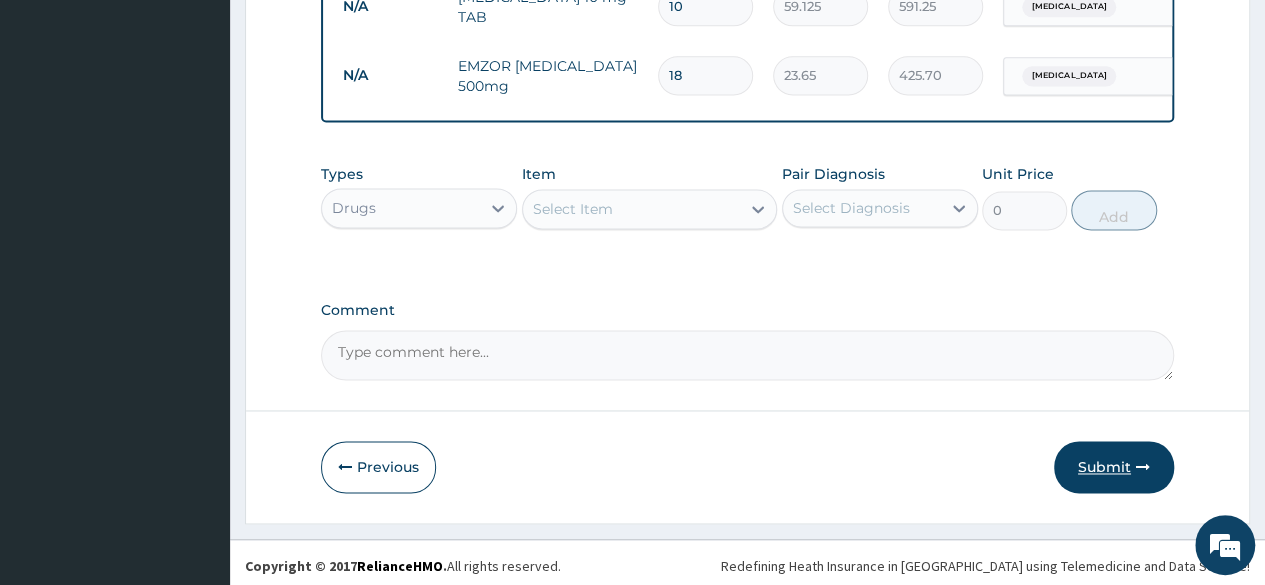 type on "18" 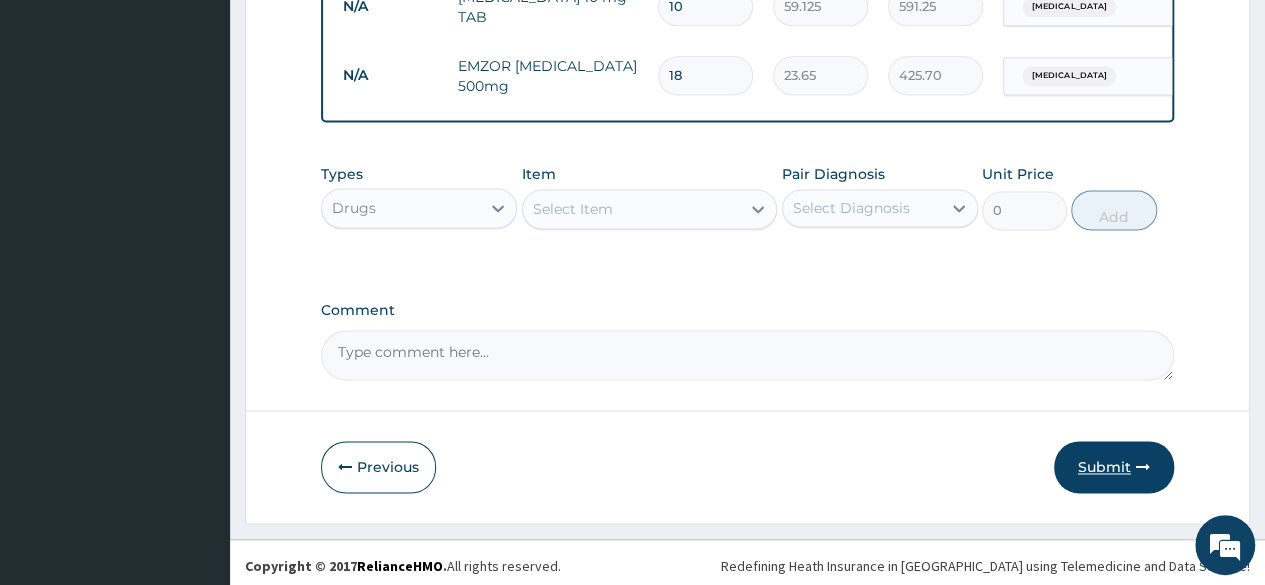click on "Submit" at bounding box center [1114, 467] 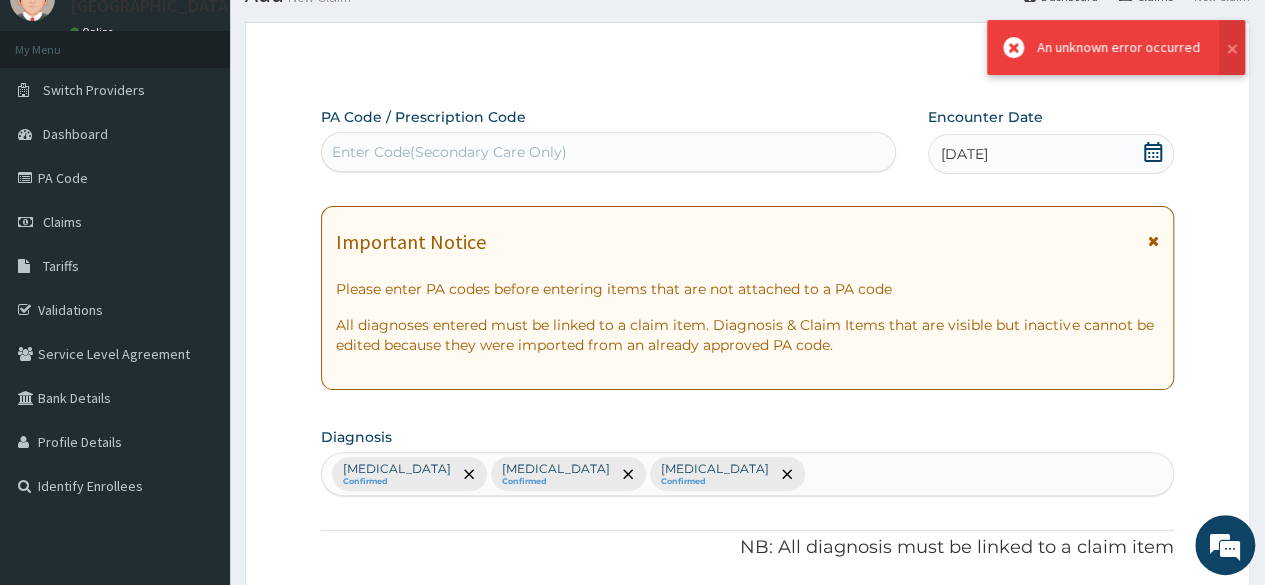 scroll, scrollTop: 1339, scrollLeft: 0, axis: vertical 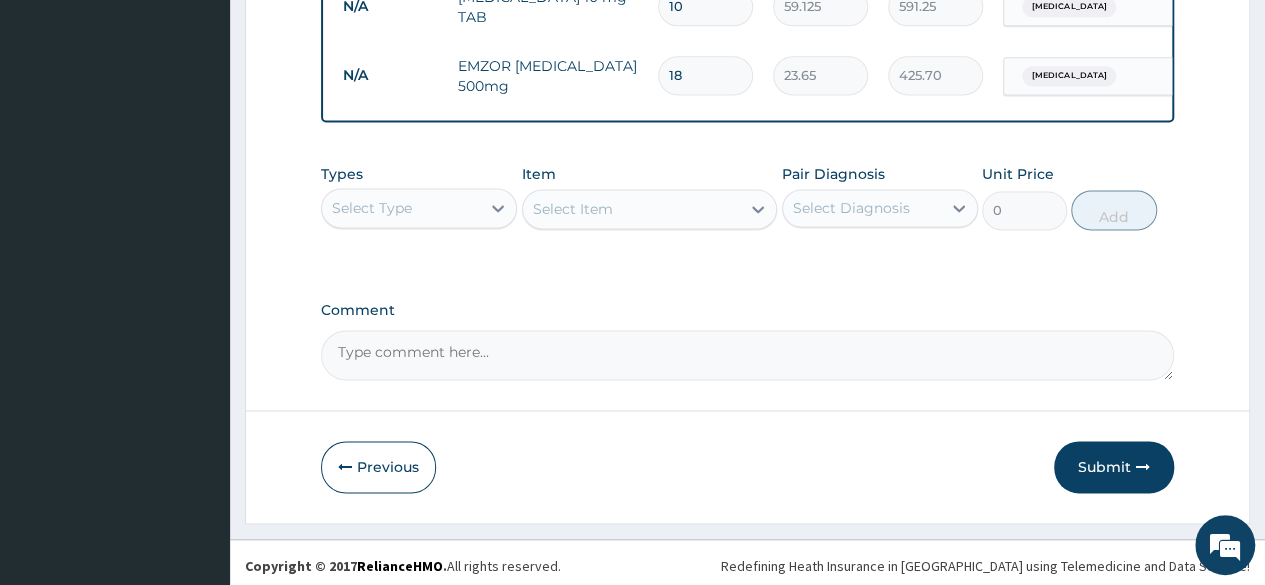 click on "Submit" at bounding box center (1114, 467) 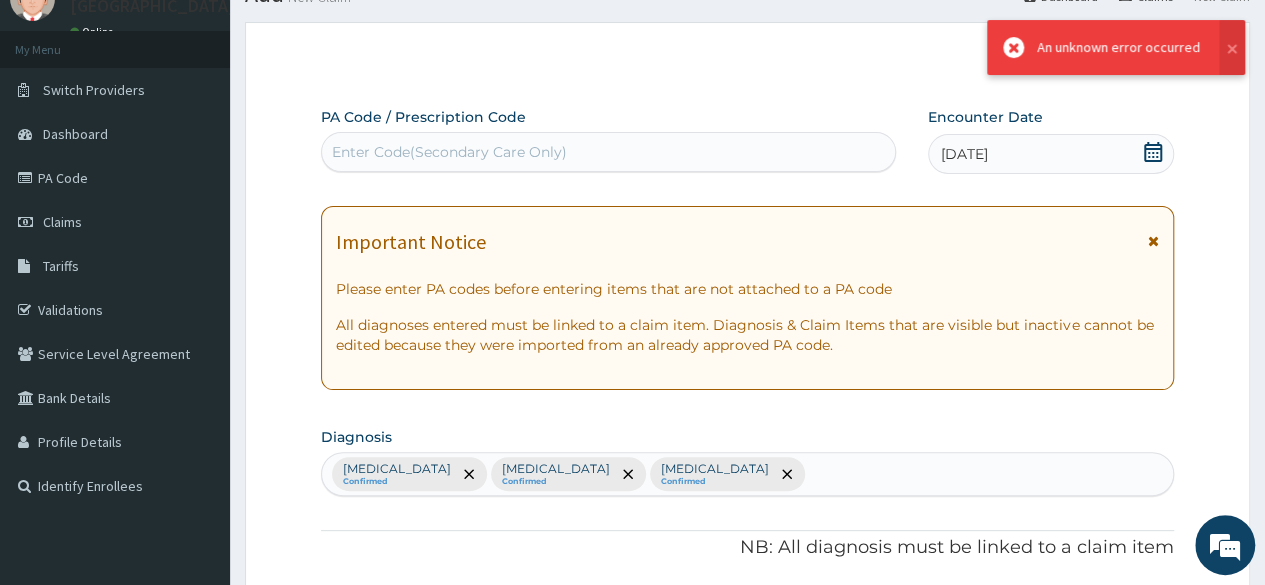 scroll, scrollTop: 1339, scrollLeft: 0, axis: vertical 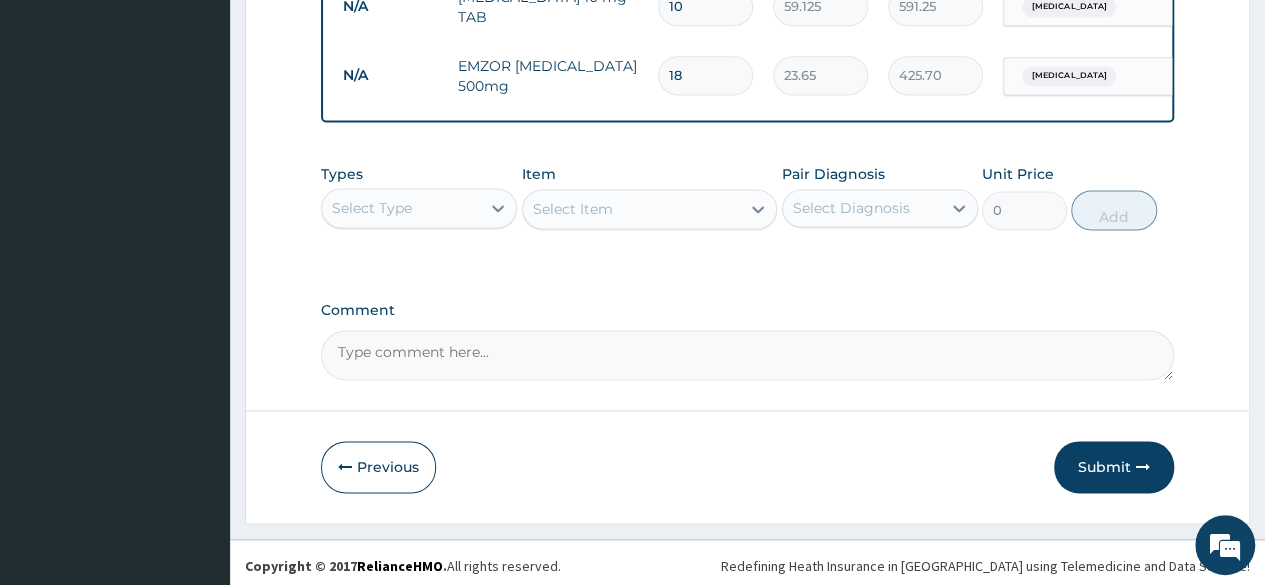 click on "Submit" at bounding box center (1114, 467) 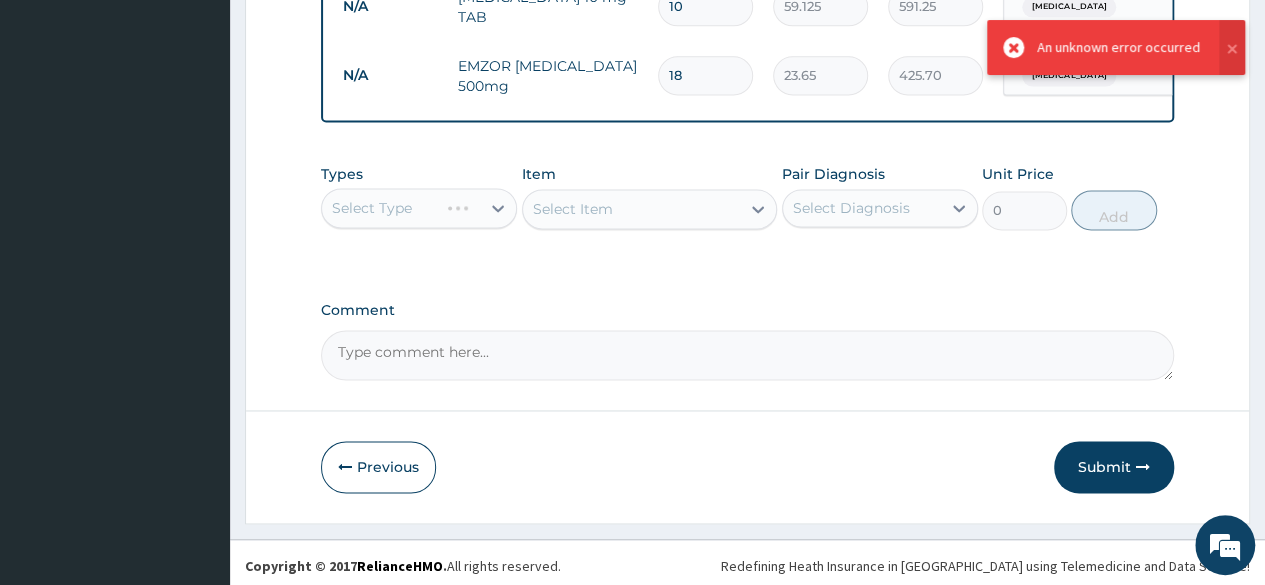 scroll, scrollTop: 1277, scrollLeft: 0, axis: vertical 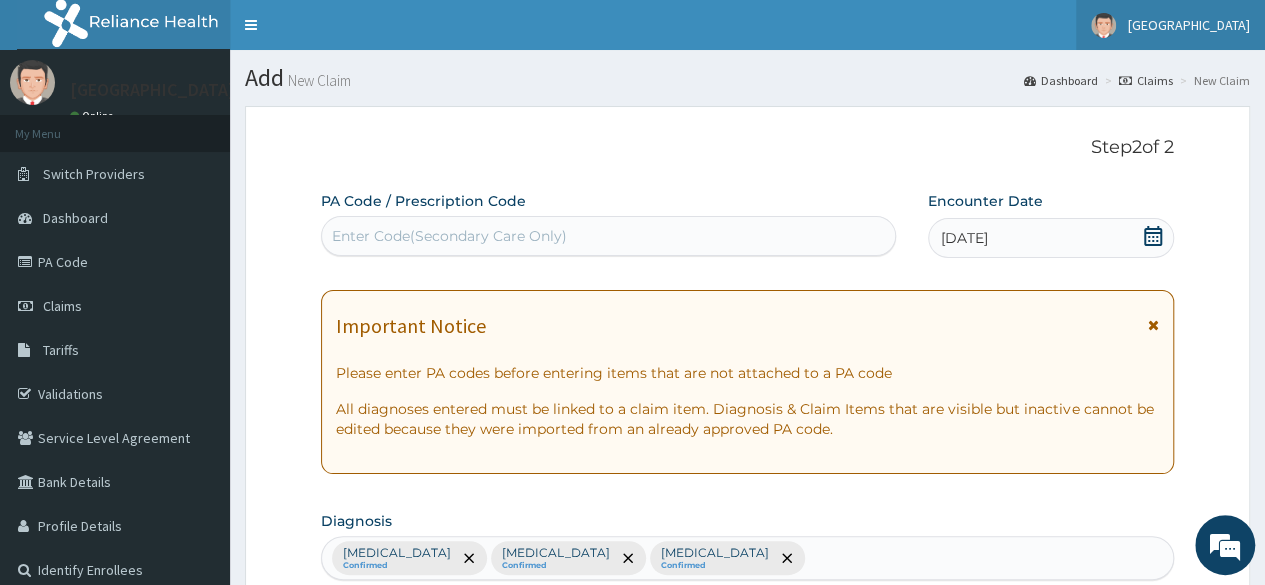 click on "[GEOGRAPHIC_DATA]" at bounding box center [1189, 25] 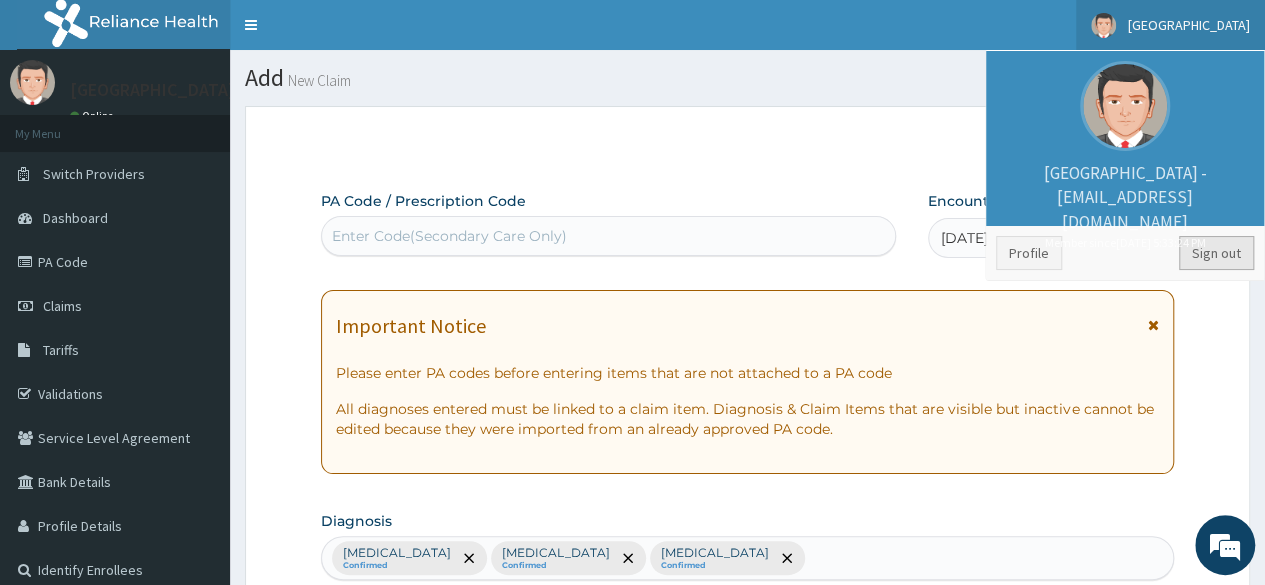 click on "Sign out" at bounding box center [1216, 253] 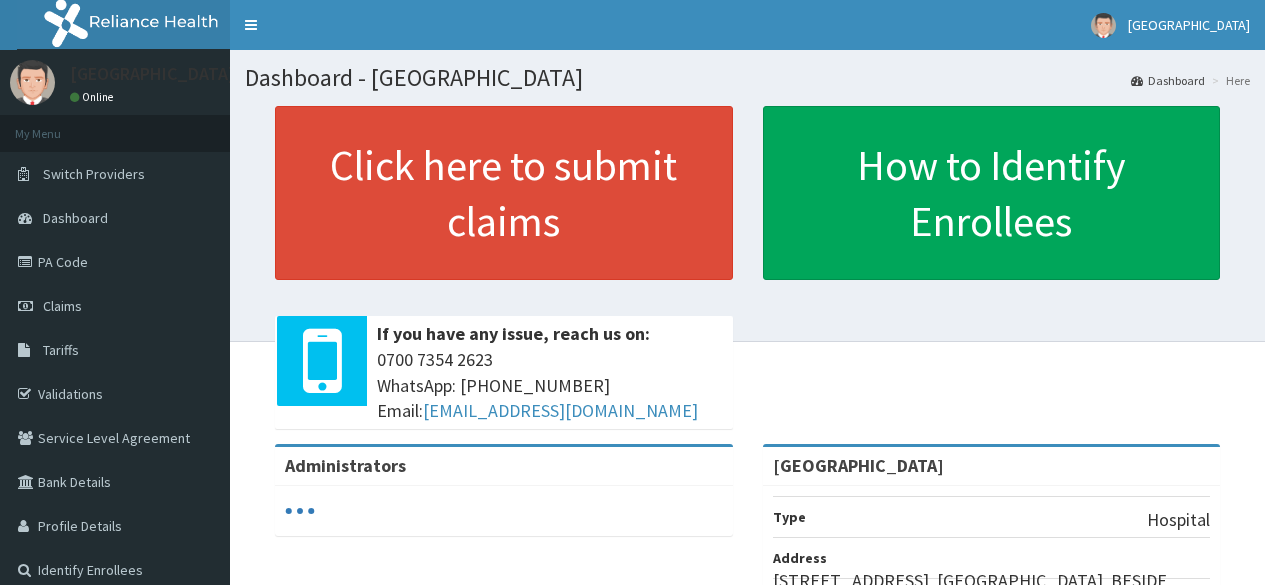 scroll, scrollTop: 0, scrollLeft: 0, axis: both 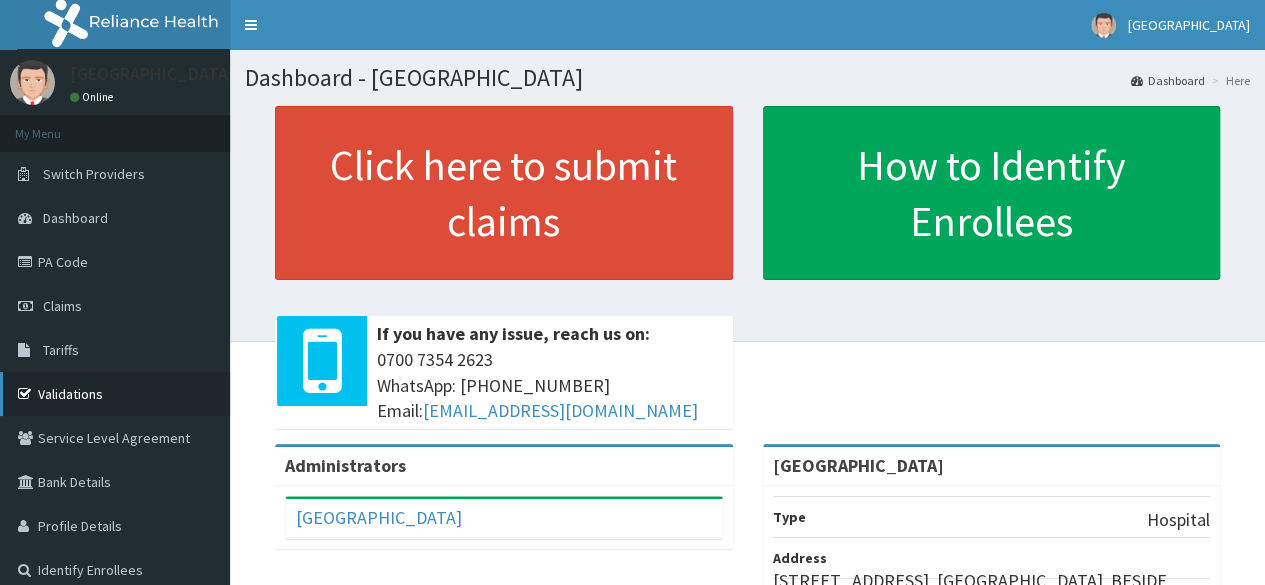 click on "Validations" at bounding box center [115, 394] 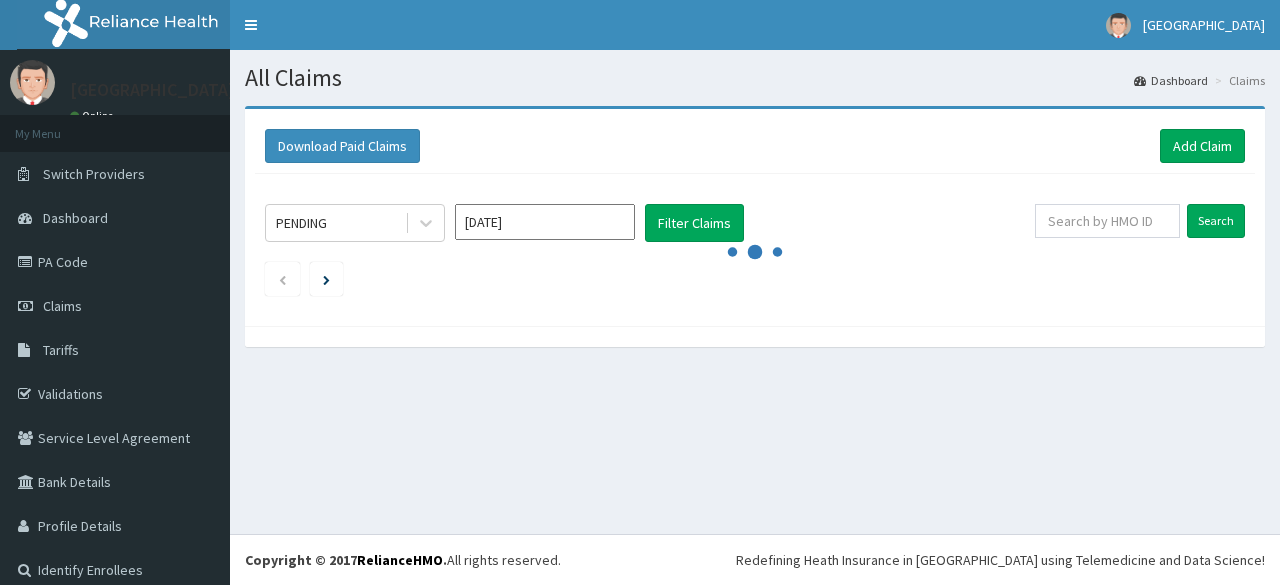 scroll, scrollTop: 0, scrollLeft: 0, axis: both 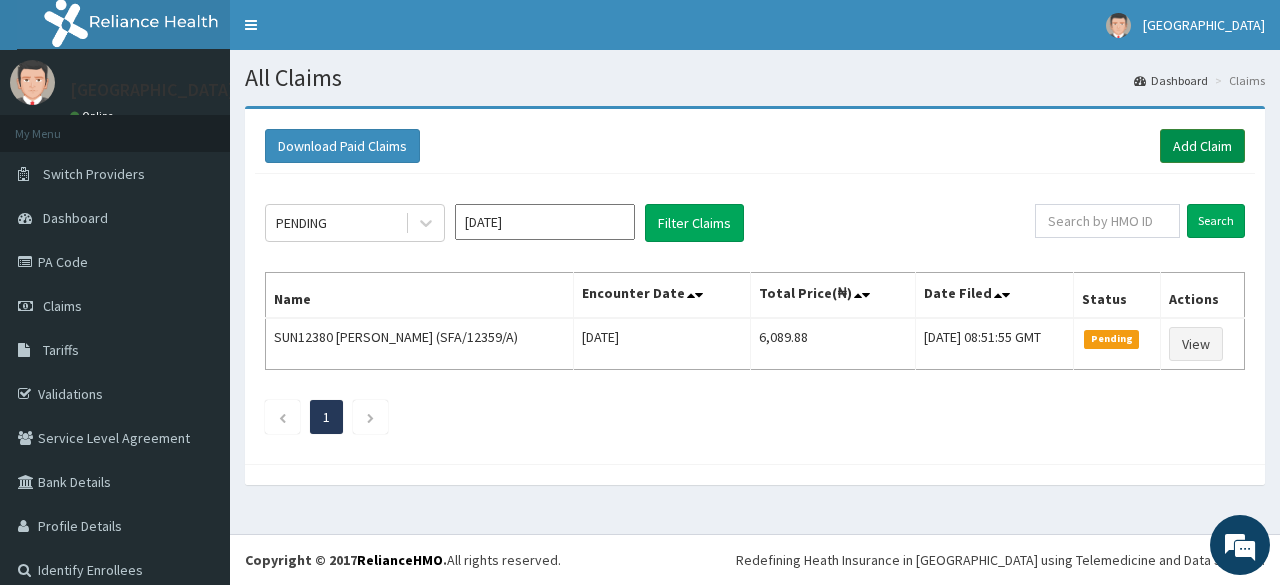 click on "Add Claim" at bounding box center [1202, 146] 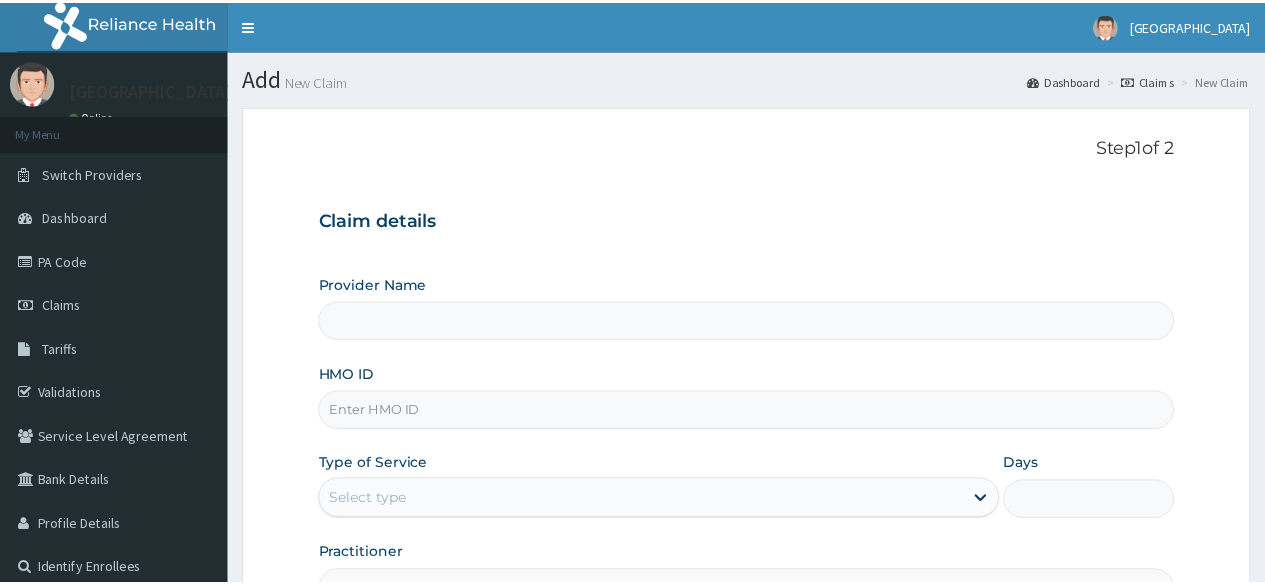 scroll, scrollTop: 0, scrollLeft: 0, axis: both 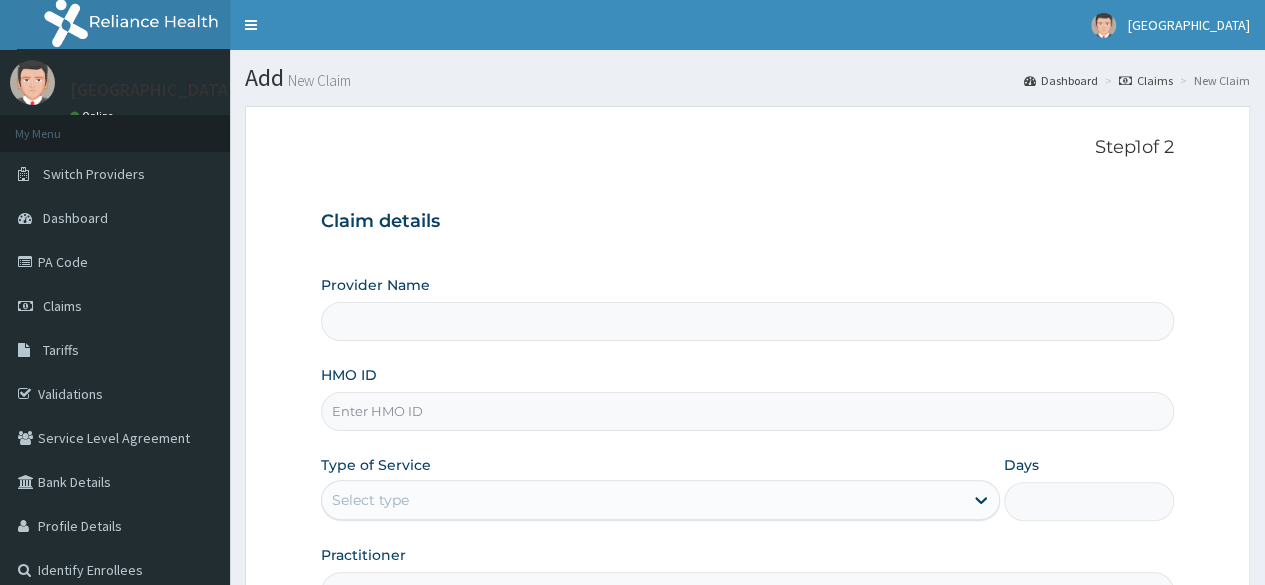type on "[GEOGRAPHIC_DATA]" 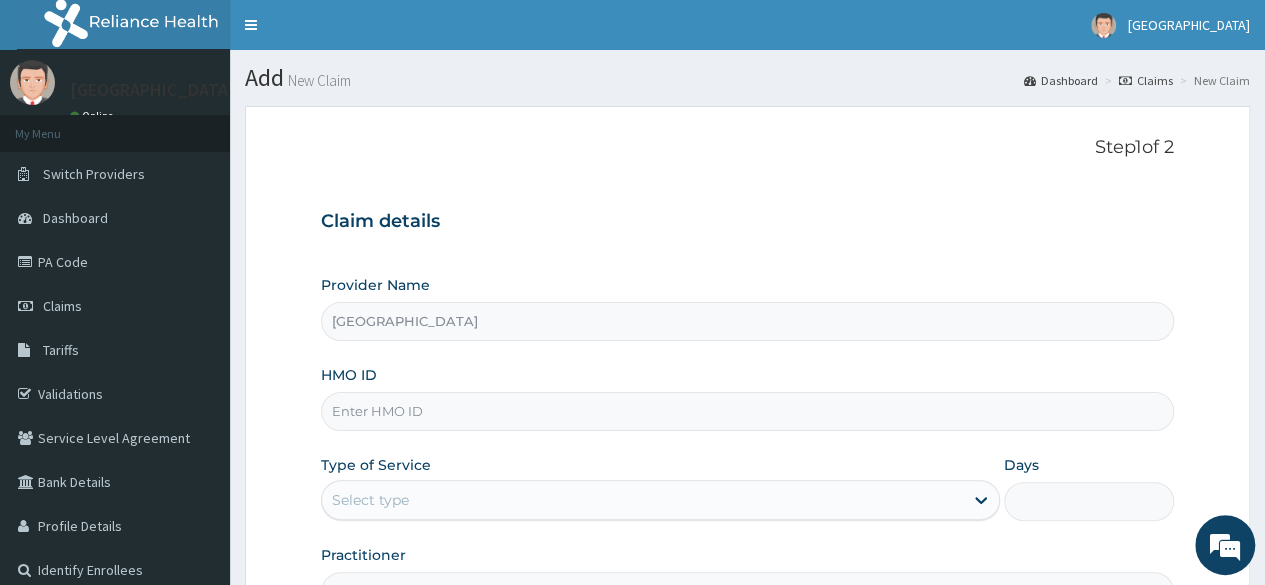click on "HMO ID" at bounding box center (747, 411) 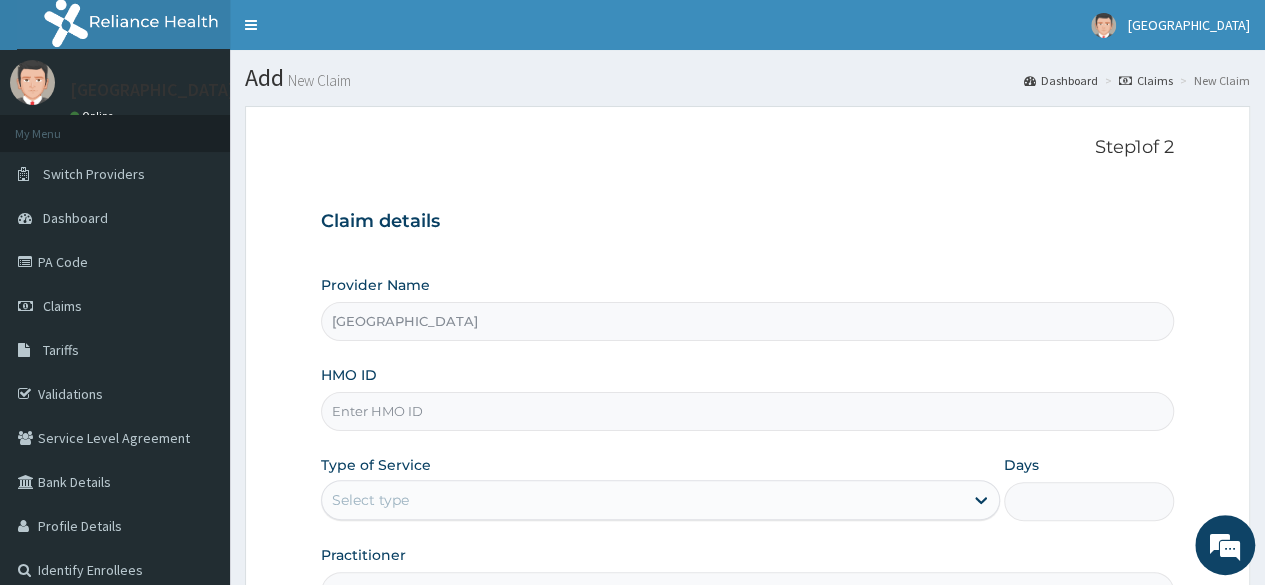 paste on "BTR/10941/B" 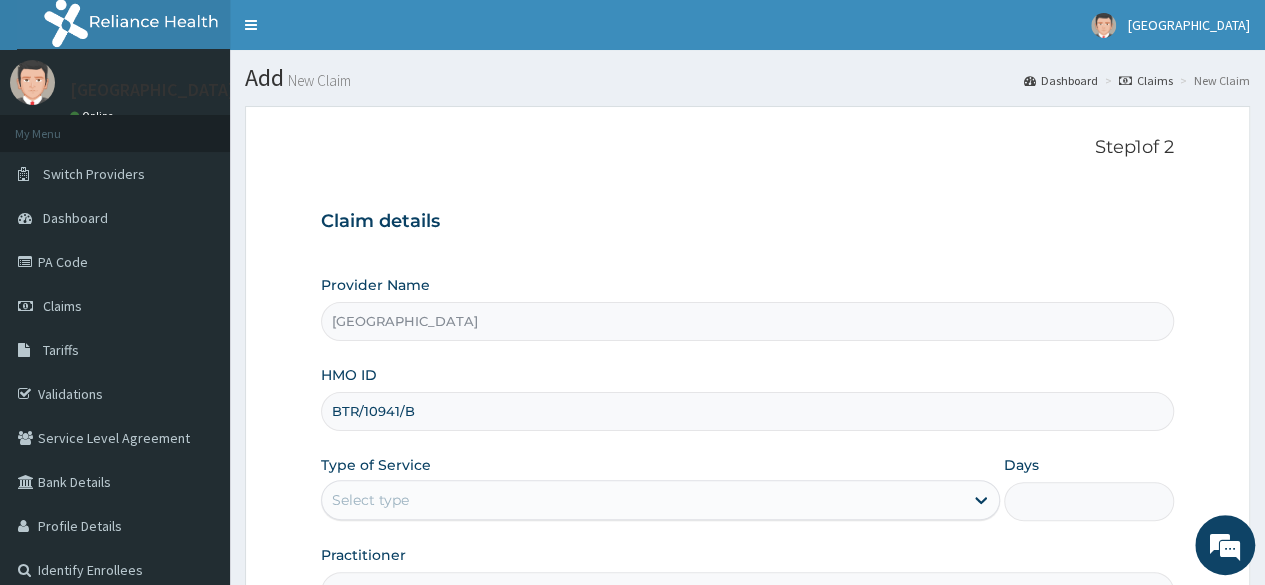 scroll, scrollTop: 0, scrollLeft: 0, axis: both 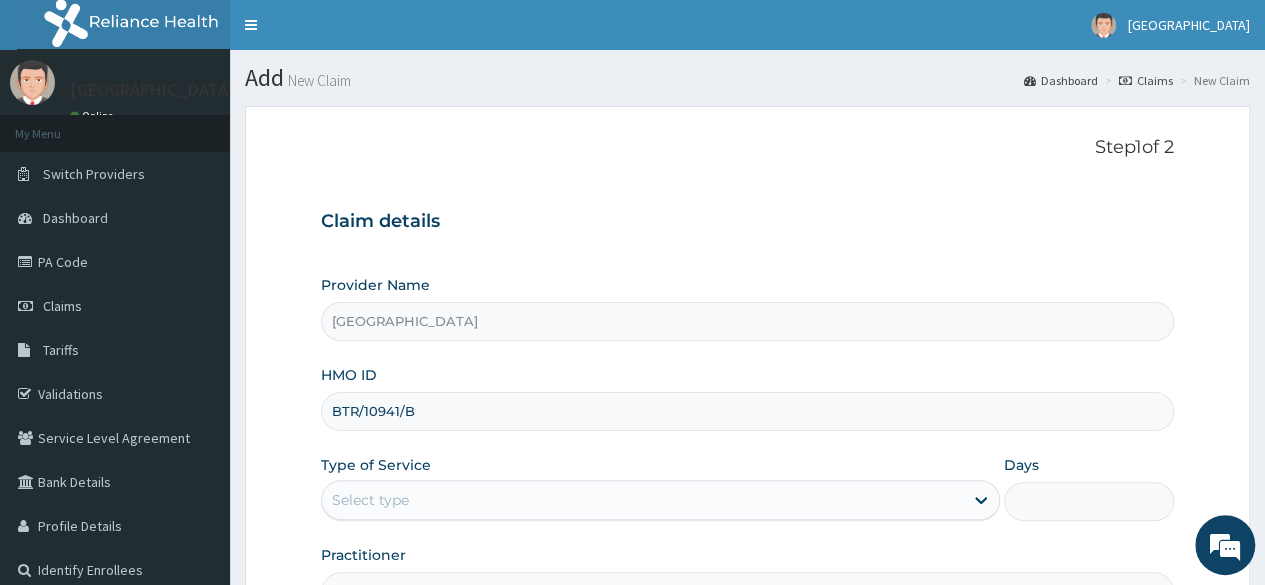 type on "BTR/10941/B" 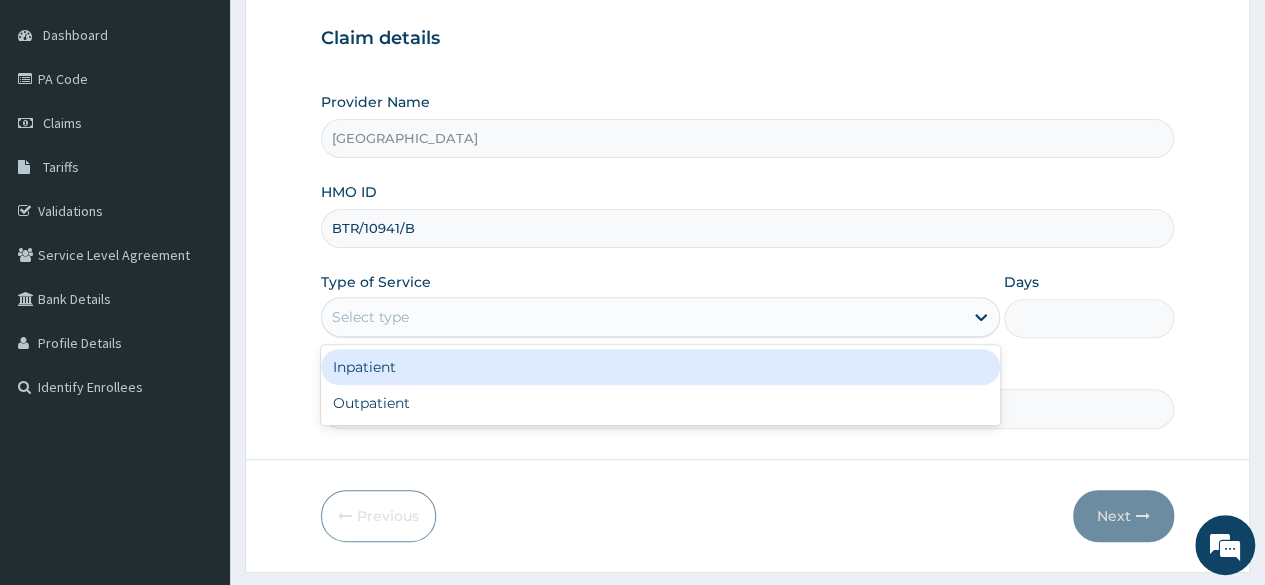 scroll, scrollTop: 192, scrollLeft: 0, axis: vertical 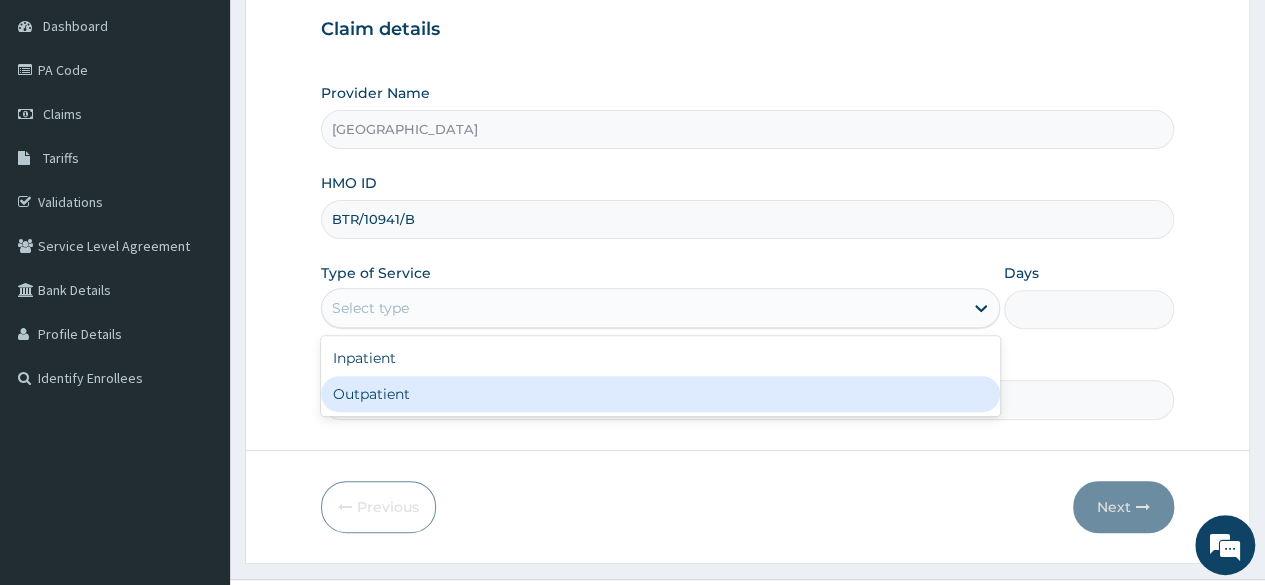 click on "Outpatient" at bounding box center [660, 394] 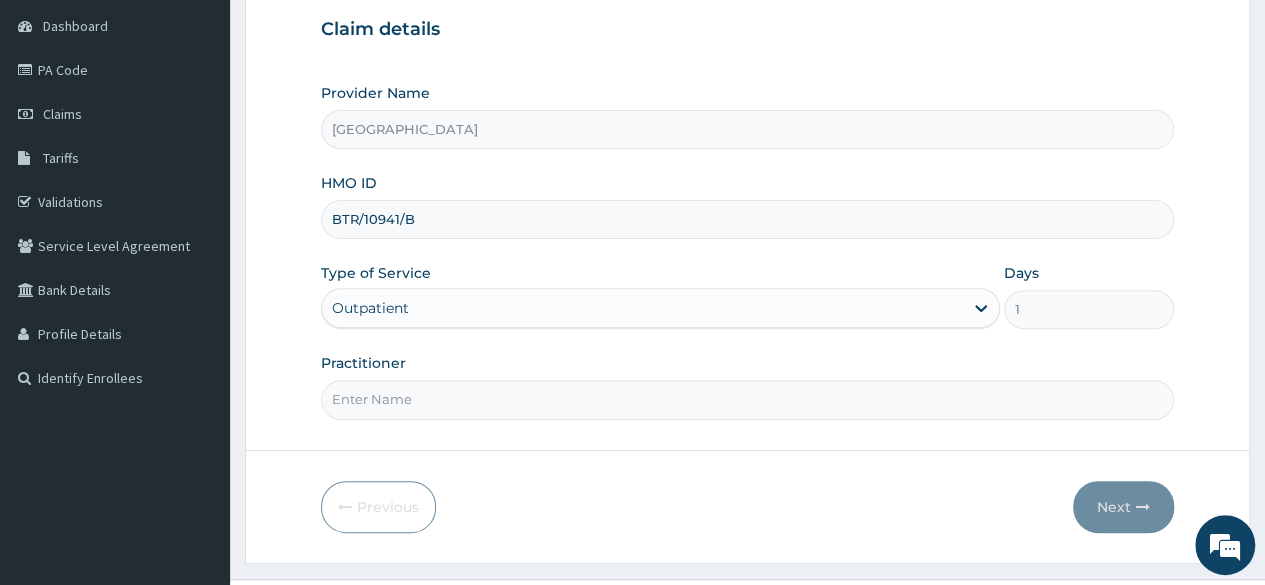 click on "Practitioner" at bounding box center [747, 399] 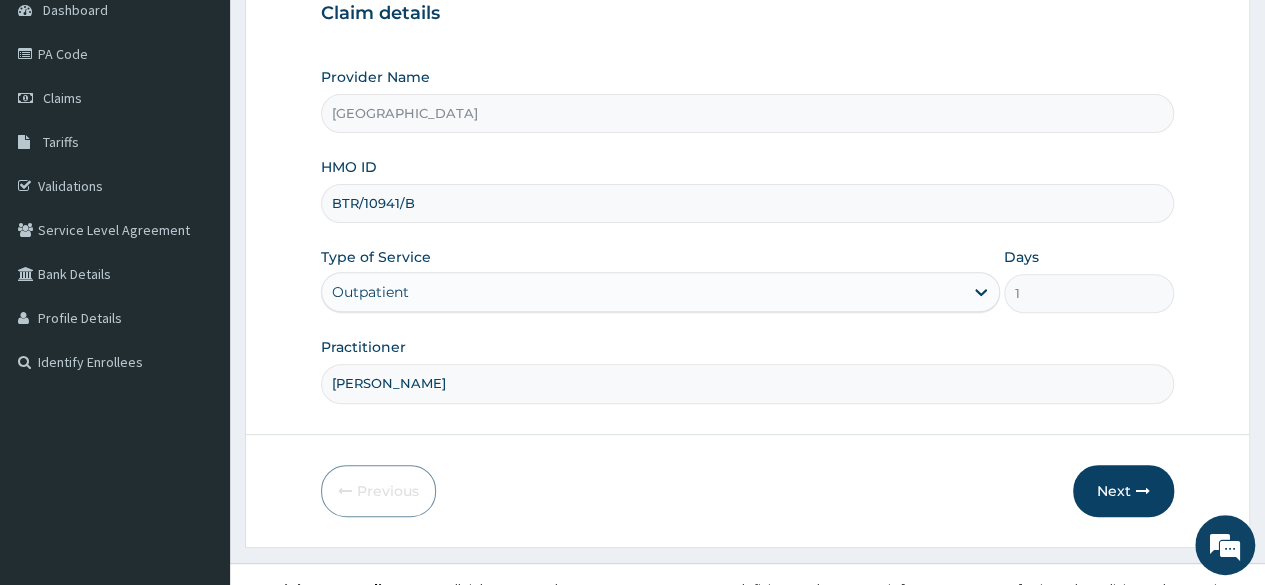 scroll, scrollTop: 232, scrollLeft: 0, axis: vertical 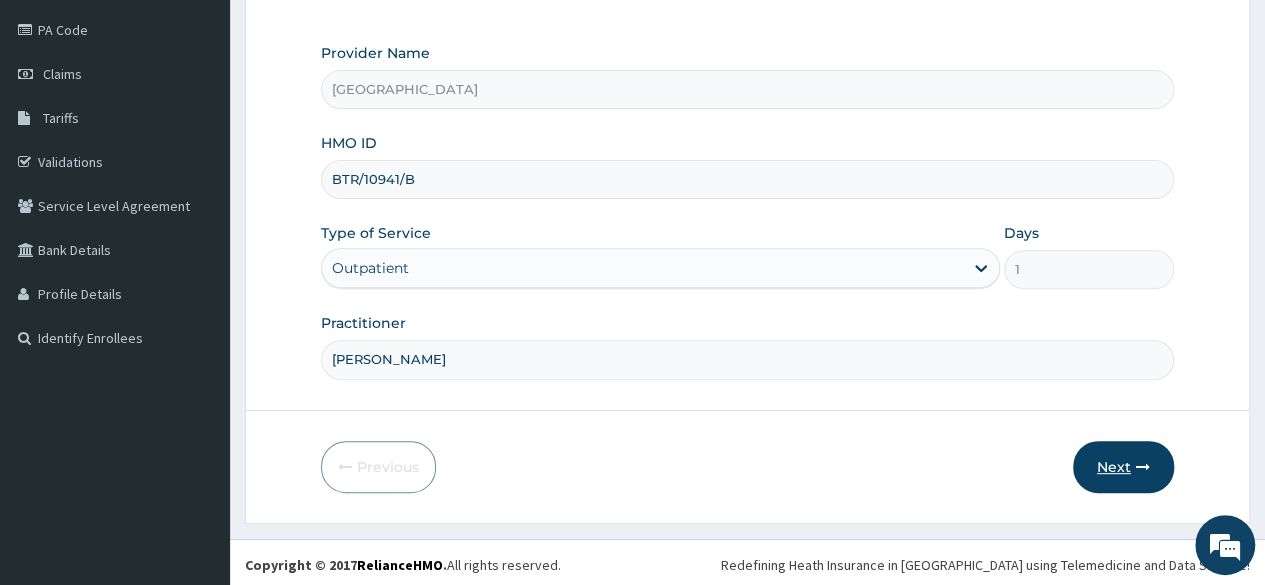 type on "[PERSON_NAME]" 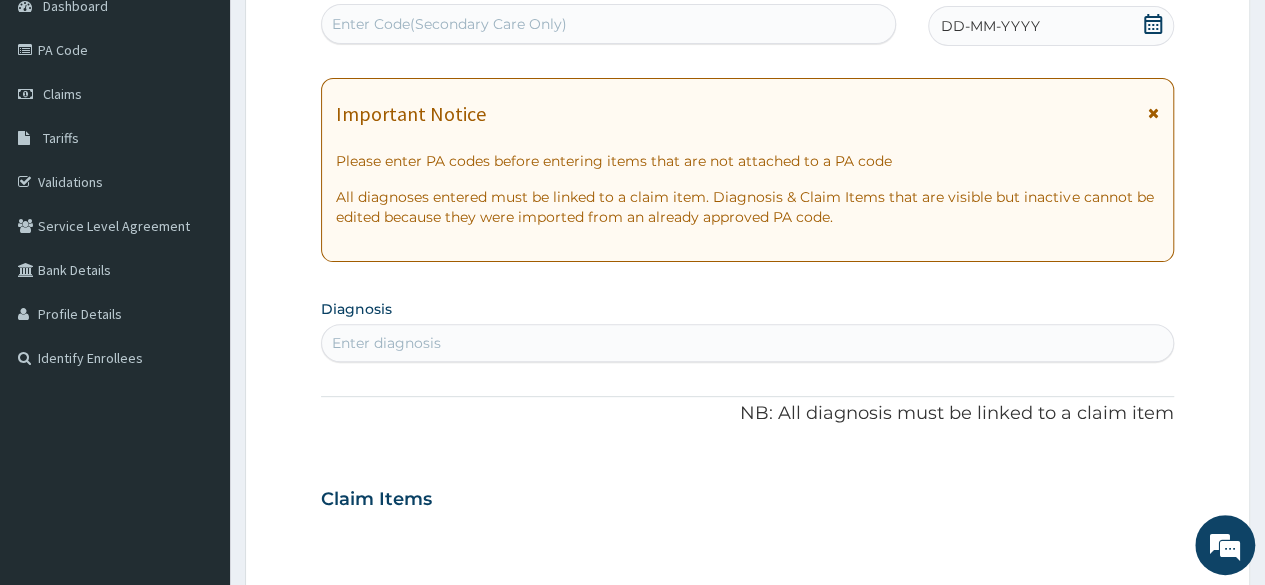 scroll, scrollTop: 0, scrollLeft: 0, axis: both 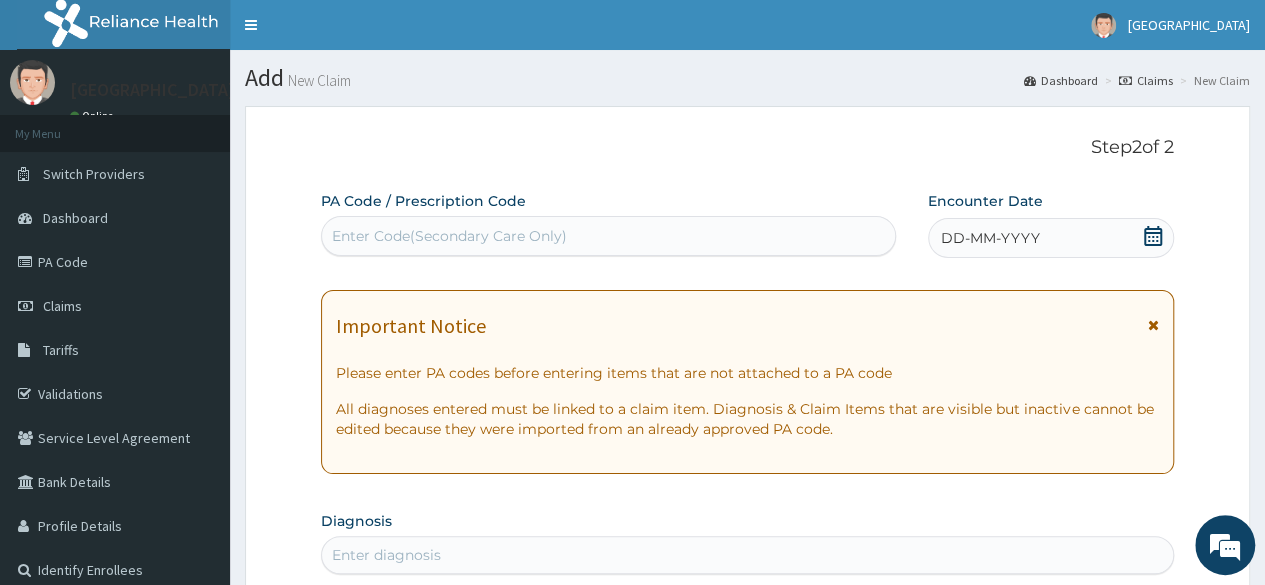 click 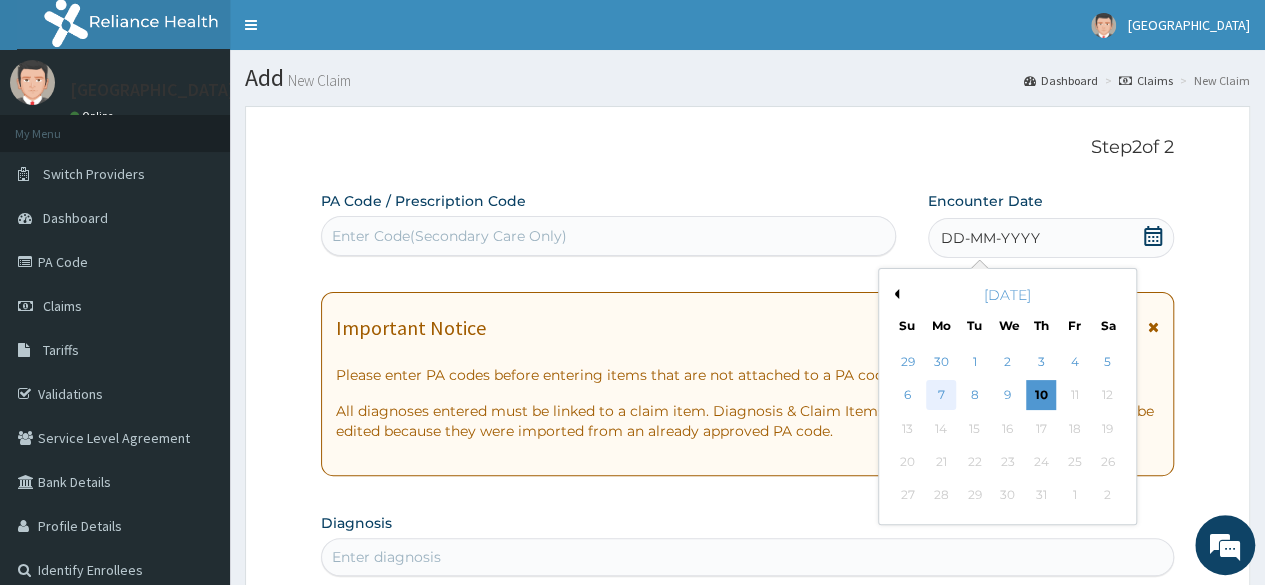 click on "7" at bounding box center [941, 396] 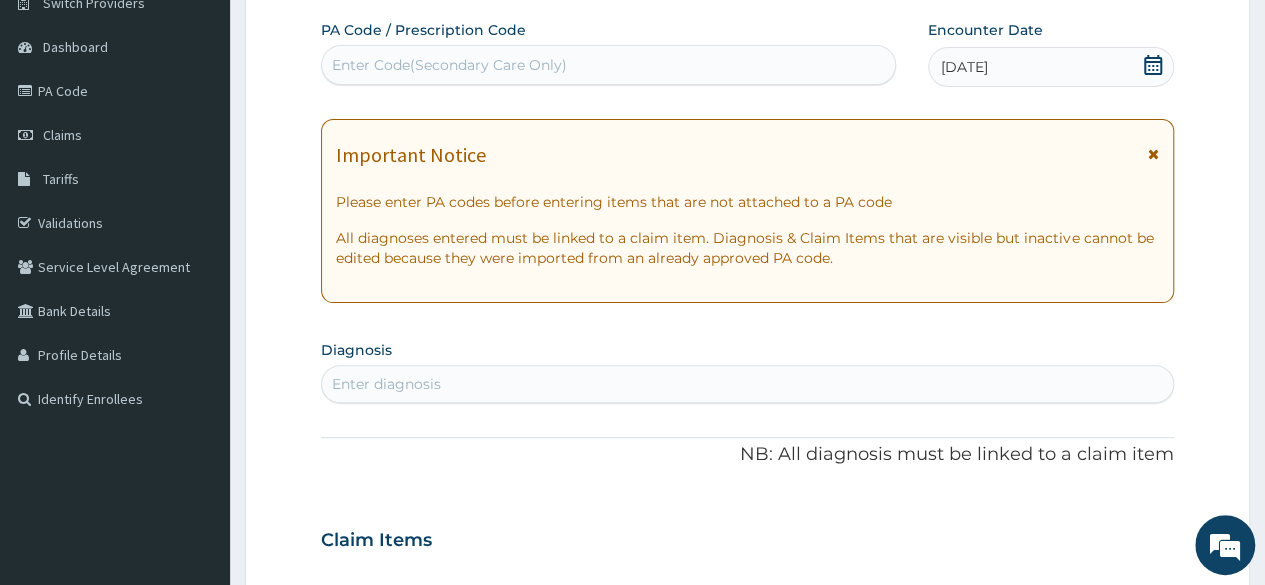 scroll, scrollTop: 202, scrollLeft: 0, axis: vertical 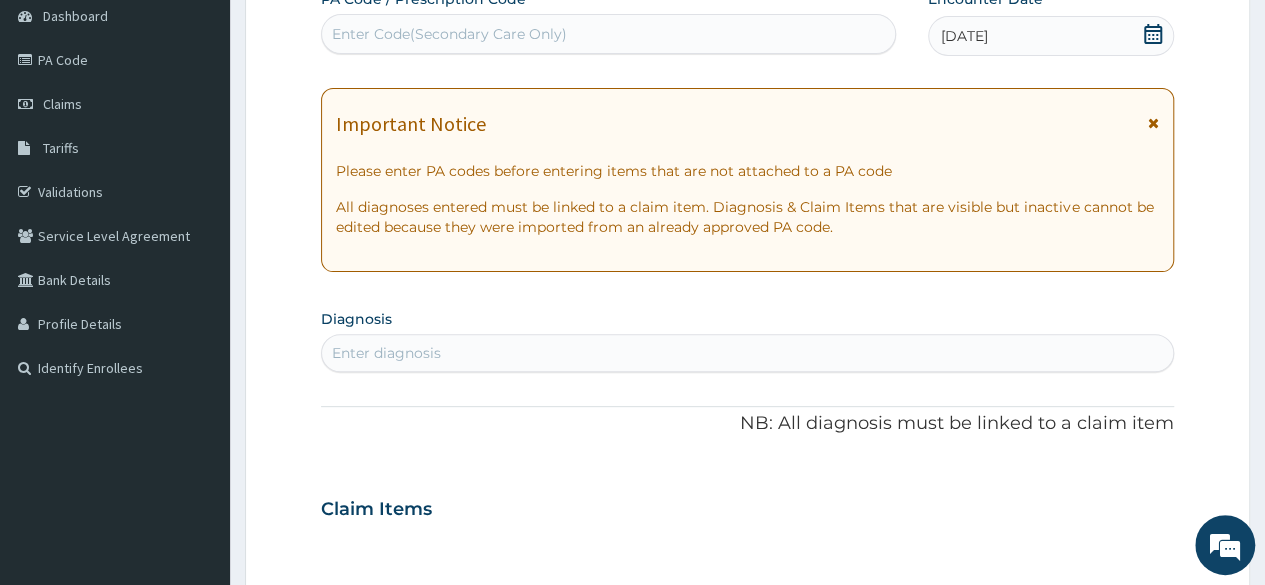 click on "Enter diagnosis" at bounding box center [747, 353] 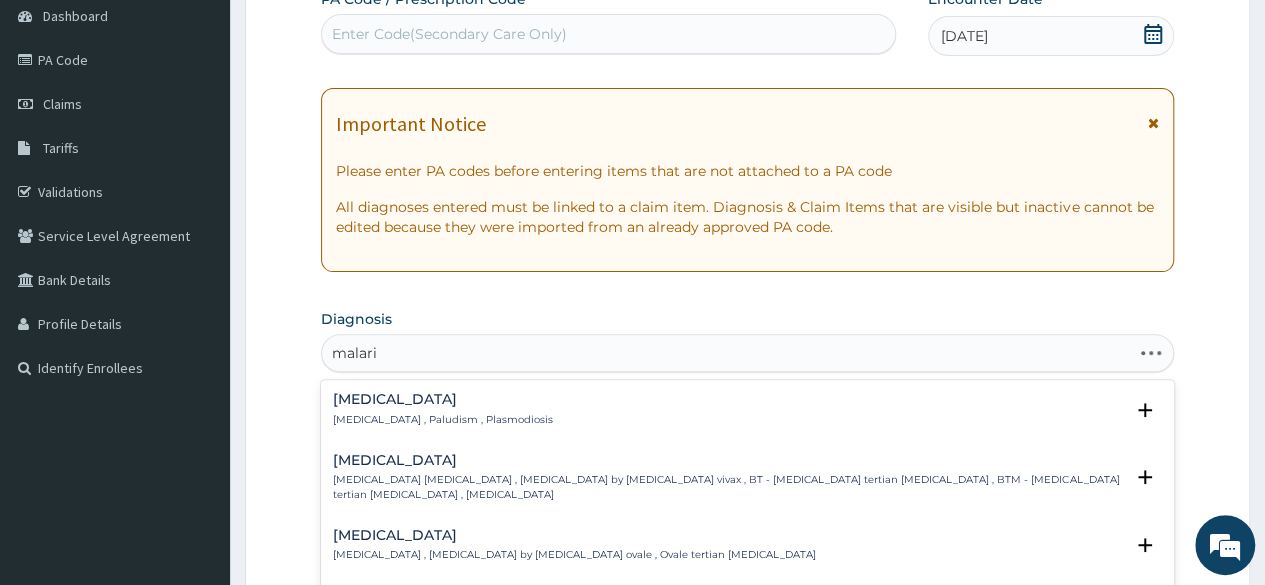 type on "[MEDICAL_DATA]" 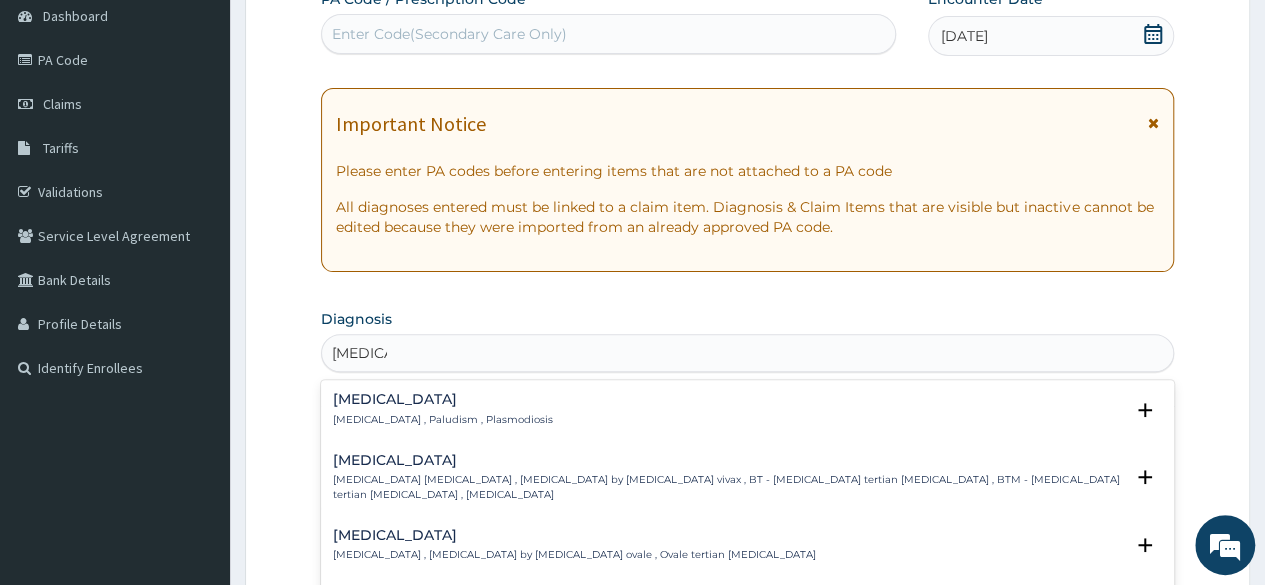 click on "[MEDICAL_DATA] , Paludism , Plasmodiosis" at bounding box center (443, 420) 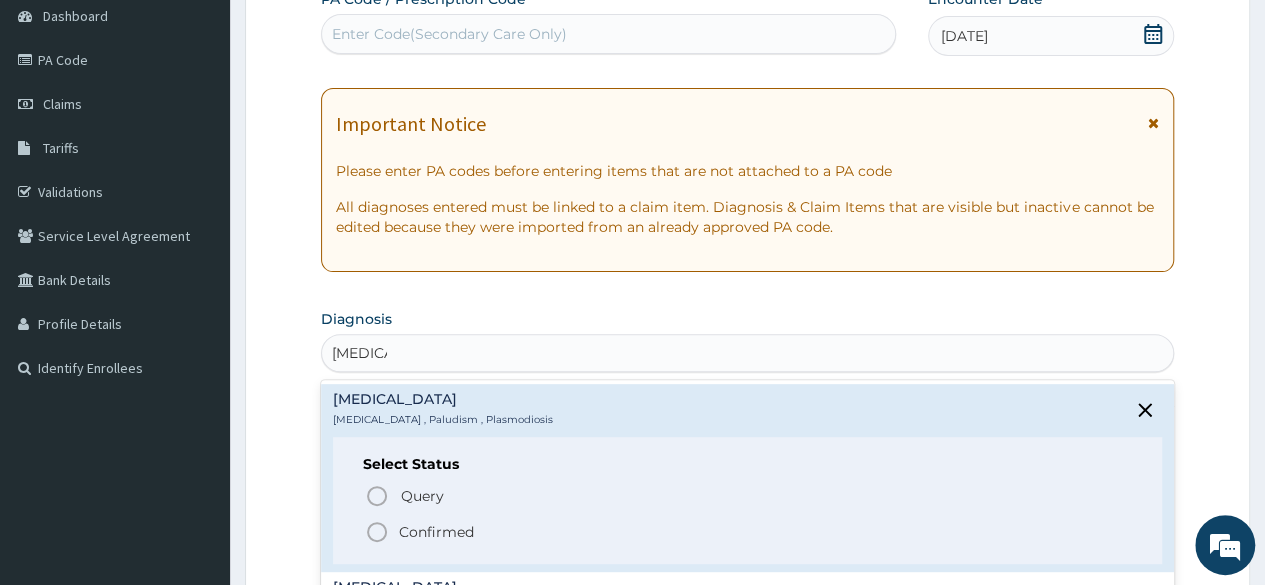 click 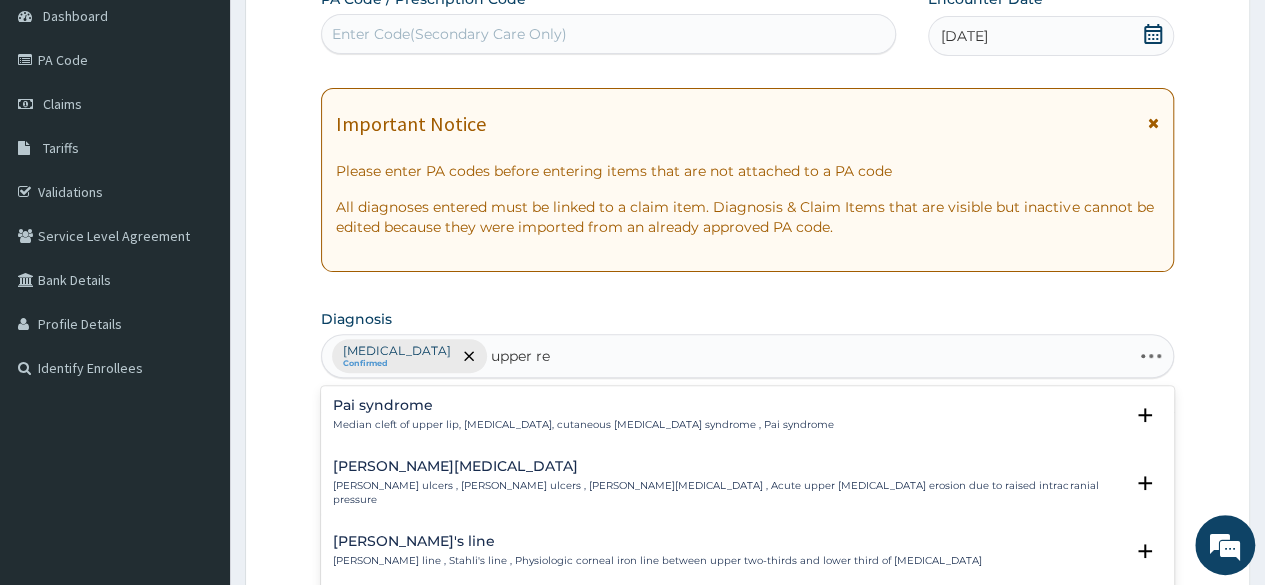 type on "upper res" 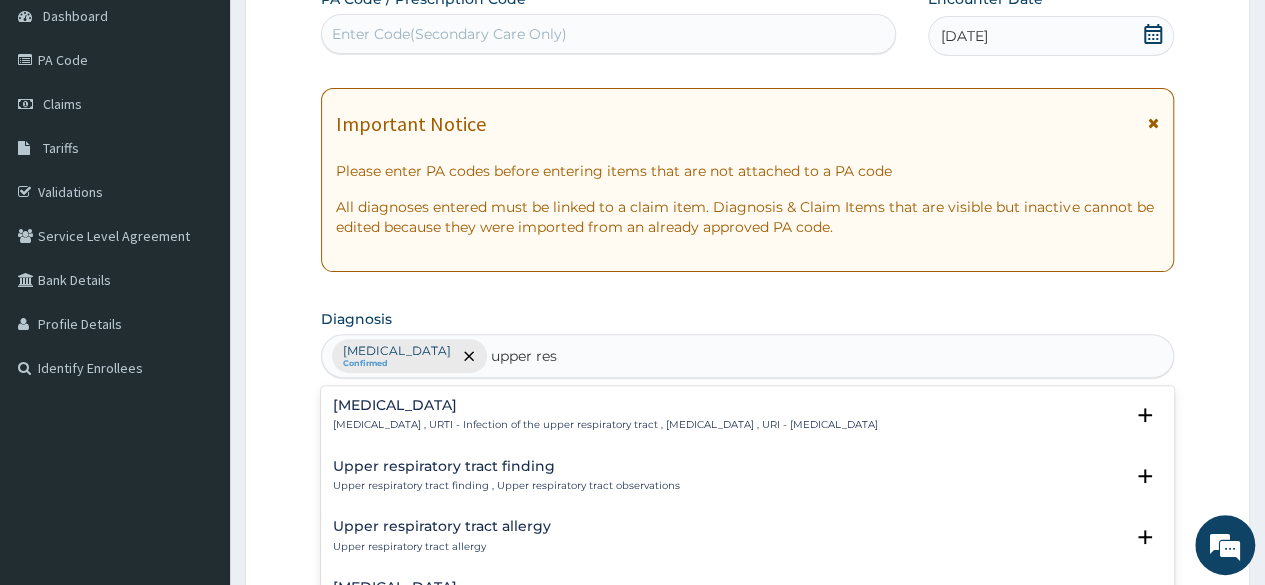 click on "[MEDICAL_DATA] , URTI - Infection of the upper respiratory tract , [MEDICAL_DATA] , URI - [MEDICAL_DATA]" at bounding box center [605, 425] 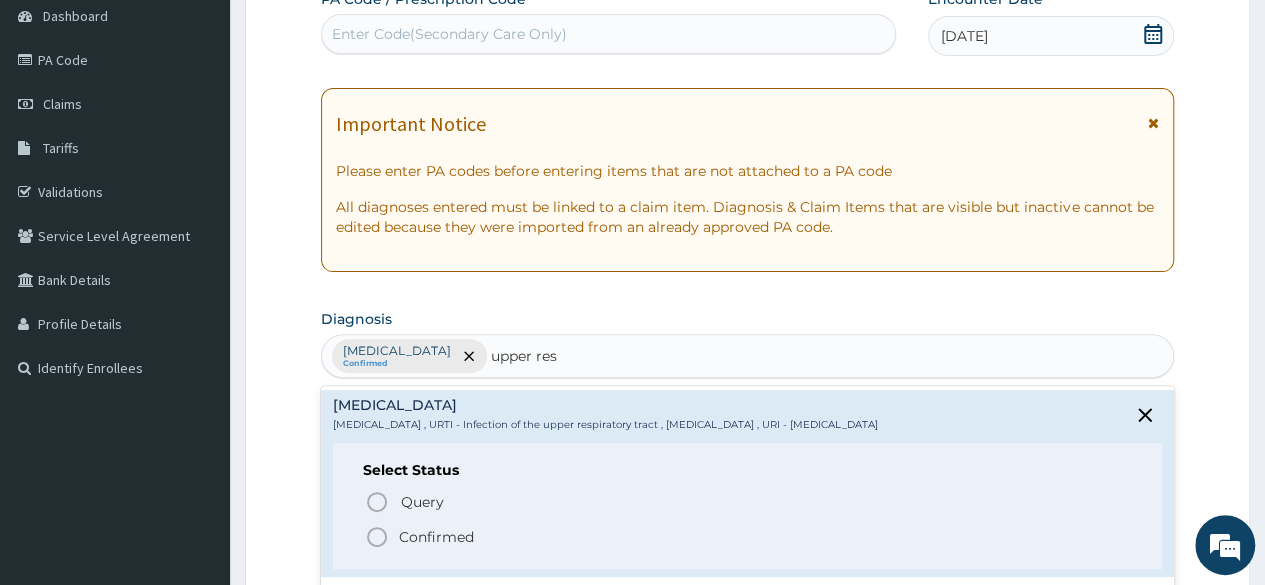 click 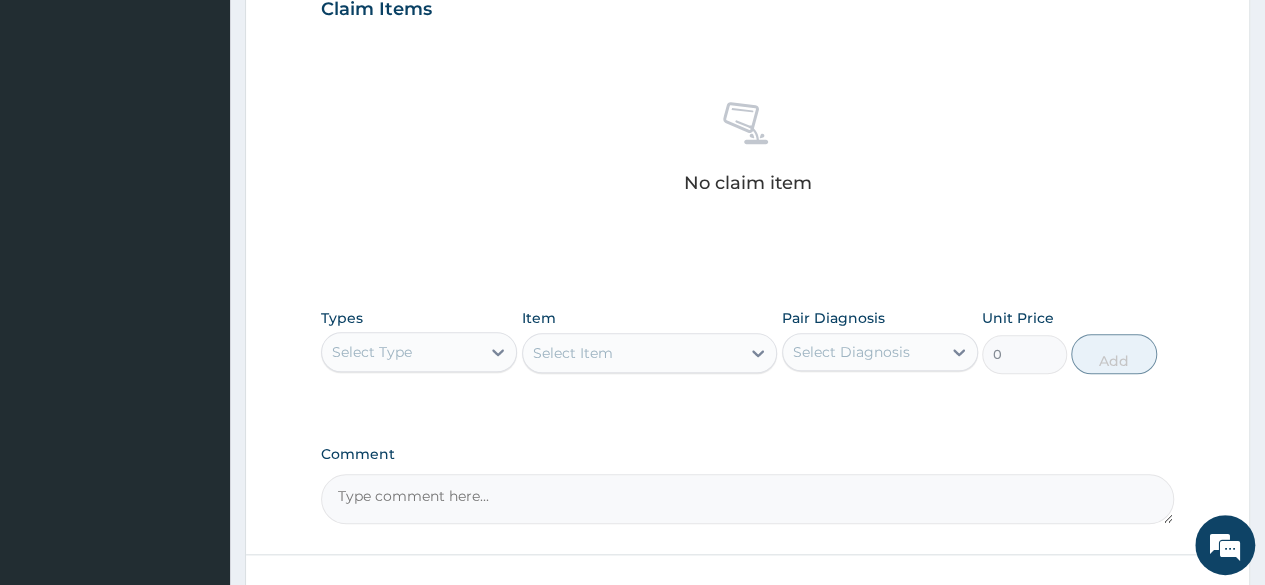 scroll, scrollTop: 723, scrollLeft: 0, axis: vertical 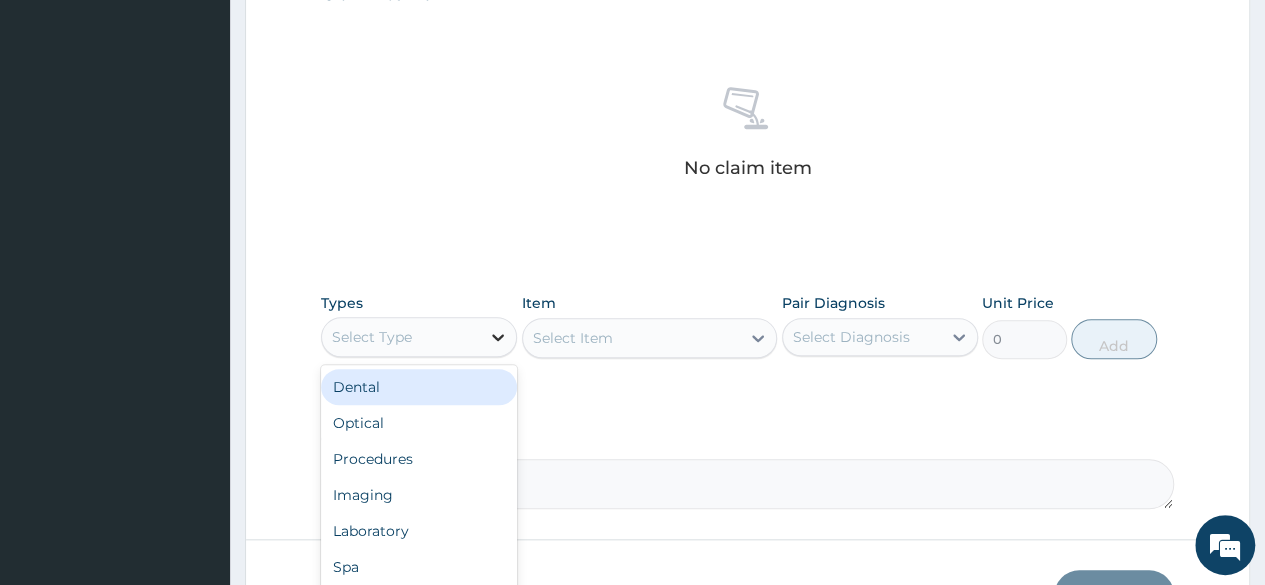 click at bounding box center (498, 337) 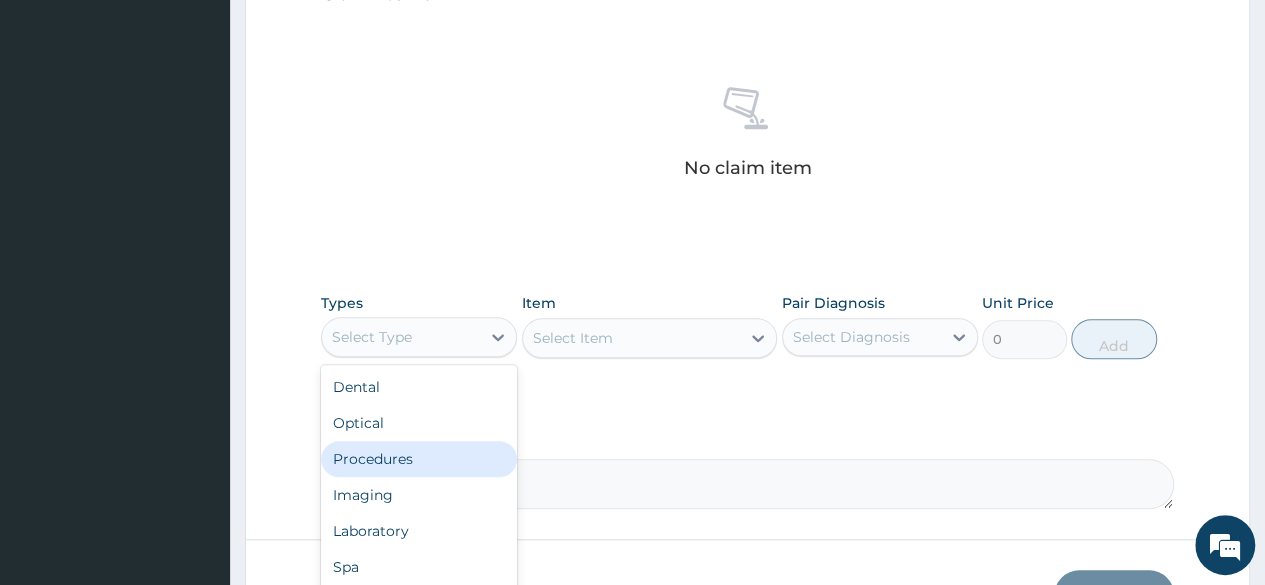 click on "Procedures" at bounding box center [419, 459] 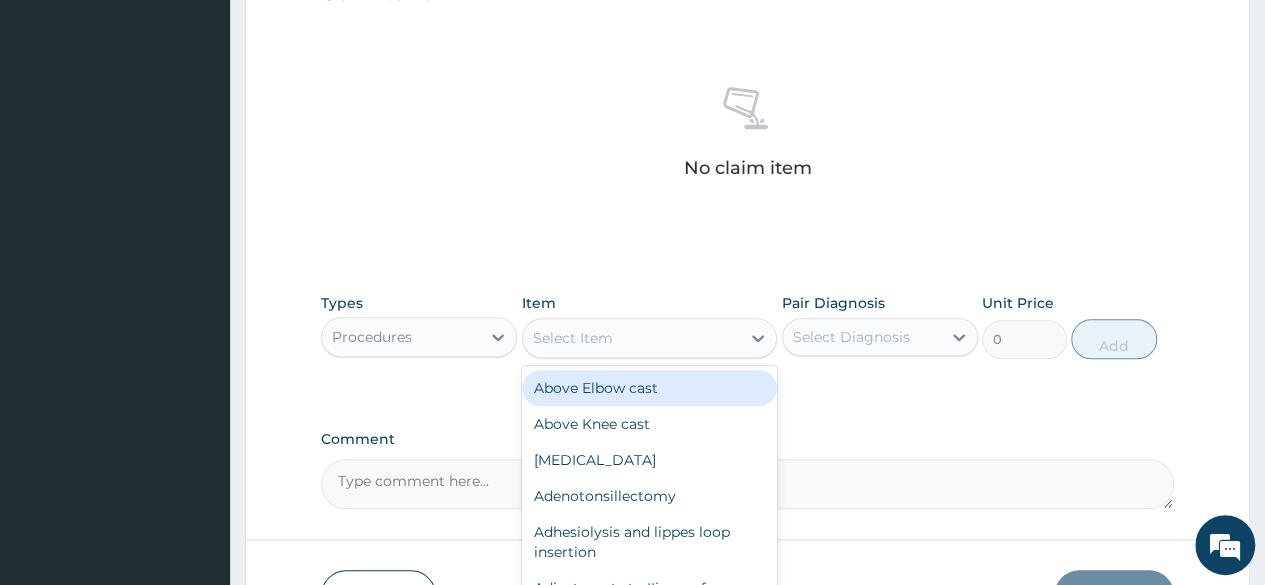 click on "Select Item" at bounding box center [632, 338] 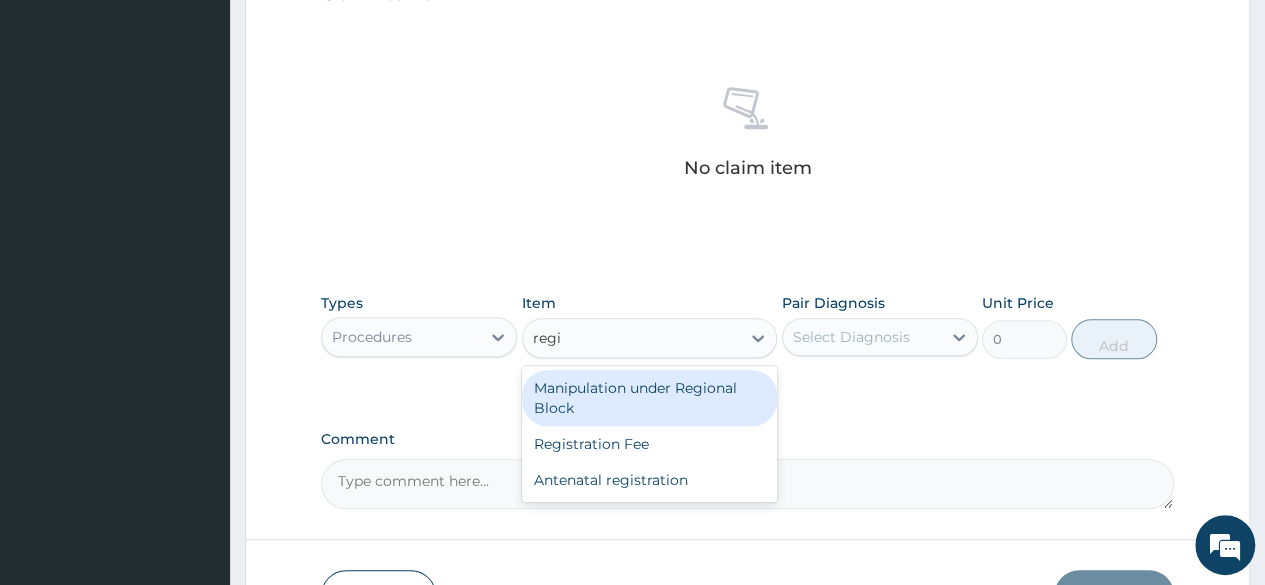 type on "regis" 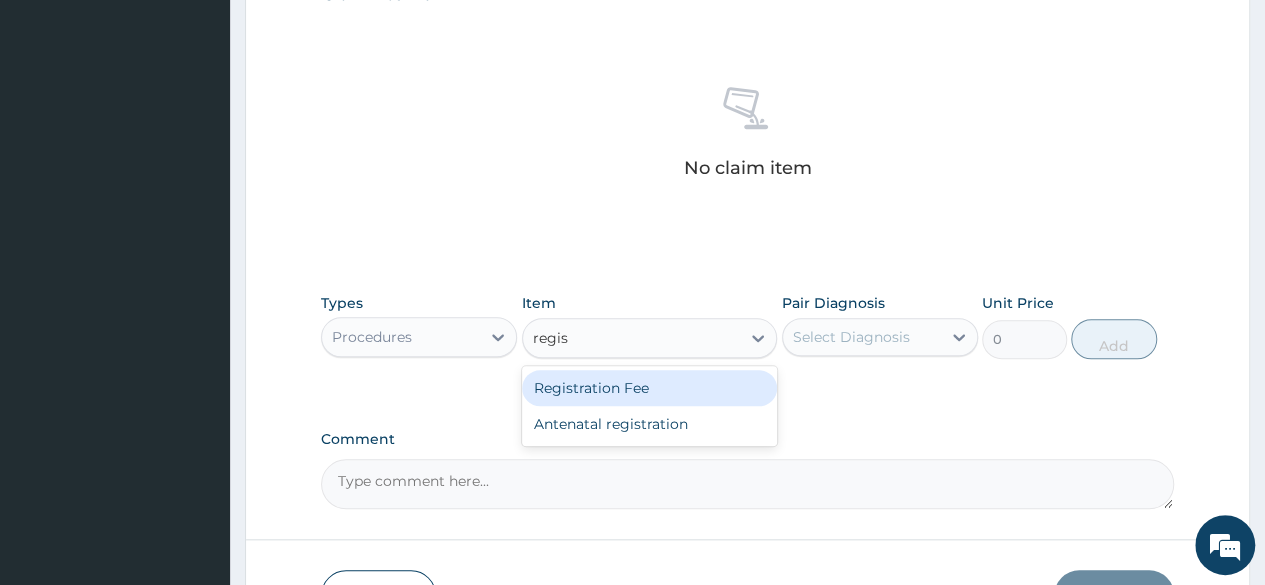 click on "Registration Fee" at bounding box center (650, 388) 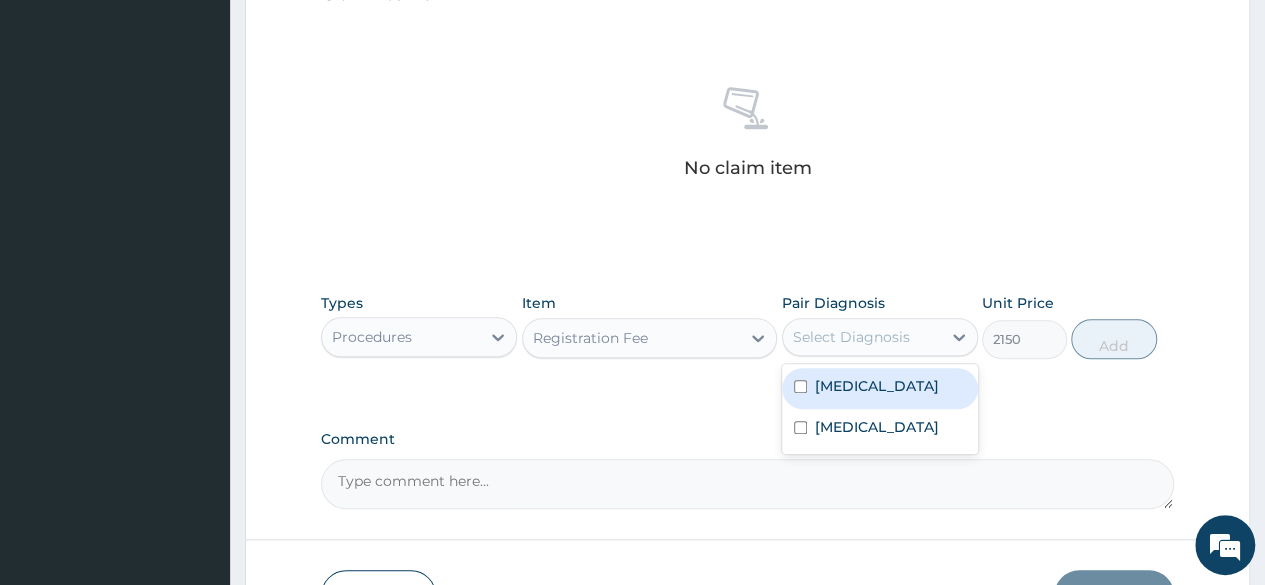 click on "Select Diagnosis" at bounding box center (862, 337) 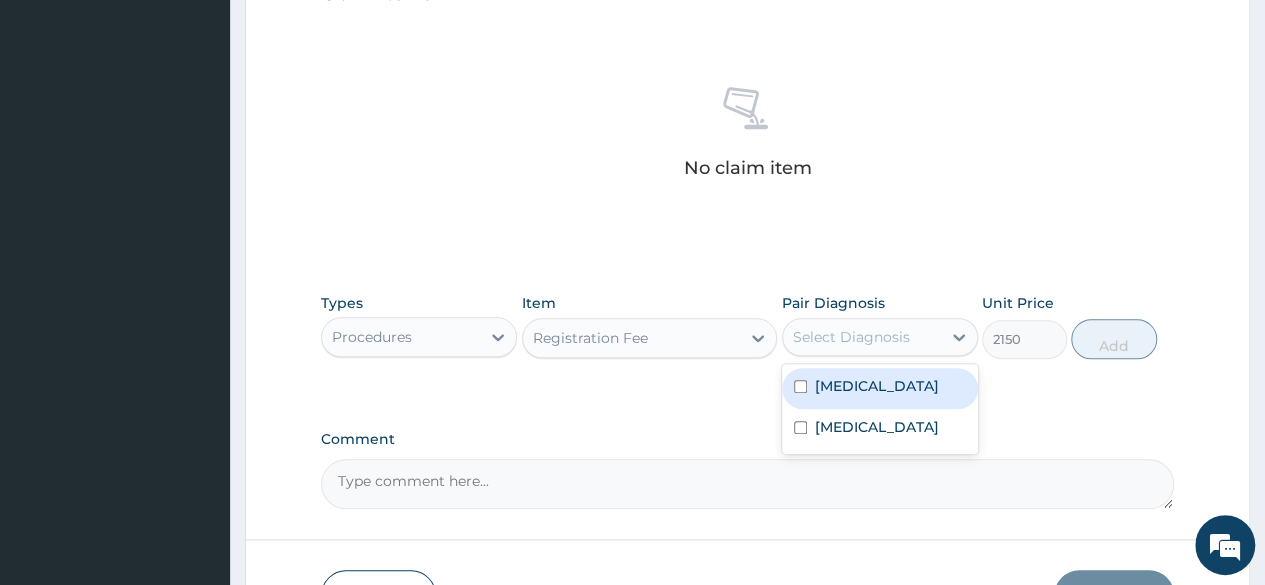 click on "[MEDICAL_DATA]" at bounding box center [877, 386] 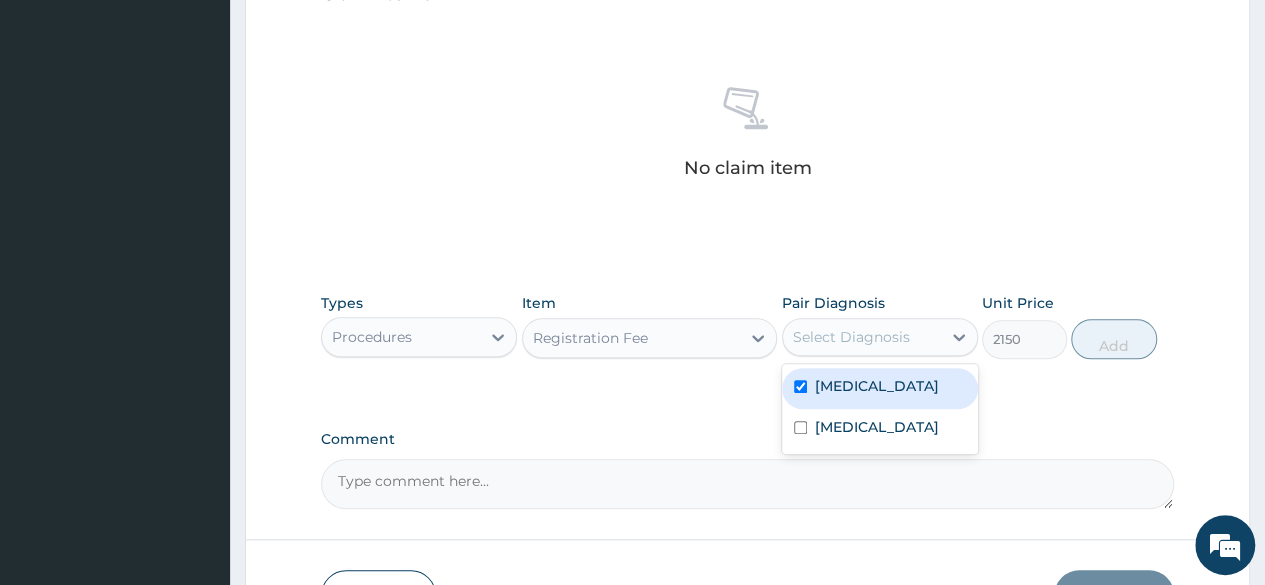 checkbox on "true" 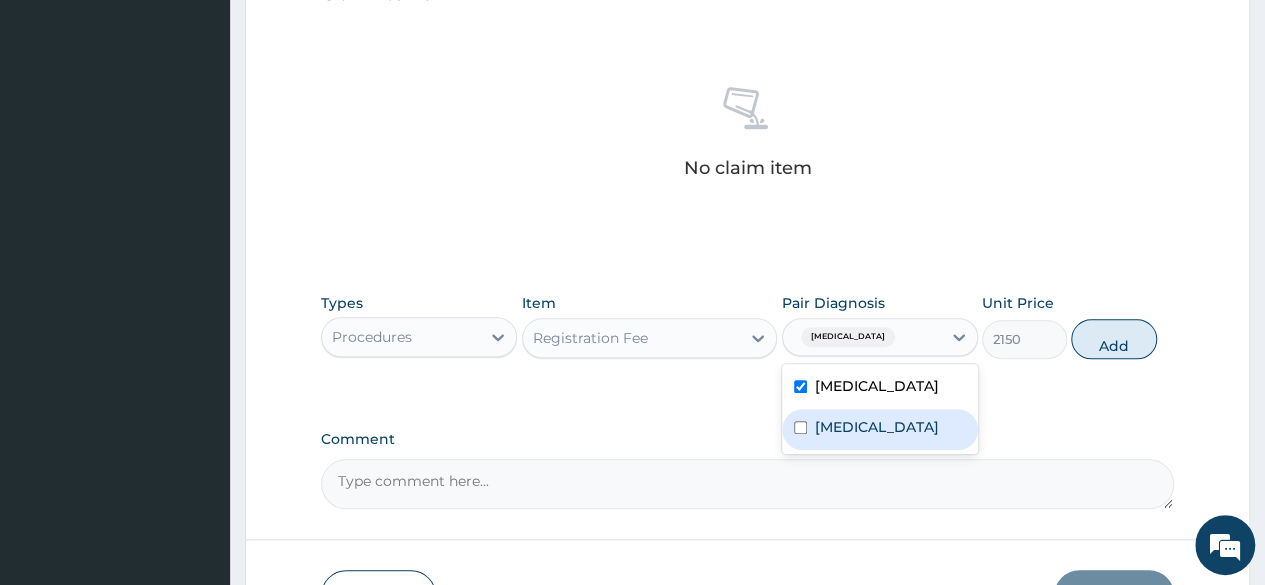 click on "[MEDICAL_DATA]" at bounding box center [877, 427] 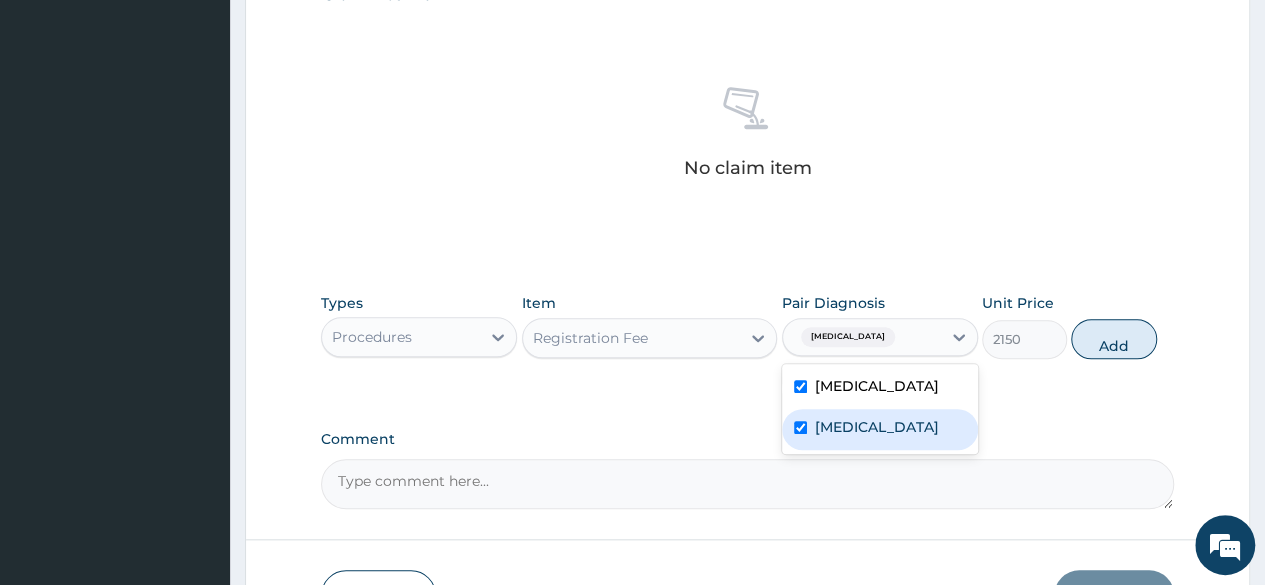 checkbox on "true" 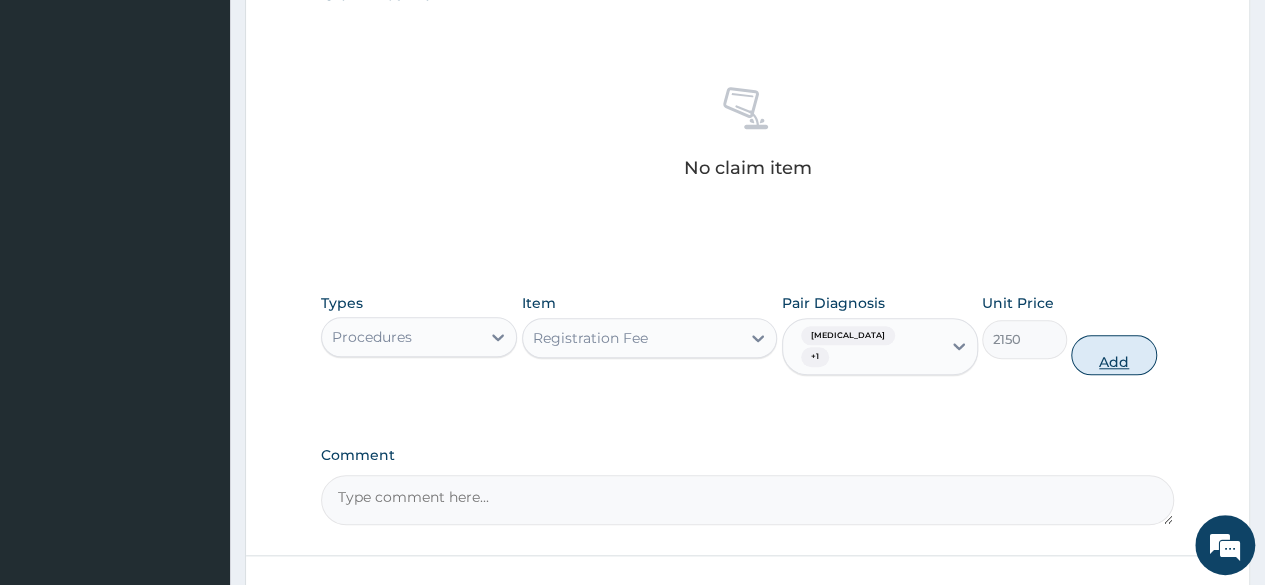 click on "Add" at bounding box center (1113, 355) 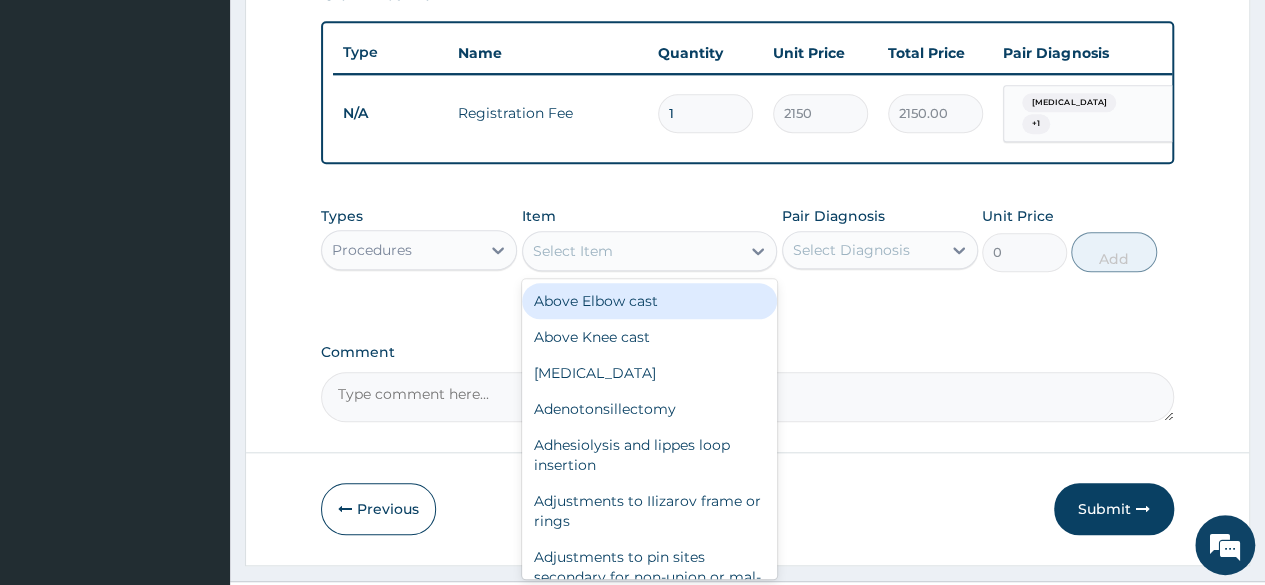 click on "Select Item" at bounding box center (632, 251) 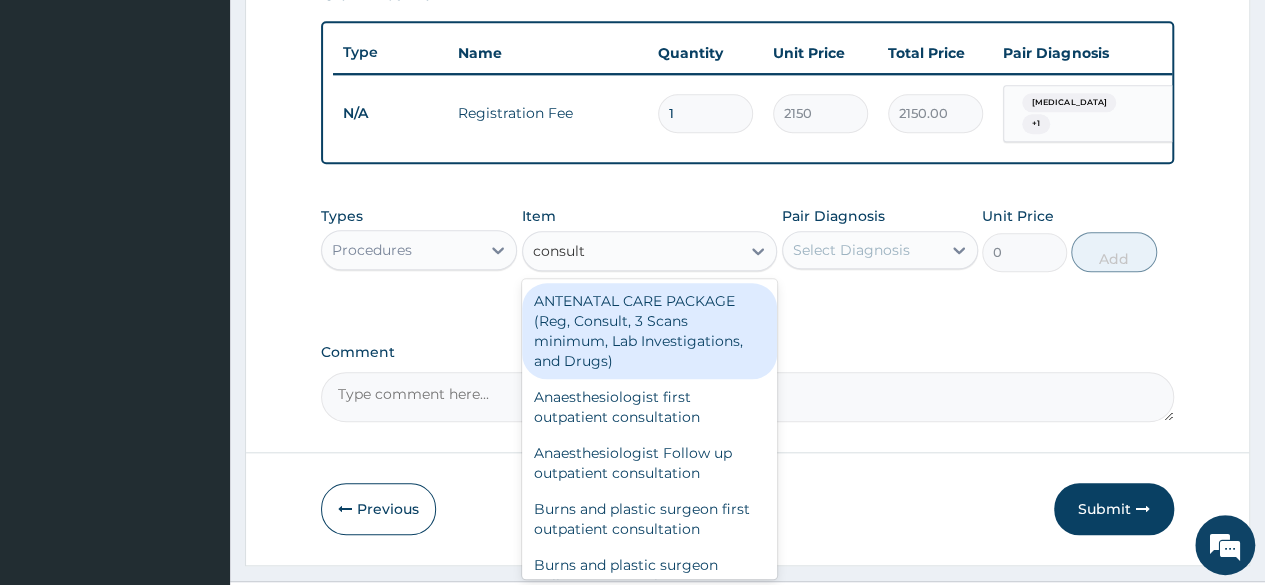 type on "consulta" 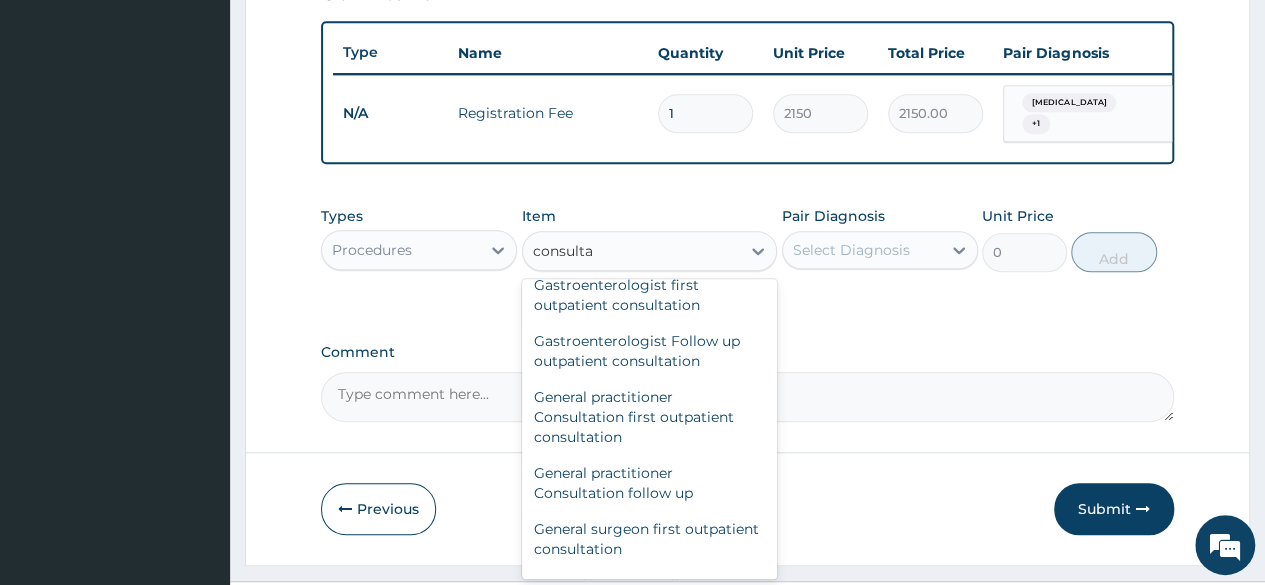 scroll, scrollTop: 1048, scrollLeft: 0, axis: vertical 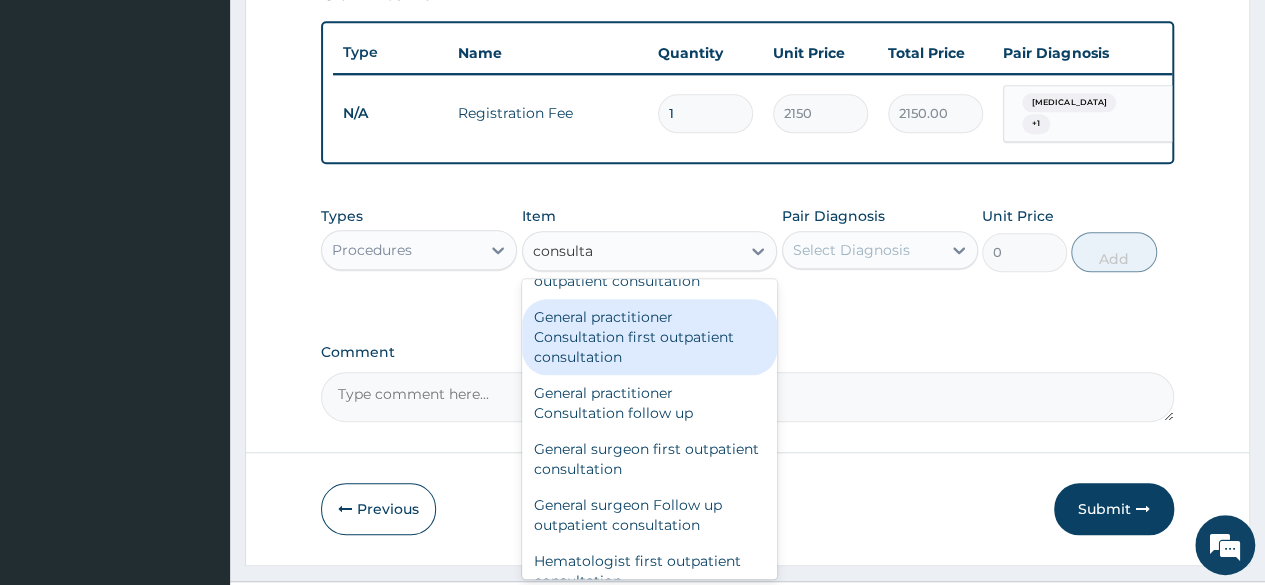 click on "General practitioner Consultation first outpatient consultation" at bounding box center (650, 337) 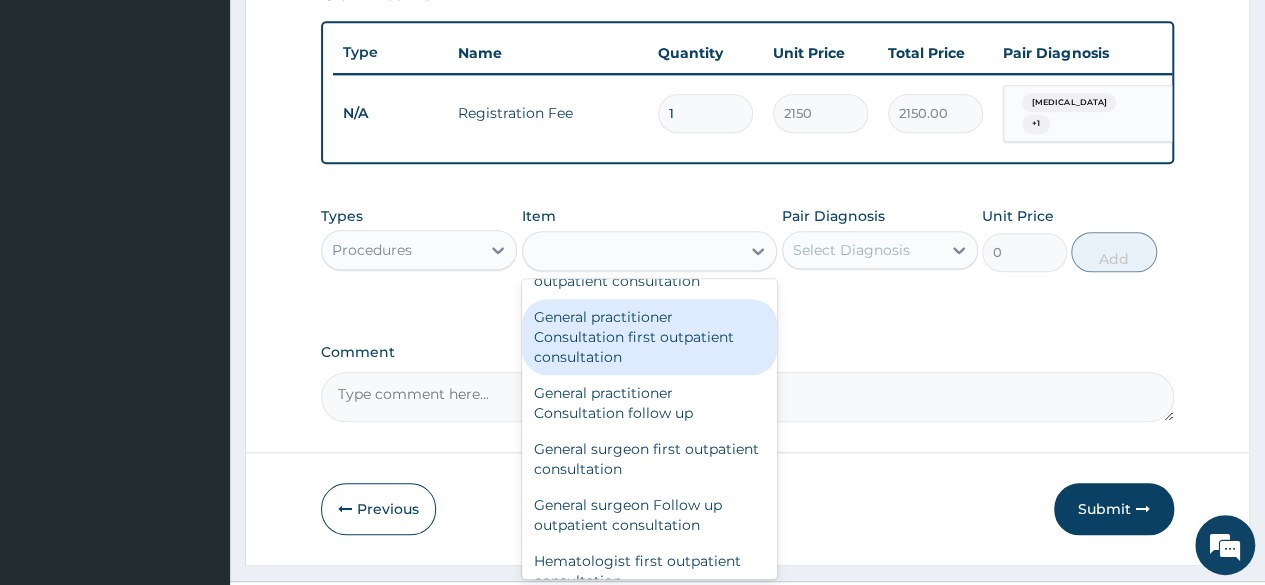 type on "3547.5" 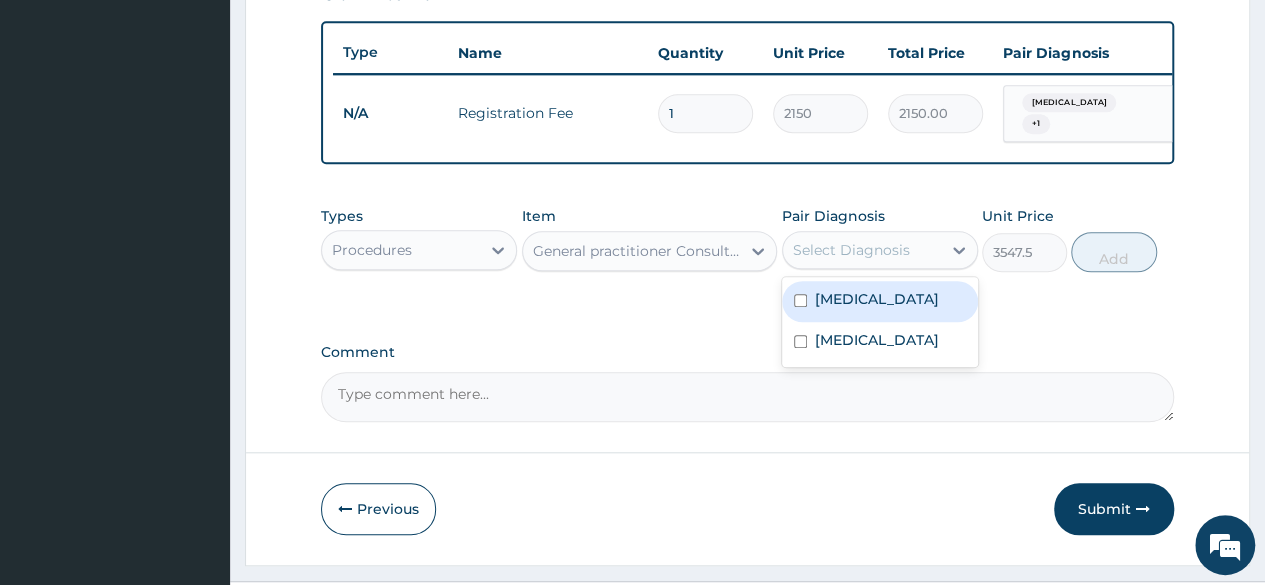 click on "Select Diagnosis" at bounding box center [862, 250] 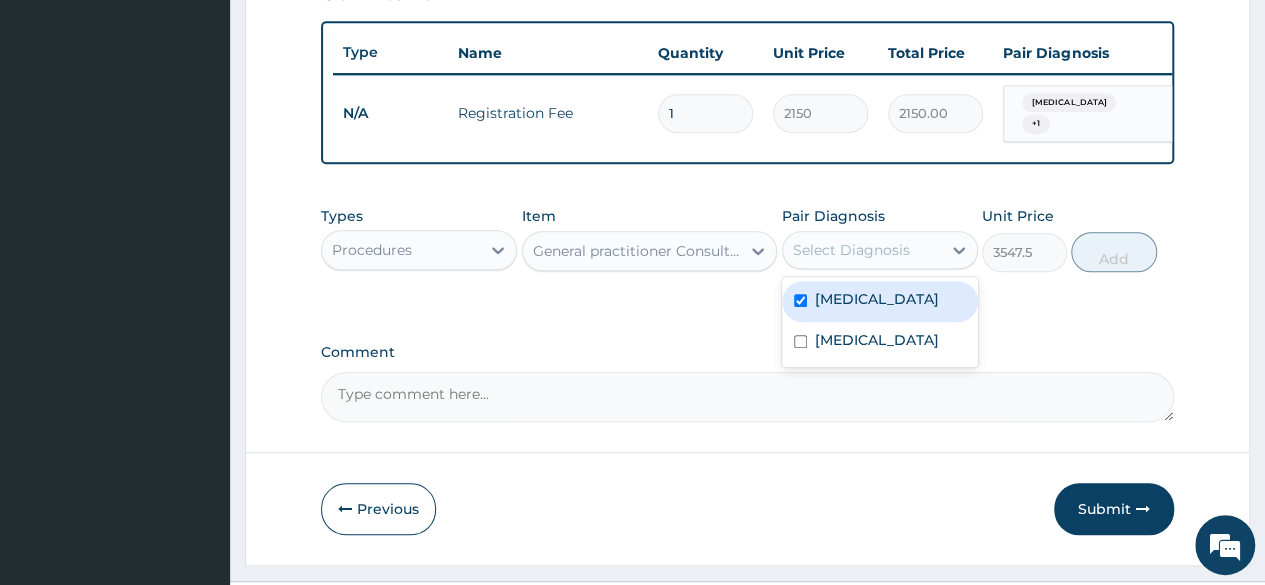 checkbox on "true" 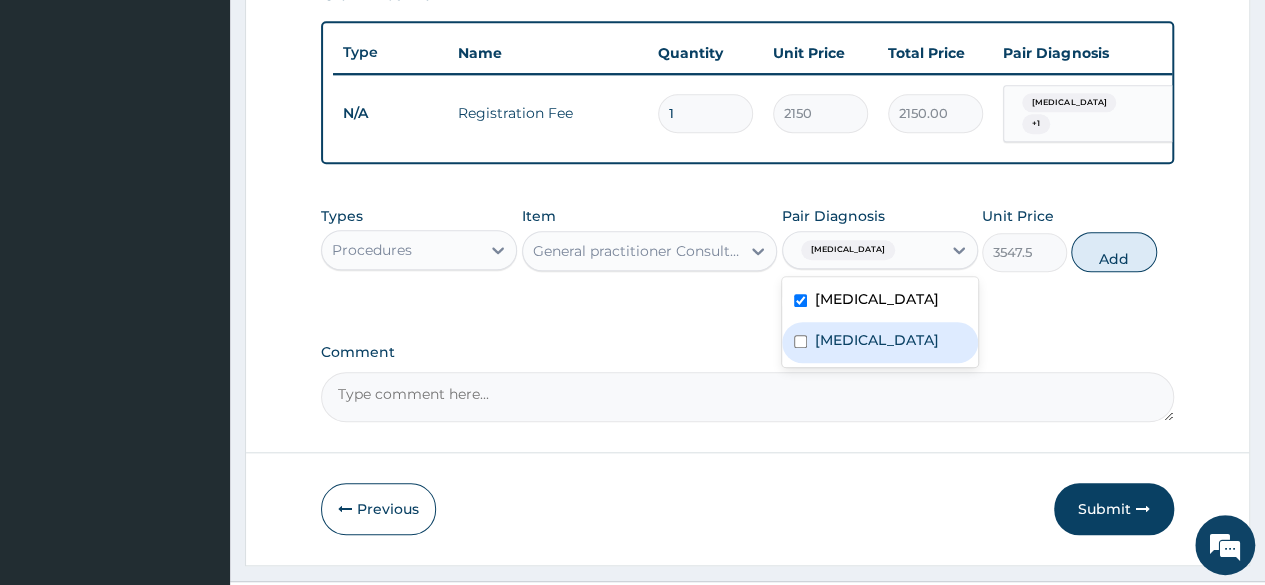 click on "[MEDICAL_DATA]" at bounding box center (877, 340) 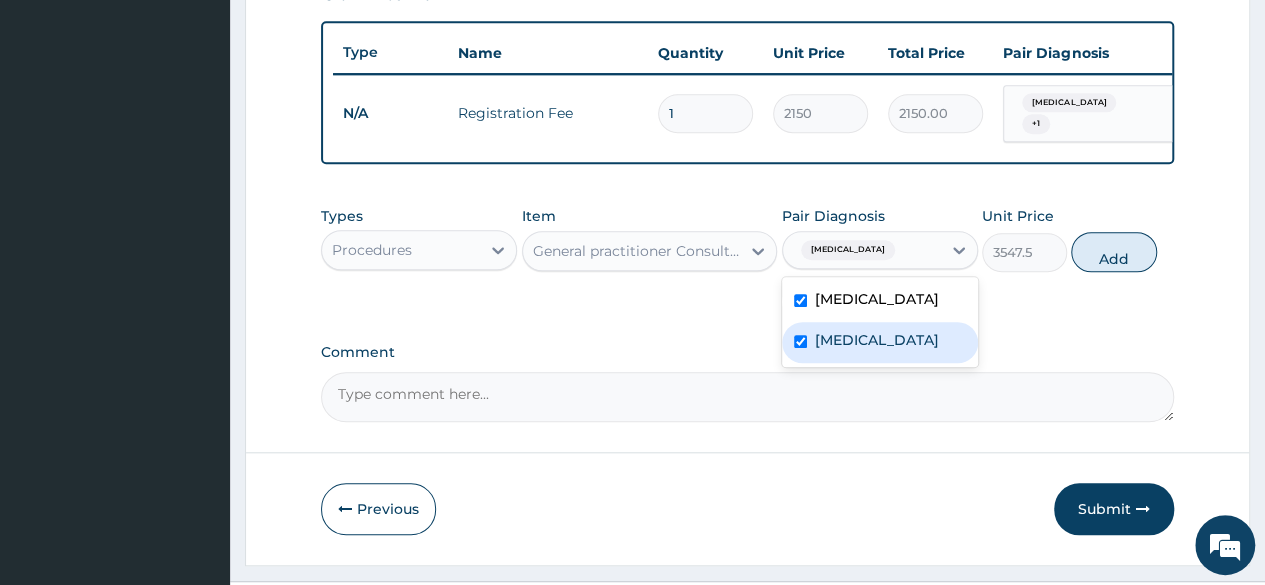 checkbox on "true" 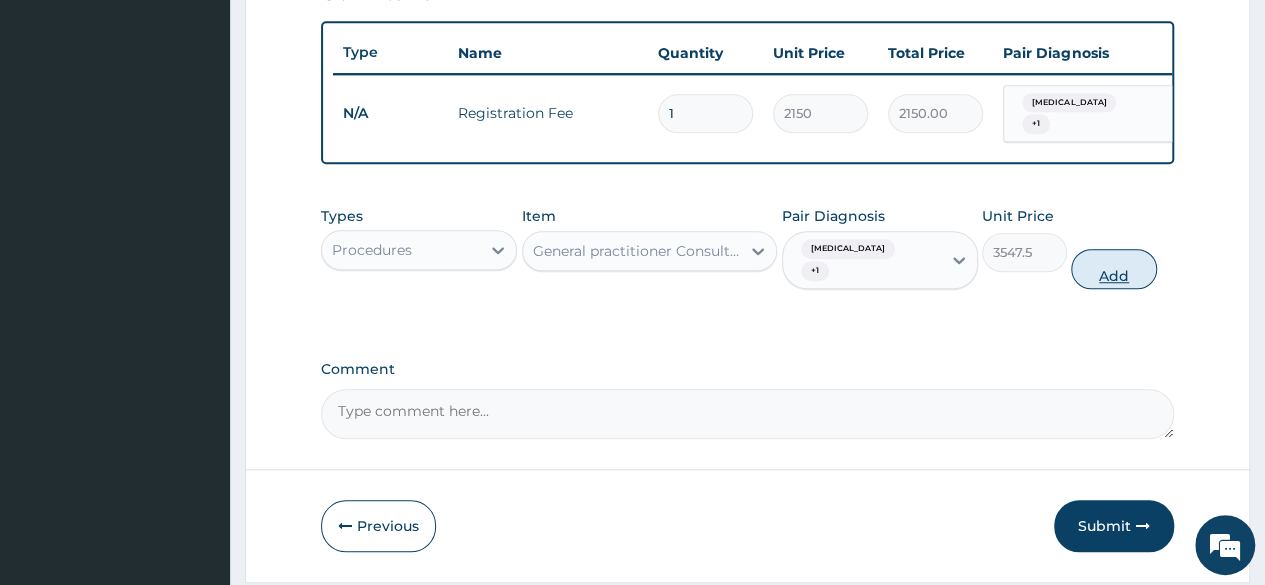 click on "Add" at bounding box center (1113, 269) 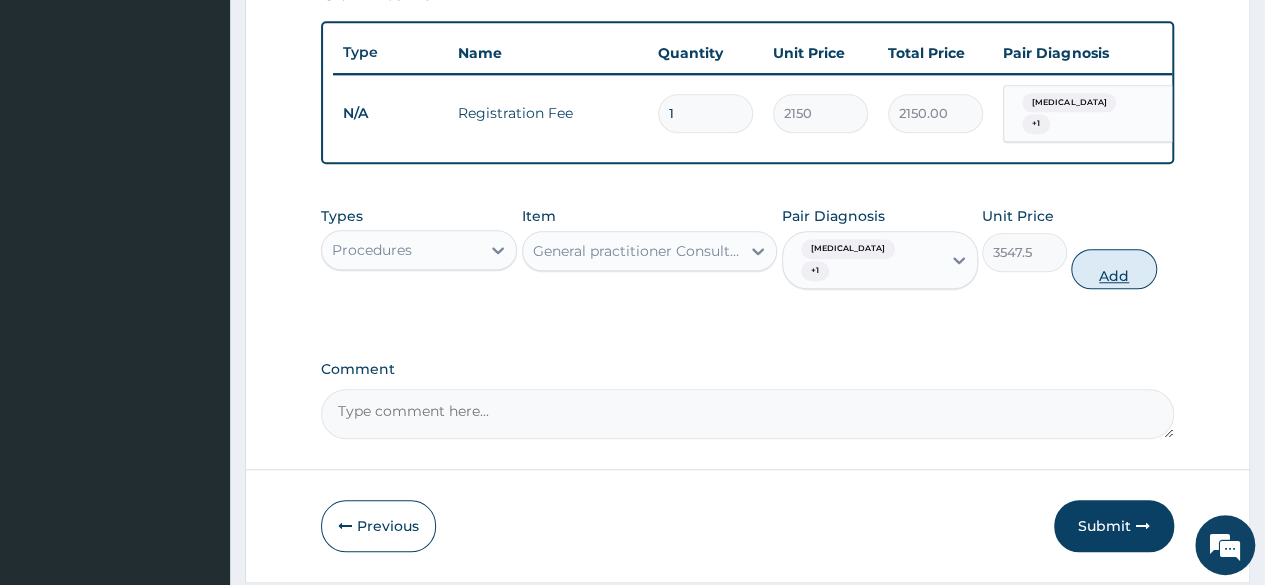type on "0" 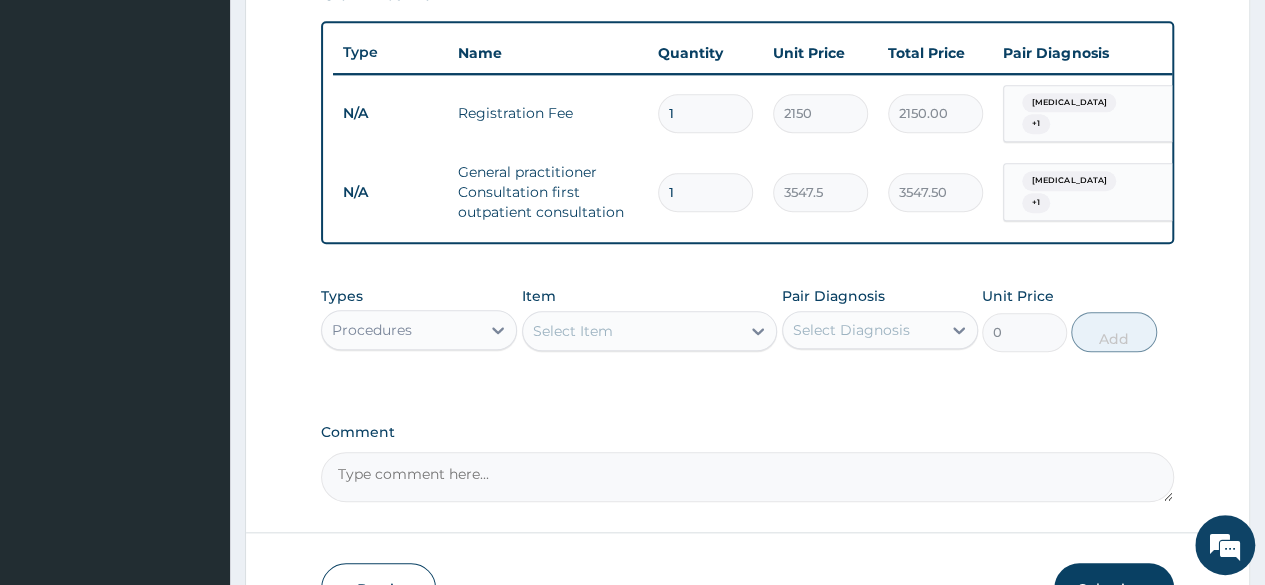 click on "Procedures" at bounding box center [401, 330] 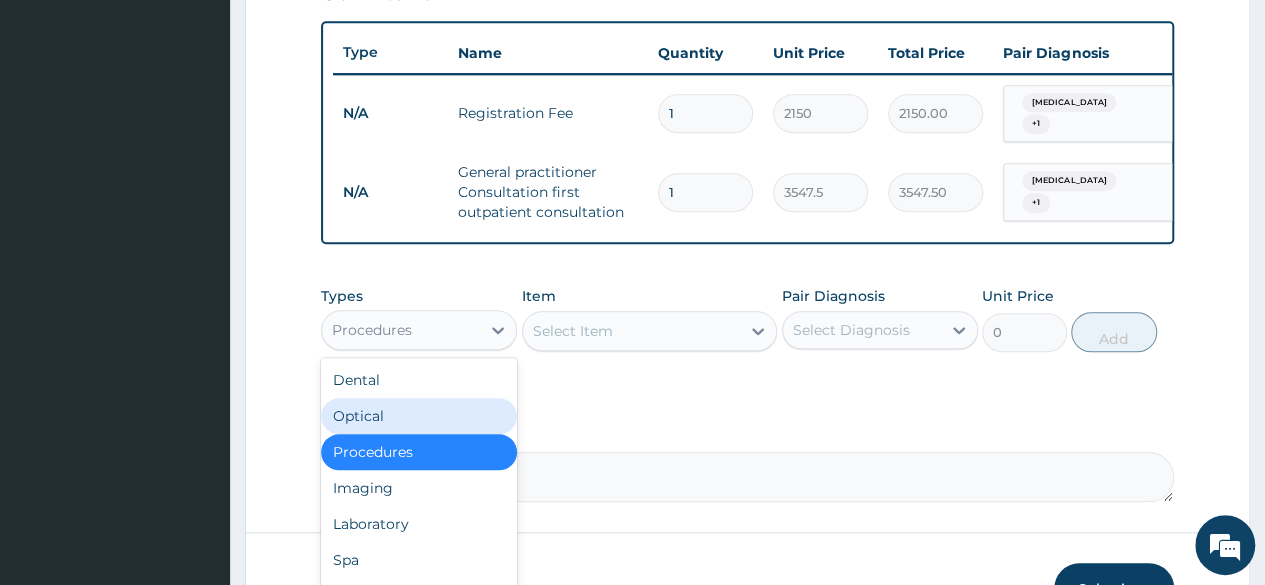 scroll, scrollTop: 68, scrollLeft: 0, axis: vertical 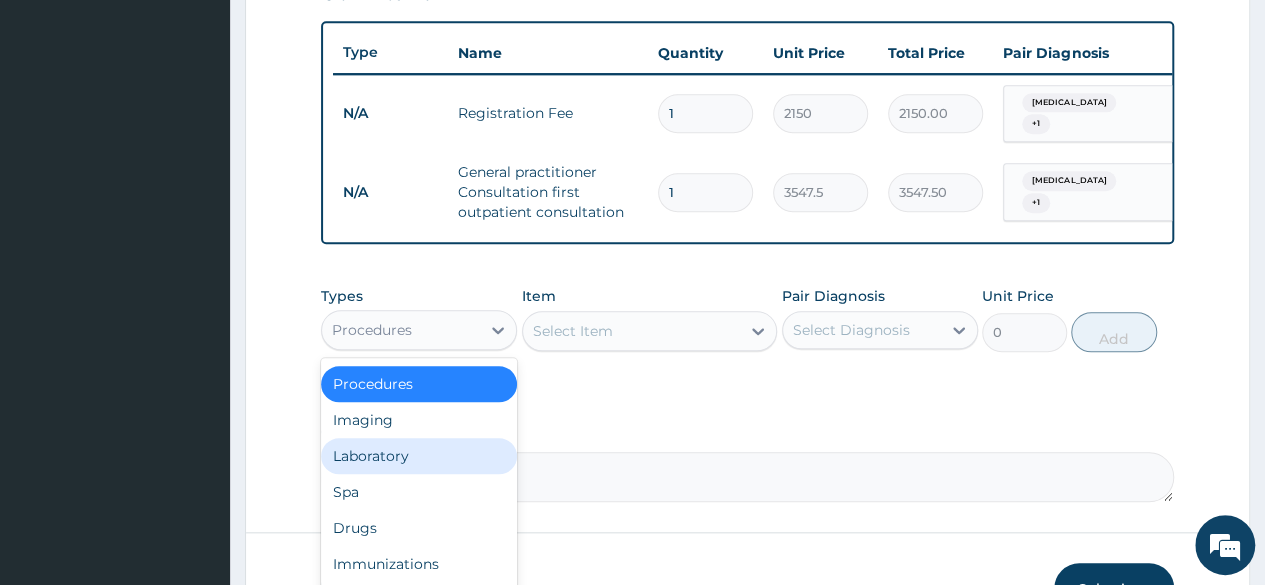 click on "Laboratory" at bounding box center [419, 456] 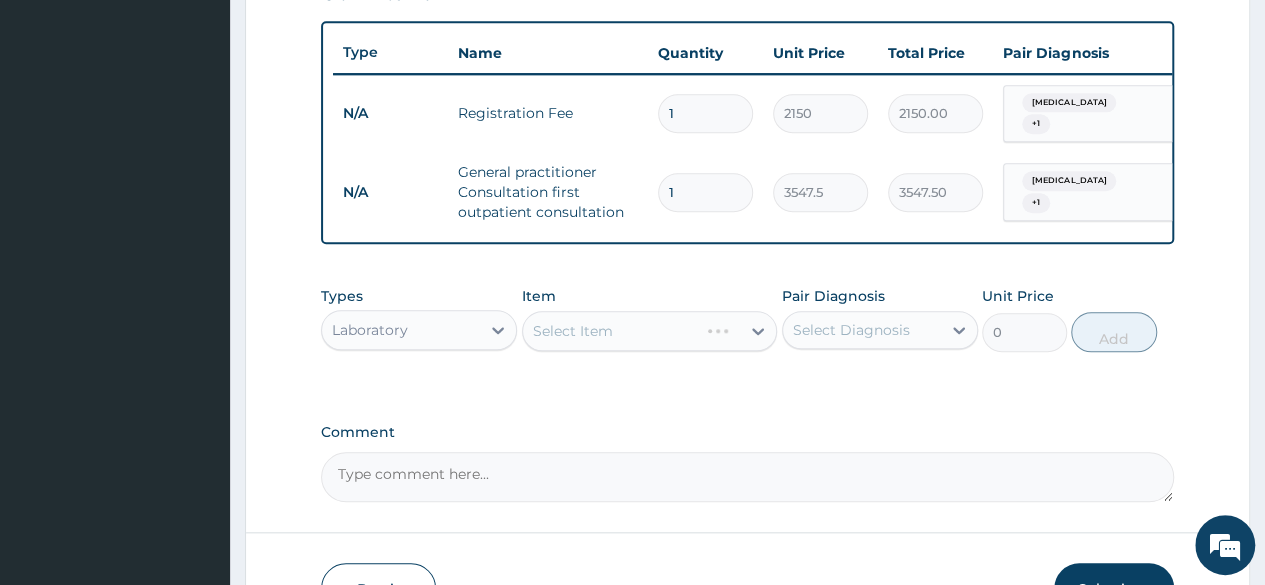 click on "Select Item" at bounding box center [650, 331] 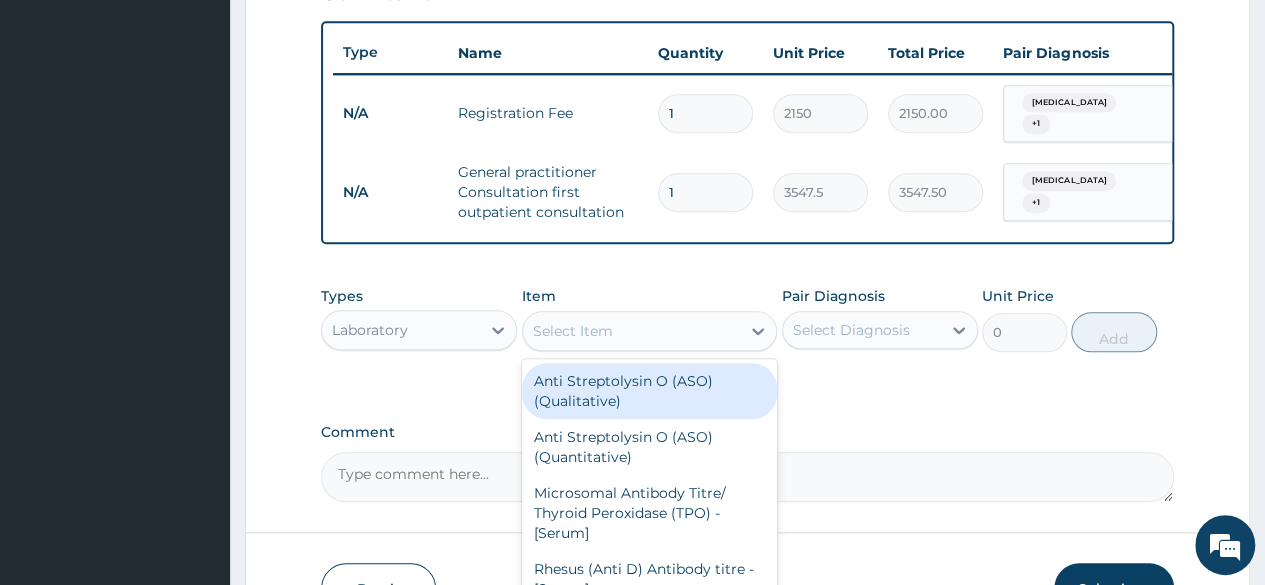 click on "Select Item" at bounding box center [632, 331] 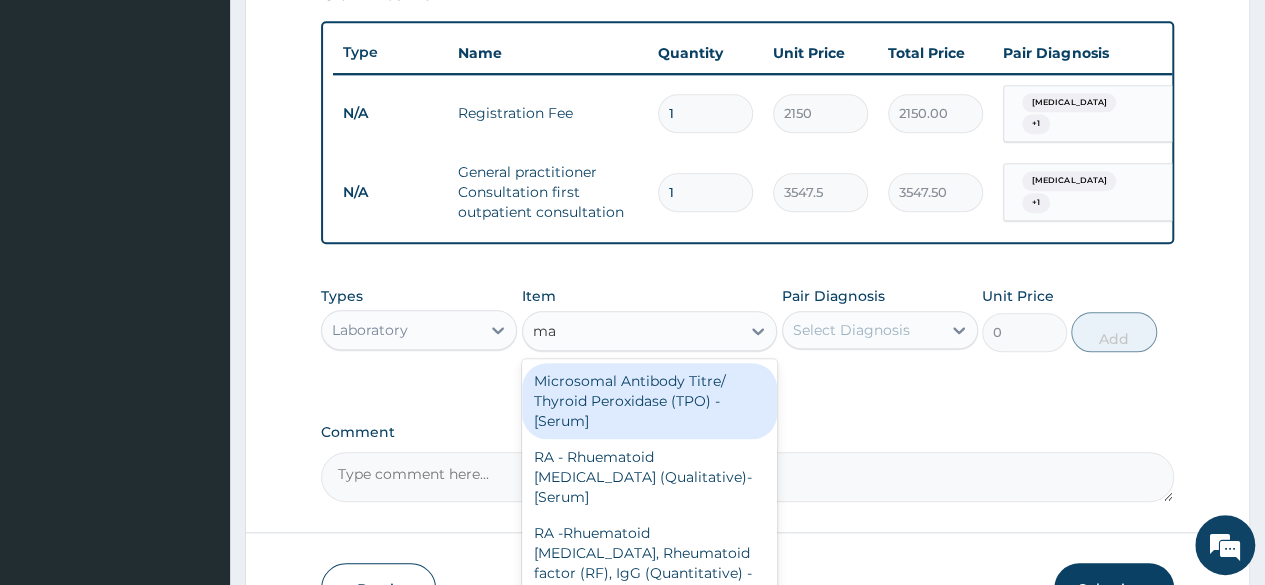type on "mal" 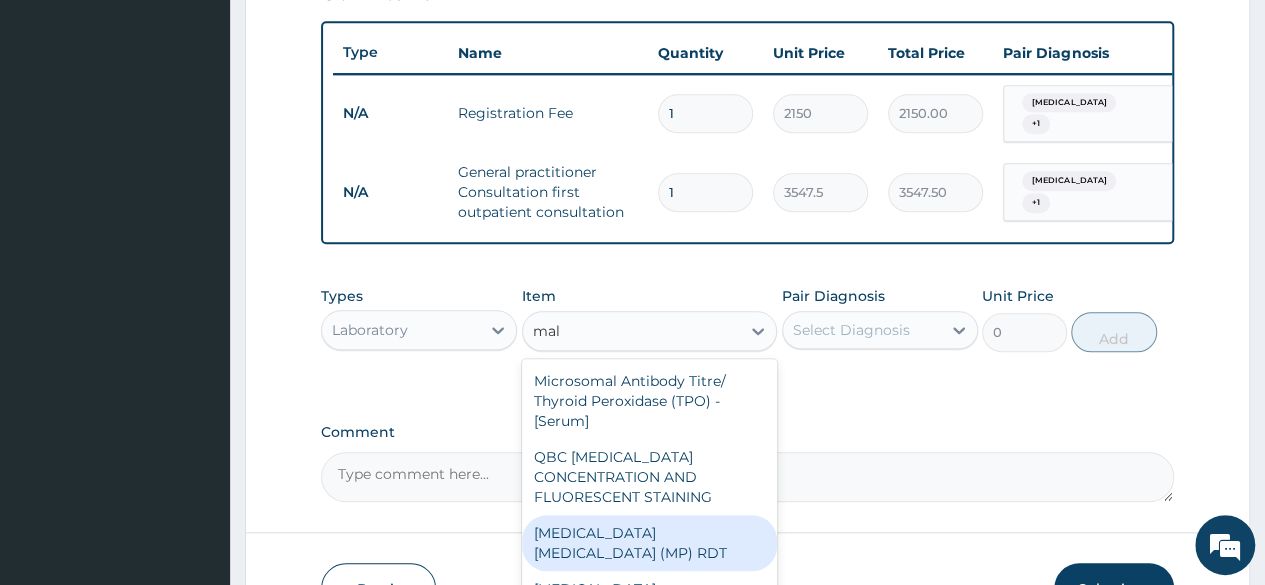 click on "[MEDICAL_DATA] [MEDICAL_DATA] (MP) RDT" at bounding box center (650, 543) 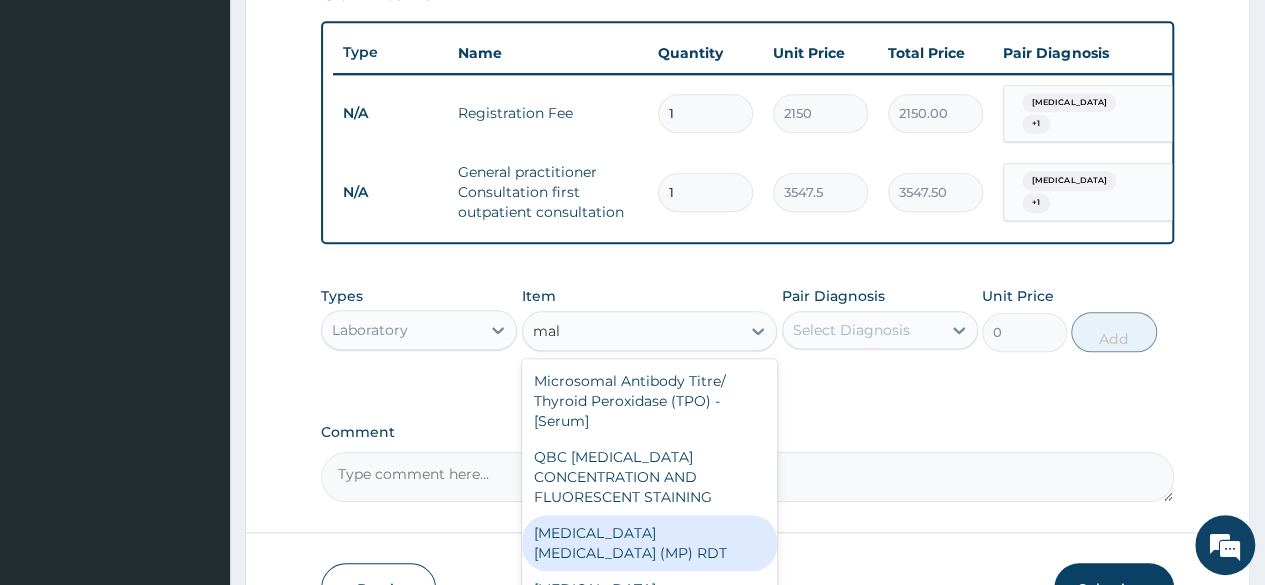 type 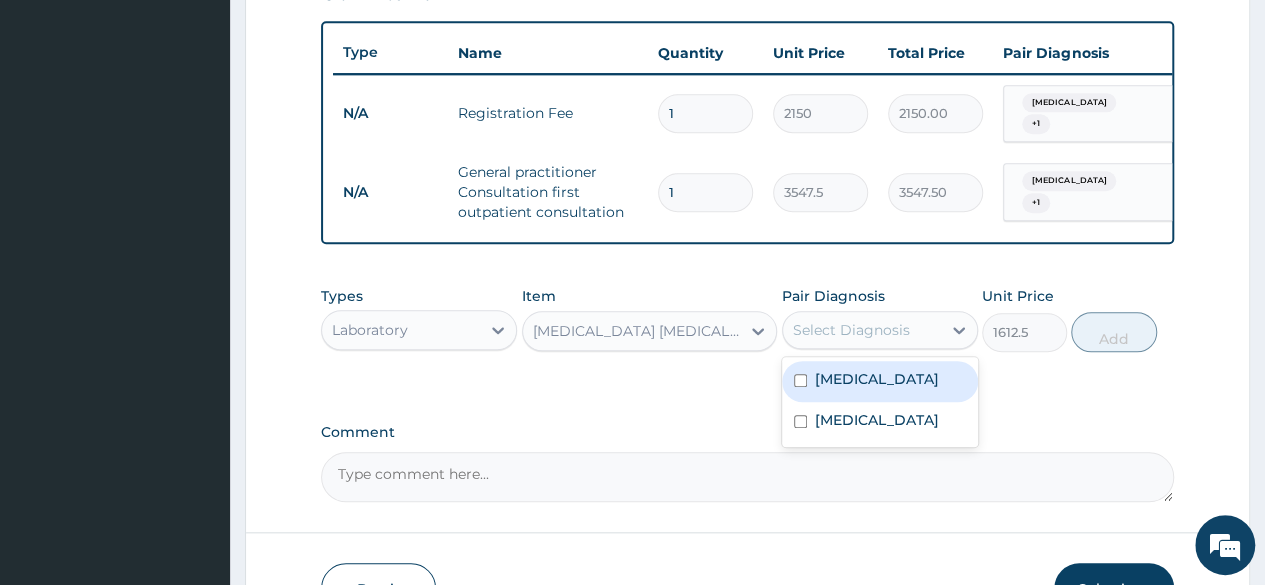 click on "Select Diagnosis" at bounding box center (862, 330) 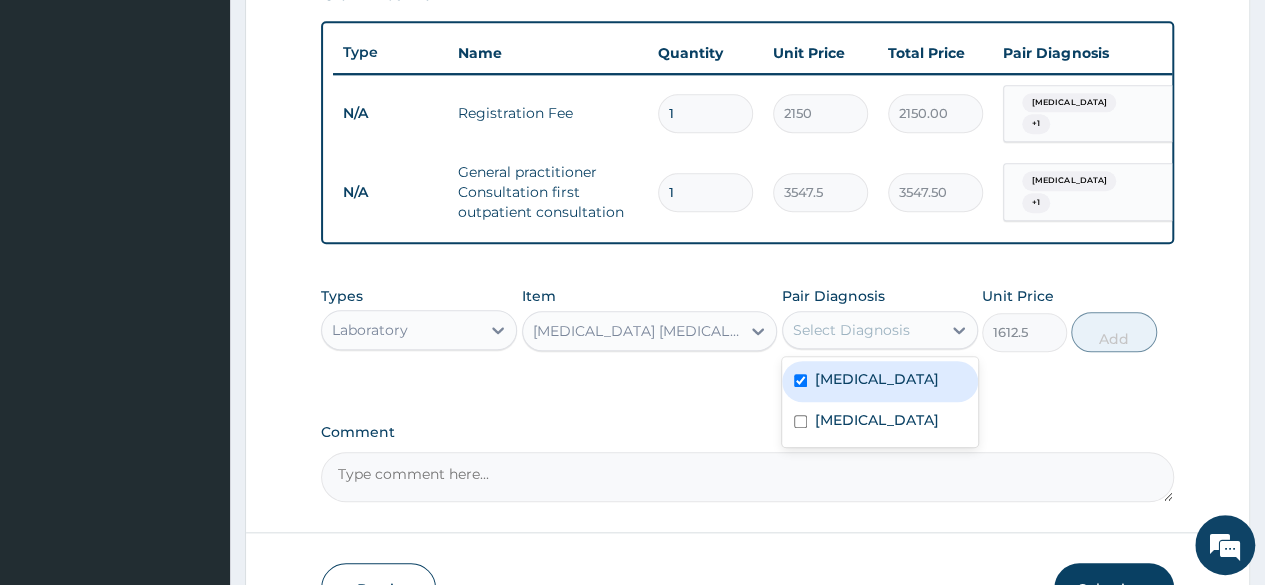 checkbox on "true" 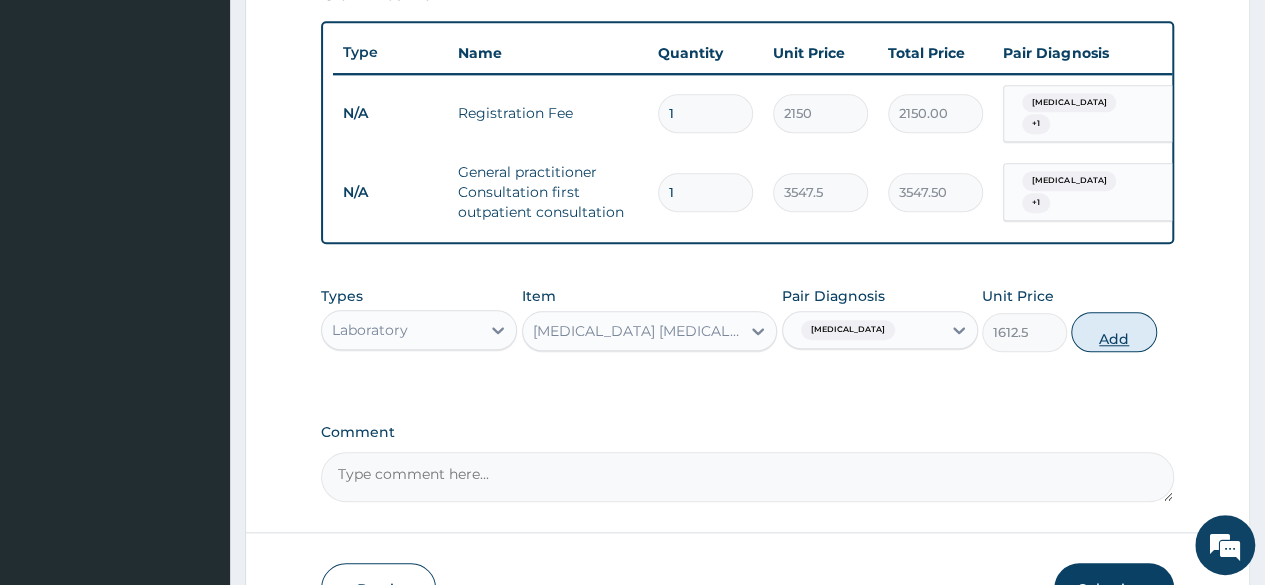 click on "Add" at bounding box center [1113, 332] 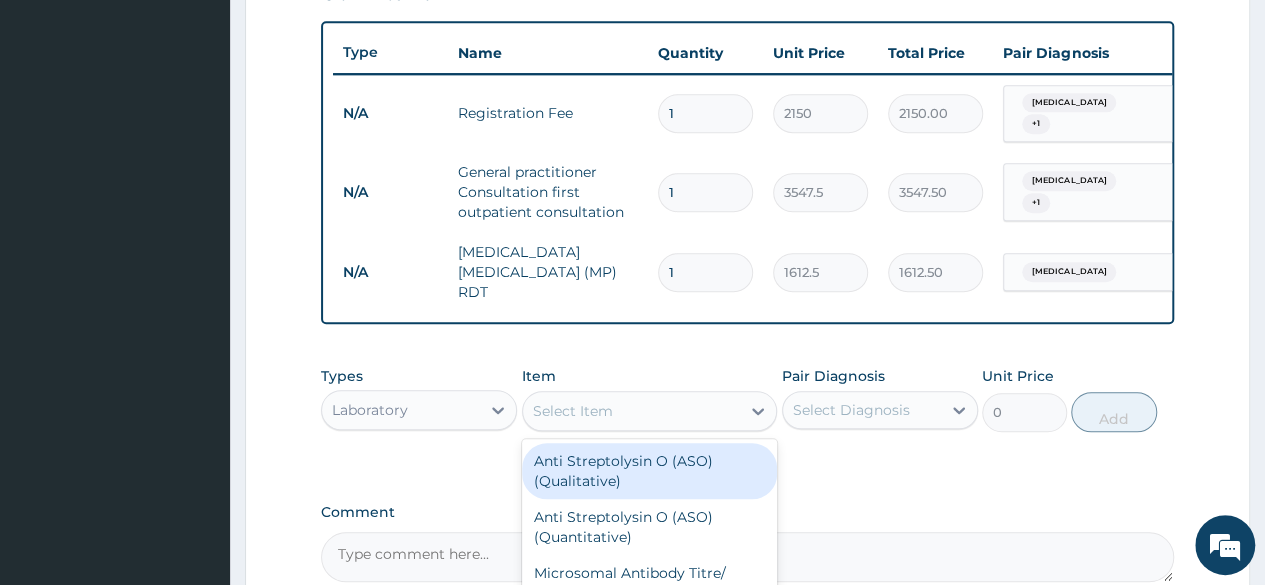 click on "Select Item" at bounding box center [632, 411] 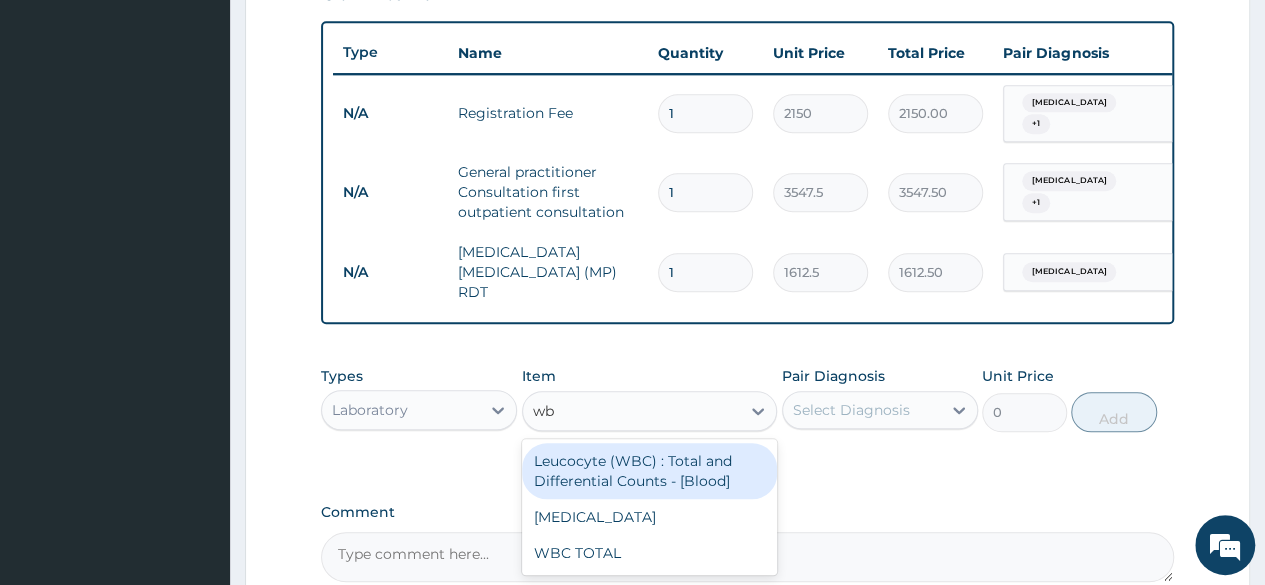 type on "wbc" 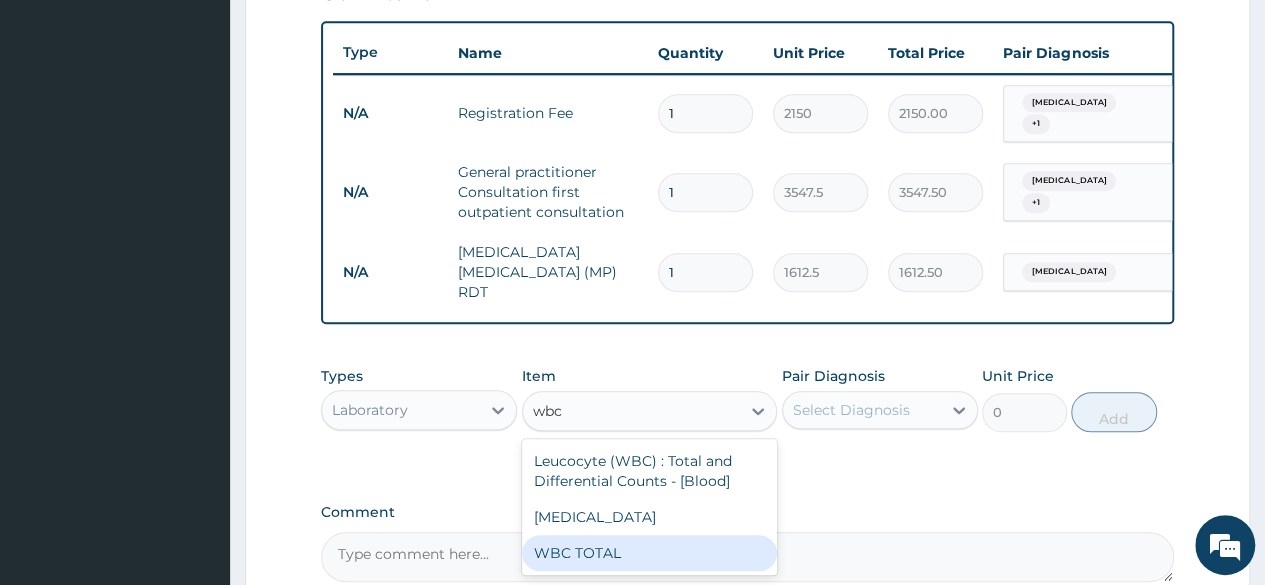 click on "WBC TOTAL" at bounding box center (650, 553) 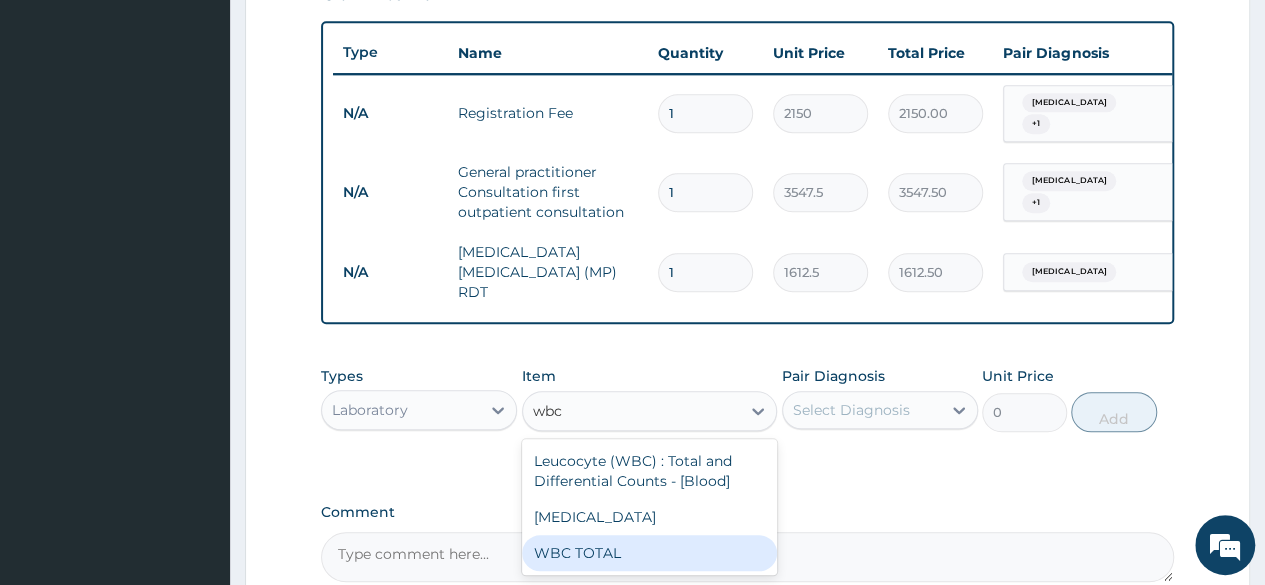 type 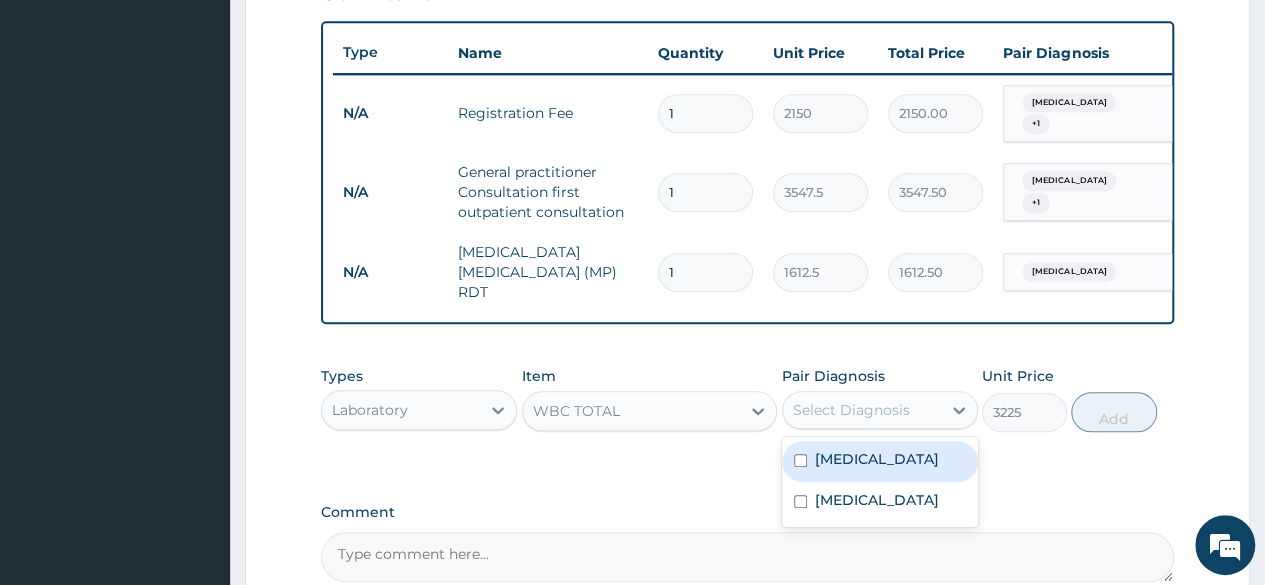 click on "Select Diagnosis" at bounding box center [851, 410] 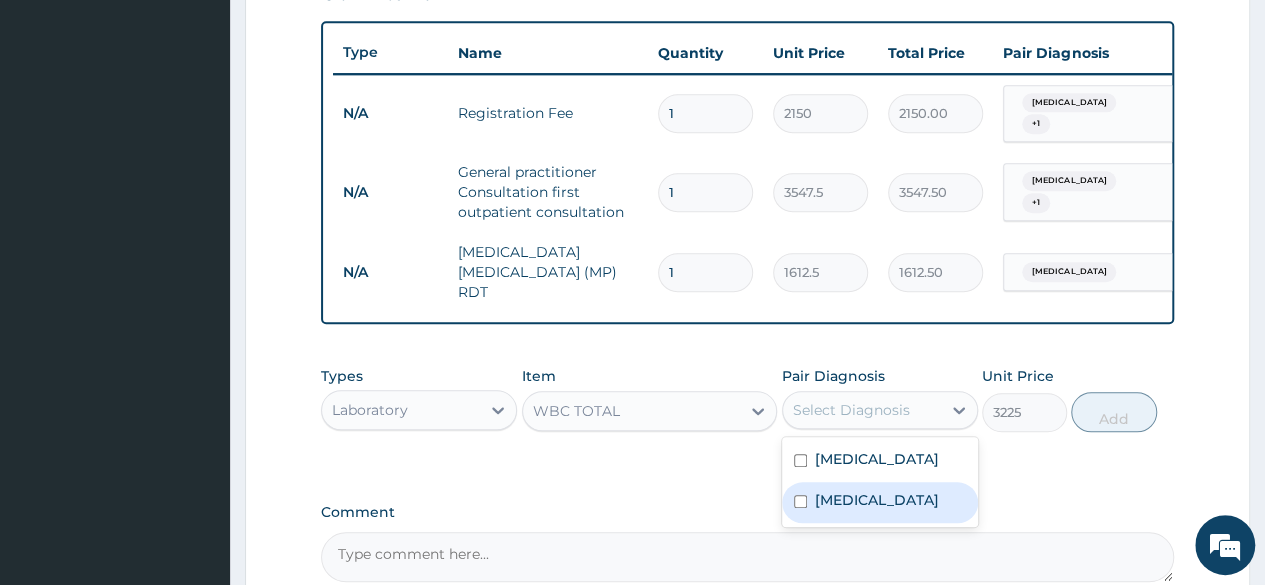 click on "[MEDICAL_DATA]" at bounding box center [877, 500] 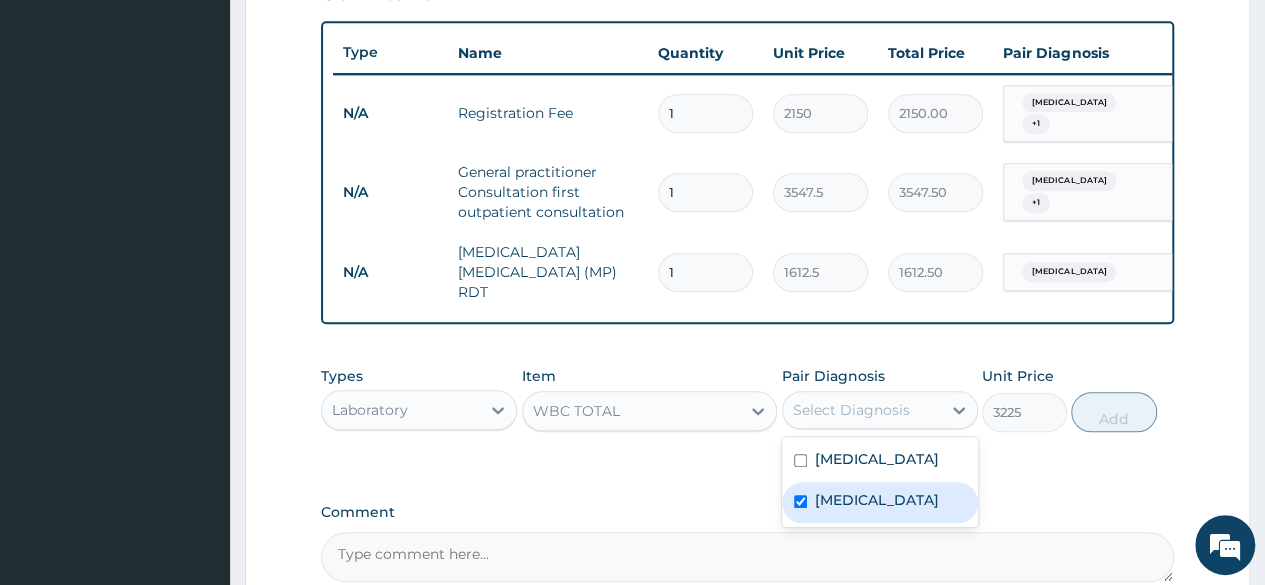 checkbox on "true" 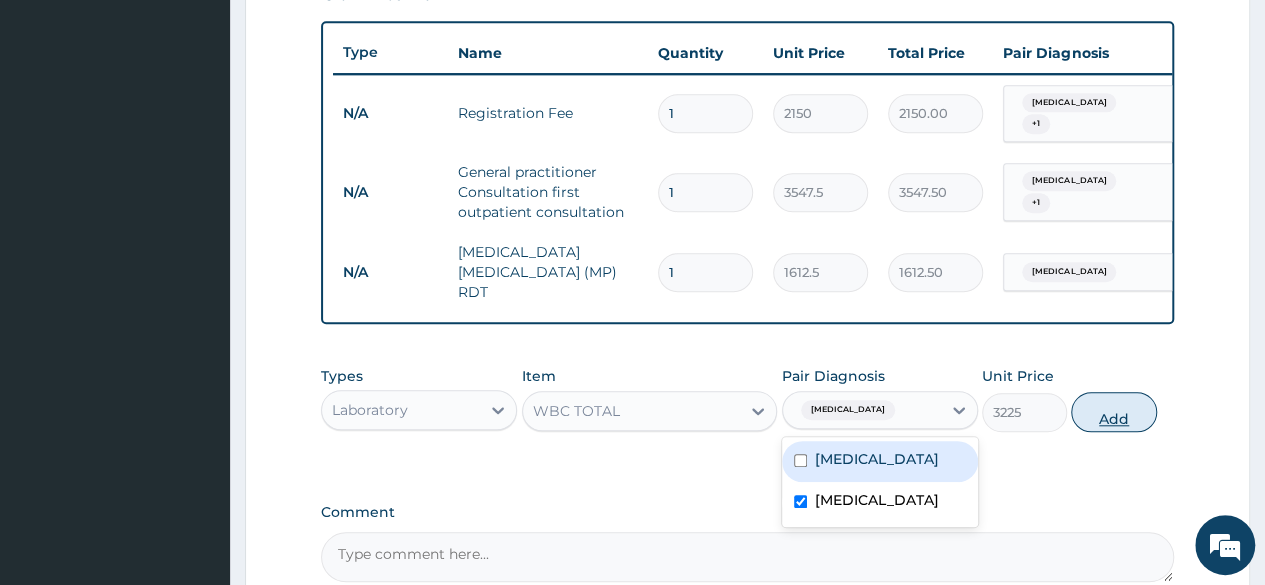 click on "Add" at bounding box center [1113, 412] 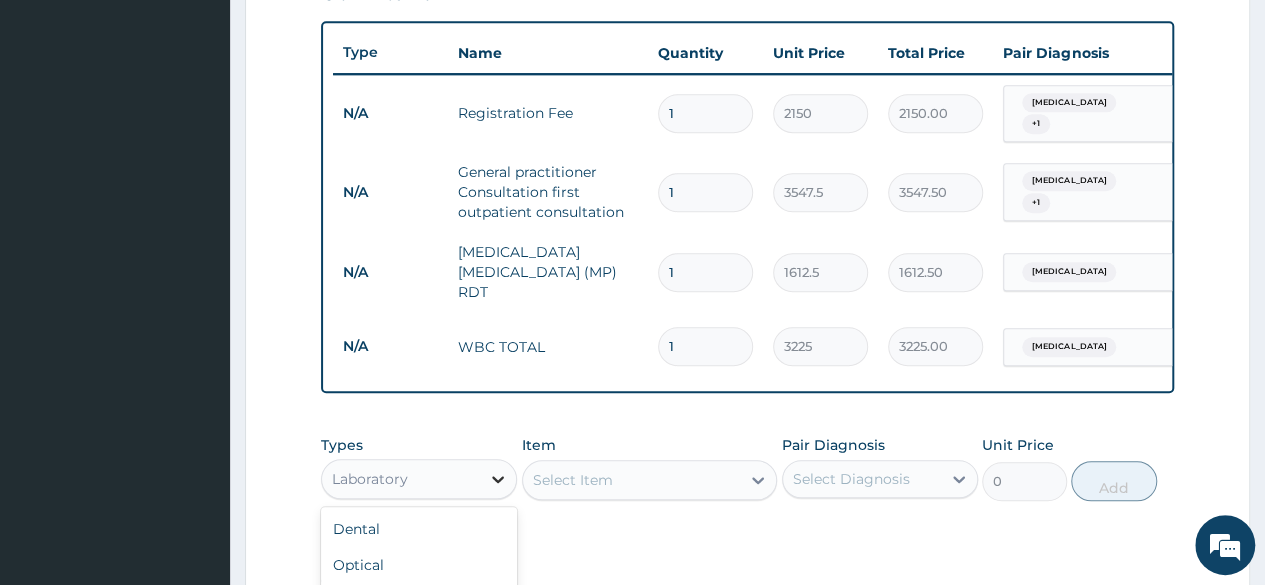 click at bounding box center [498, 479] 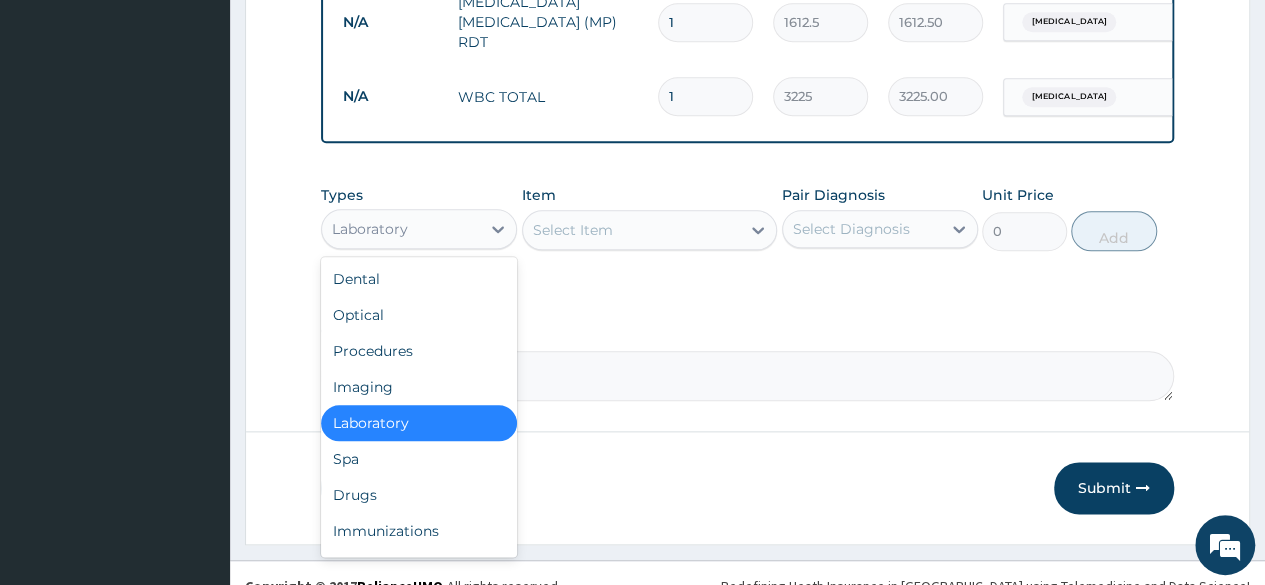 scroll, scrollTop: 992, scrollLeft: 0, axis: vertical 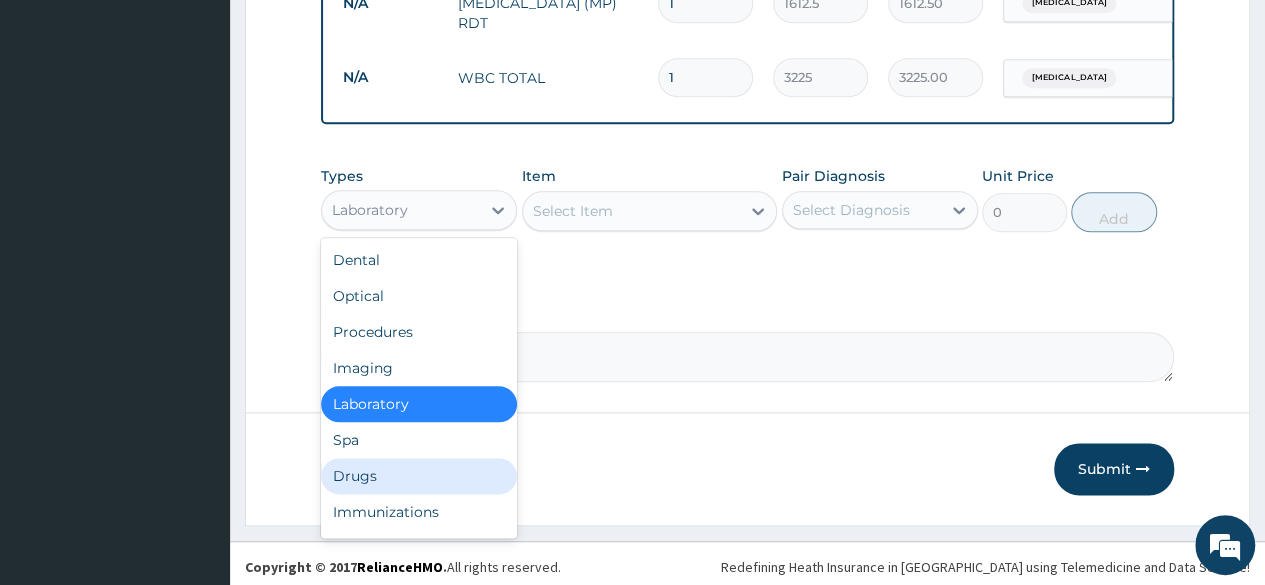 click on "Drugs" at bounding box center (419, 476) 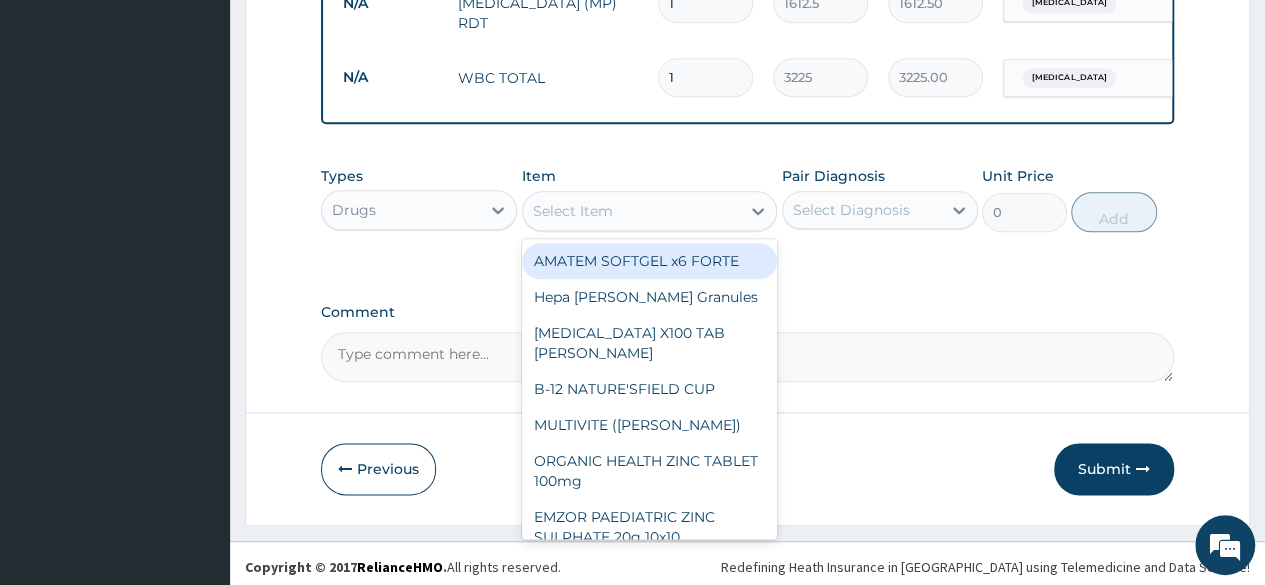 click on "Select Item" at bounding box center [632, 211] 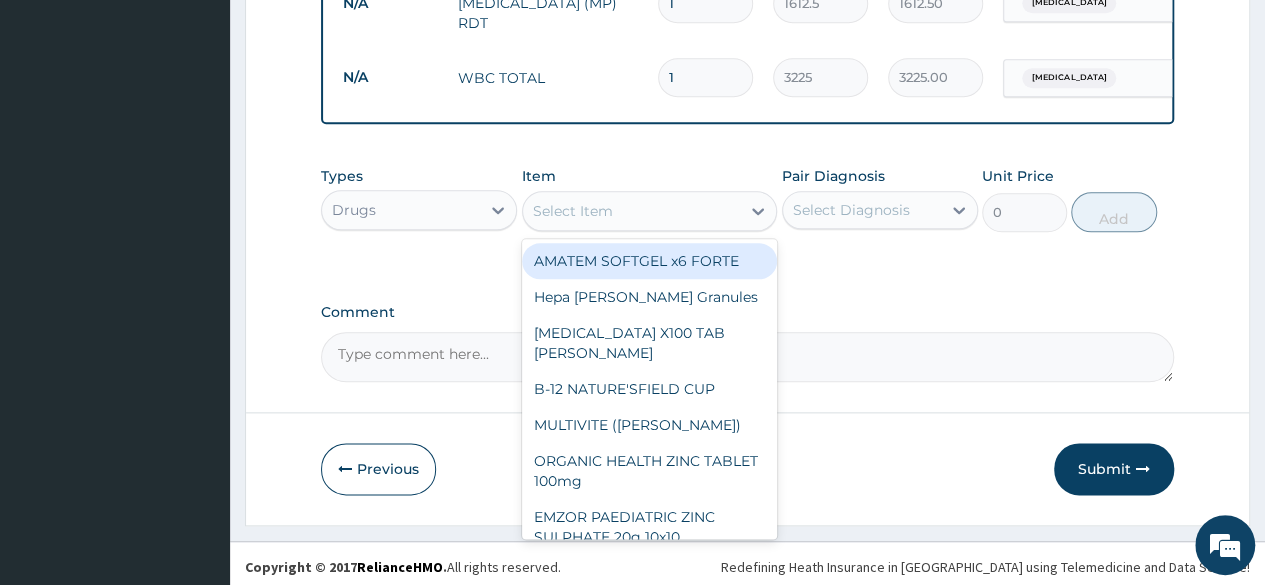 click on "AMATEM SOFTGEL x6 FORTE" at bounding box center [650, 261] 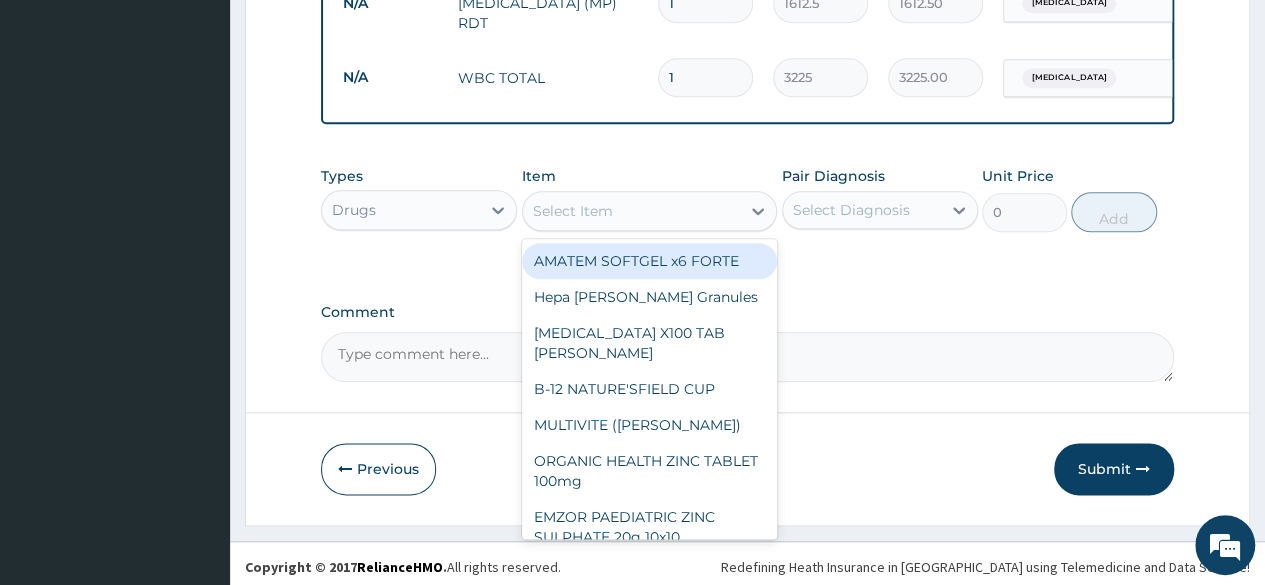 type on "473" 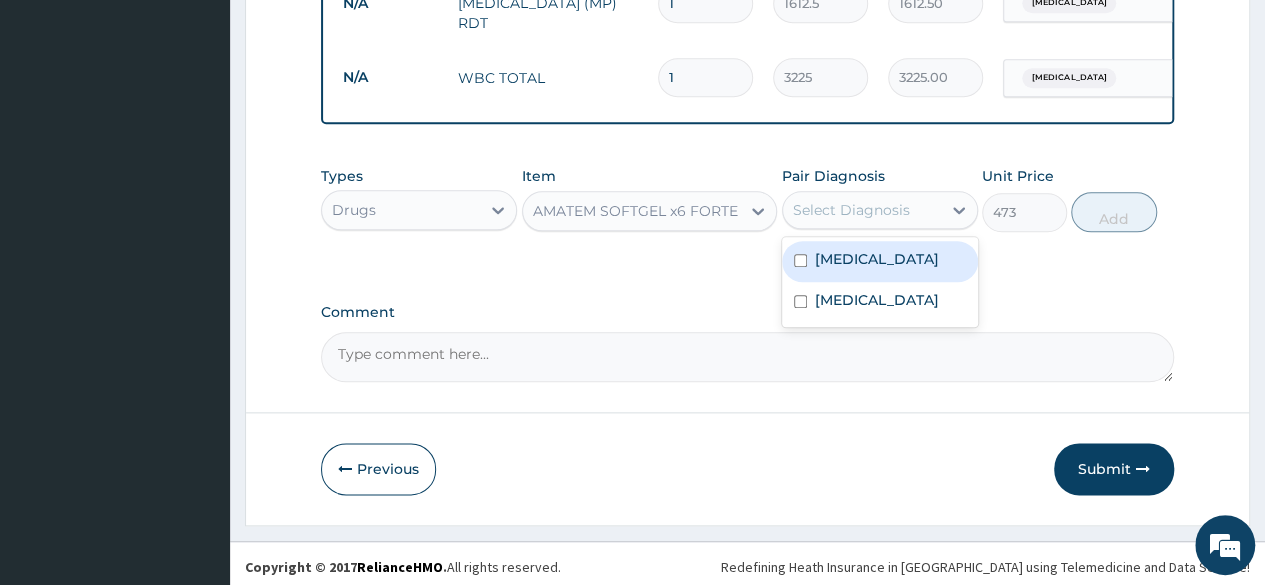 click on "Select Diagnosis" at bounding box center (851, 210) 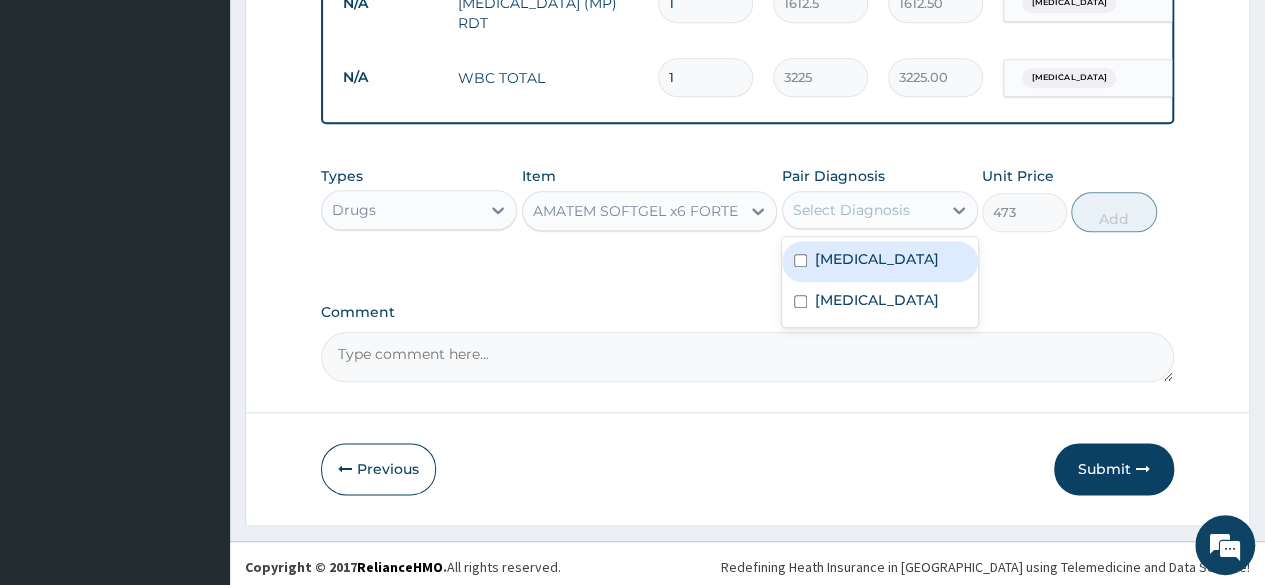 click on "[MEDICAL_DATA]" at bounding box center (880, 261) 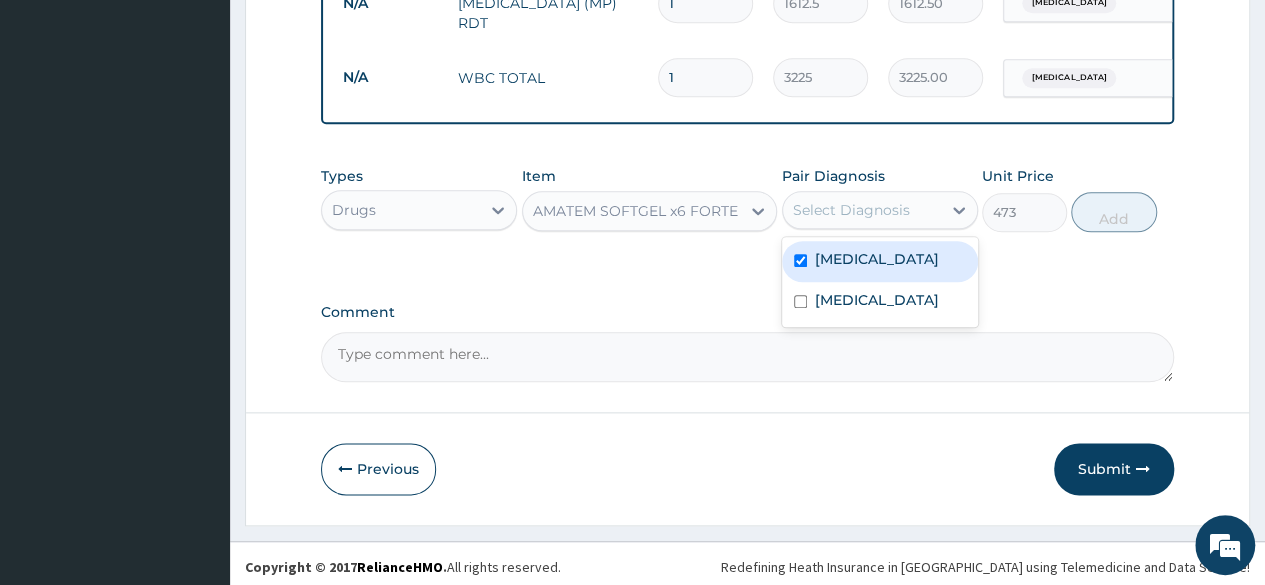 checkbox on "true" 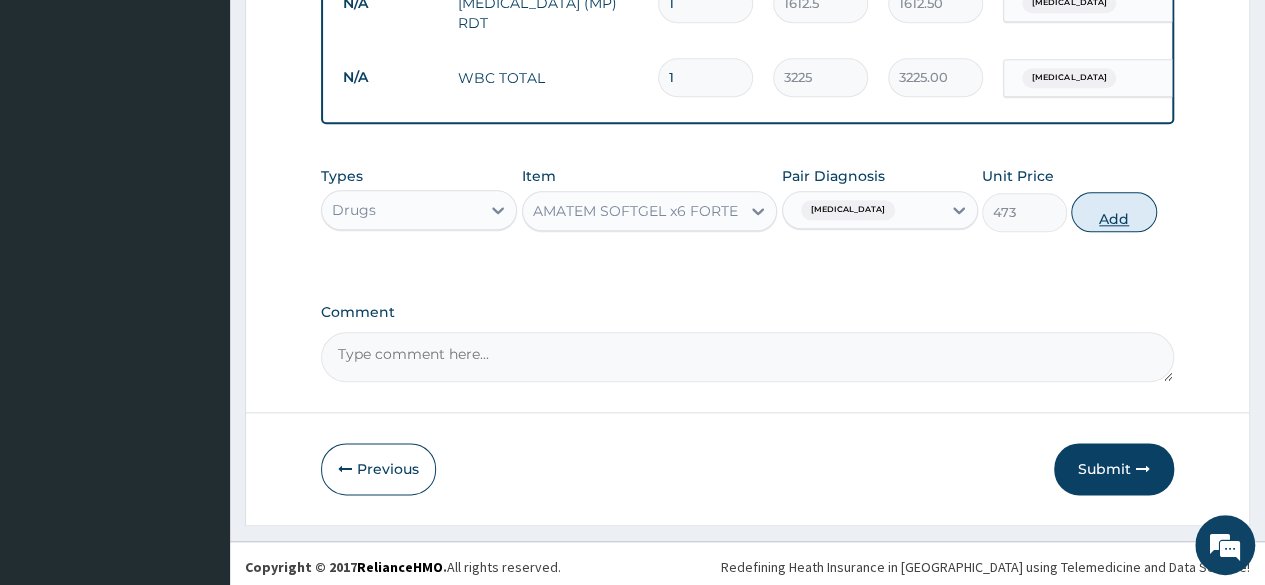 click on "Add" at bounding box center [1113, 212] 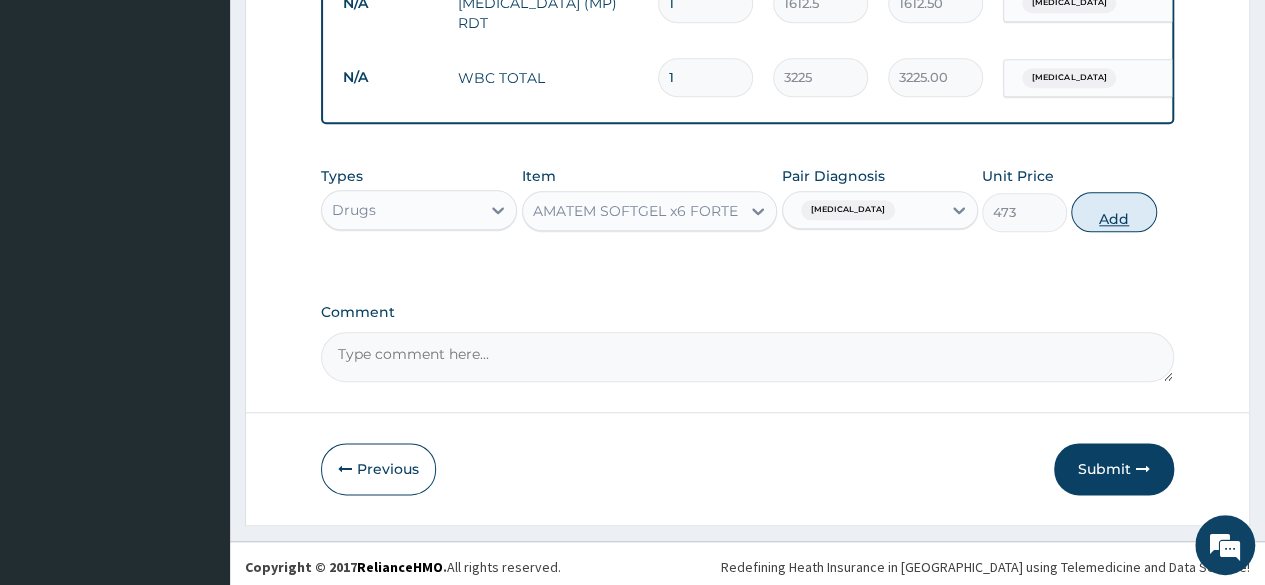 type on "0" 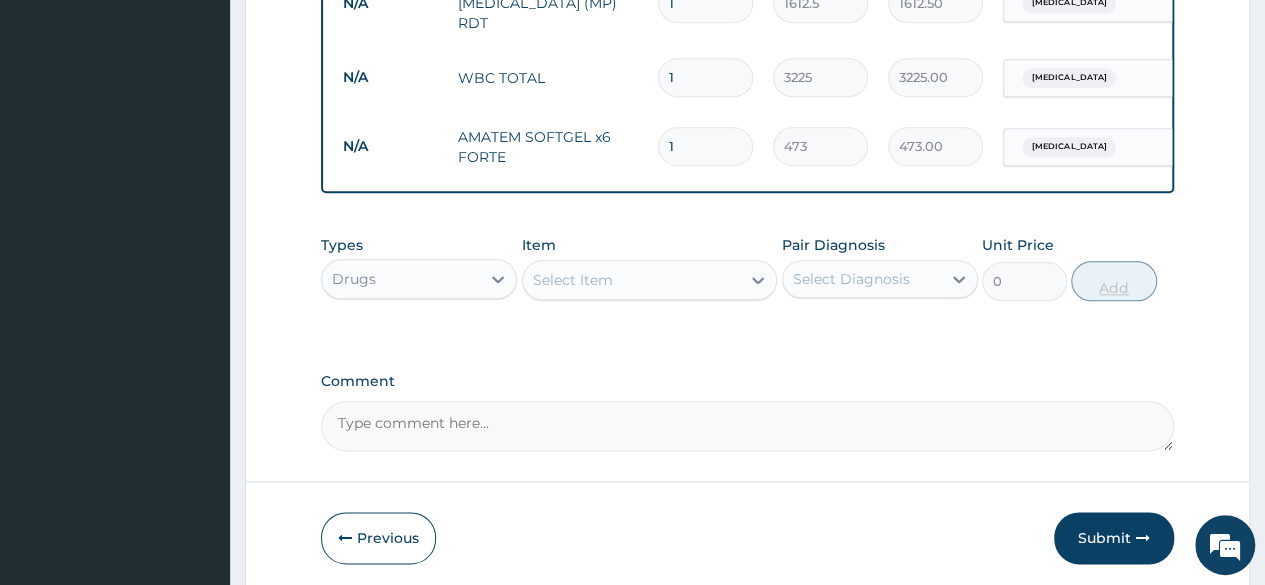 type 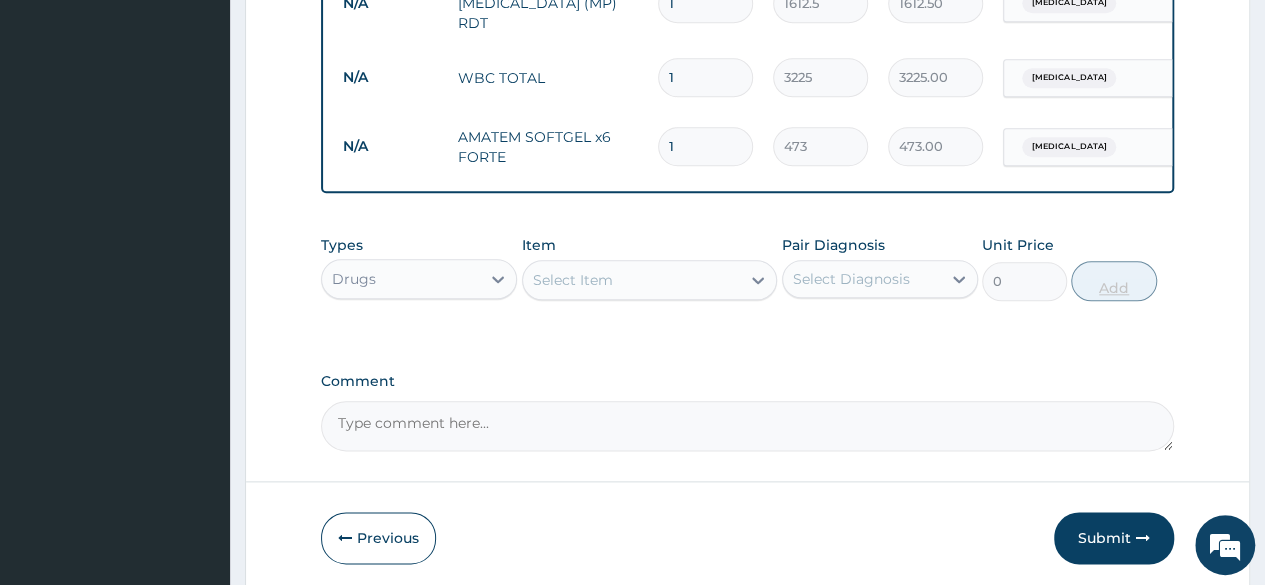 type on "0.00" 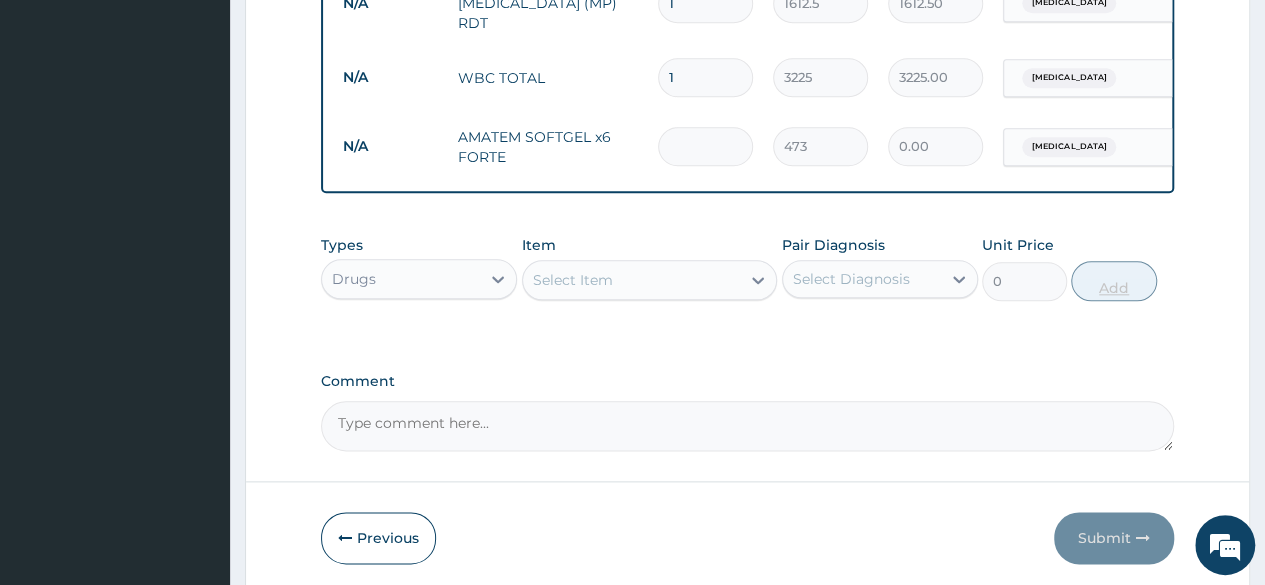 type on "6" 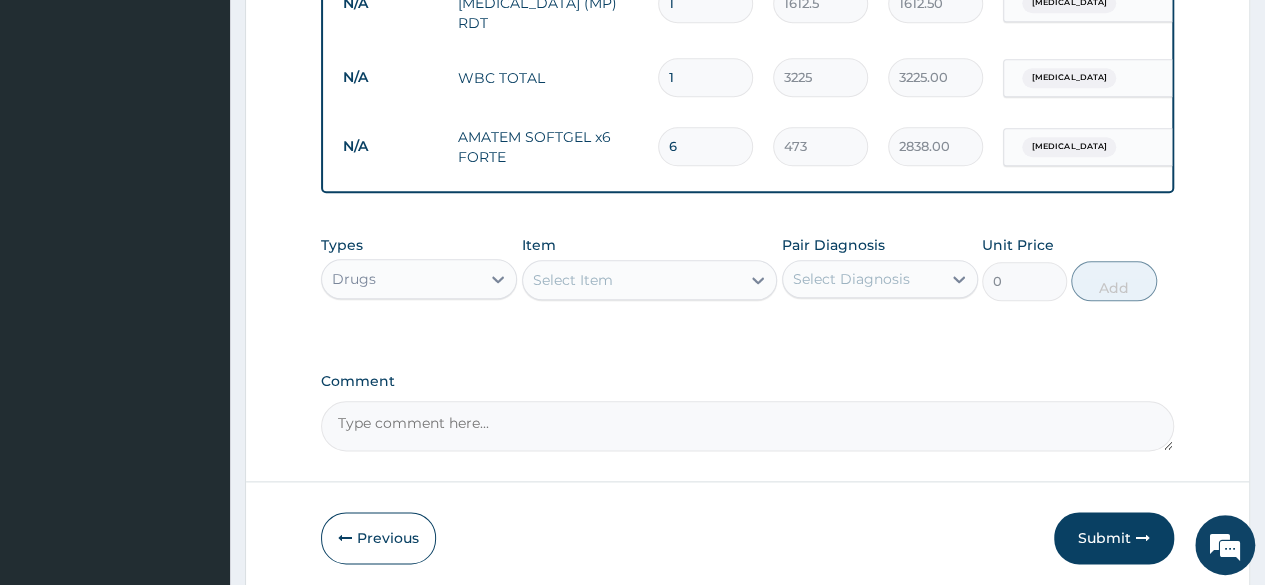 type on "6" 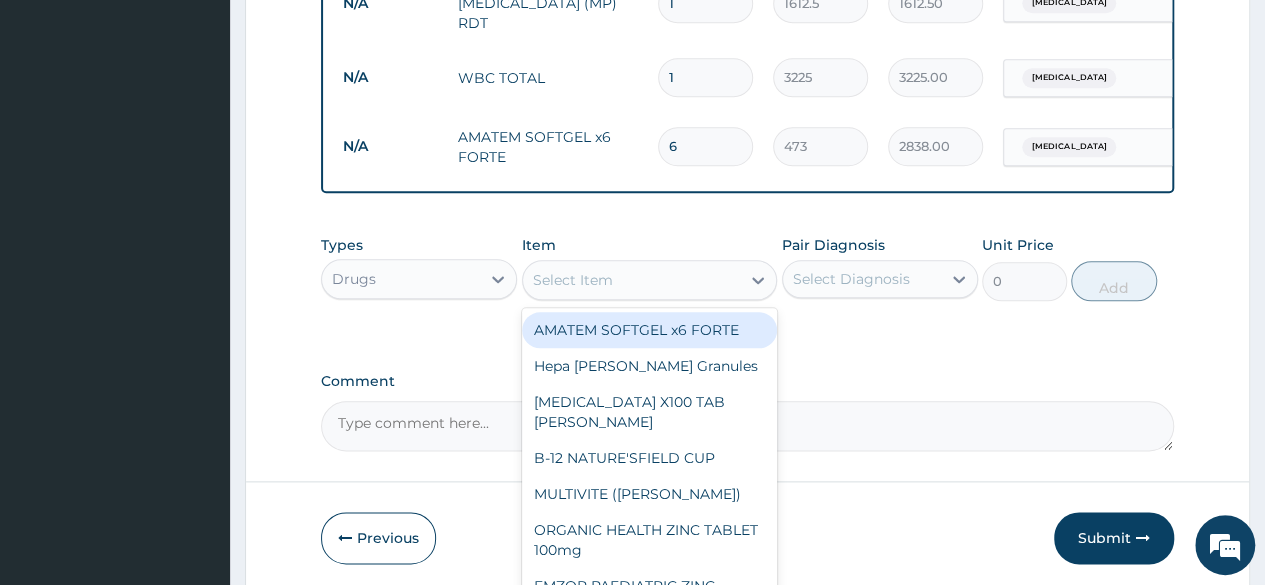click on "Select Item" at bounding box center (573, 280) 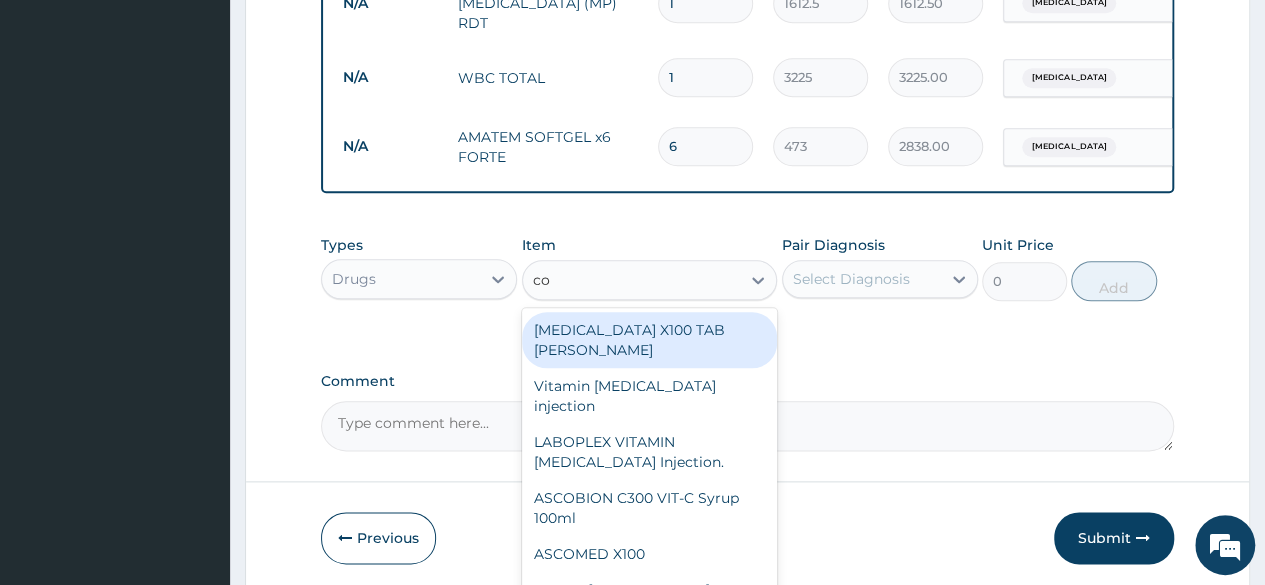 type on "cou" 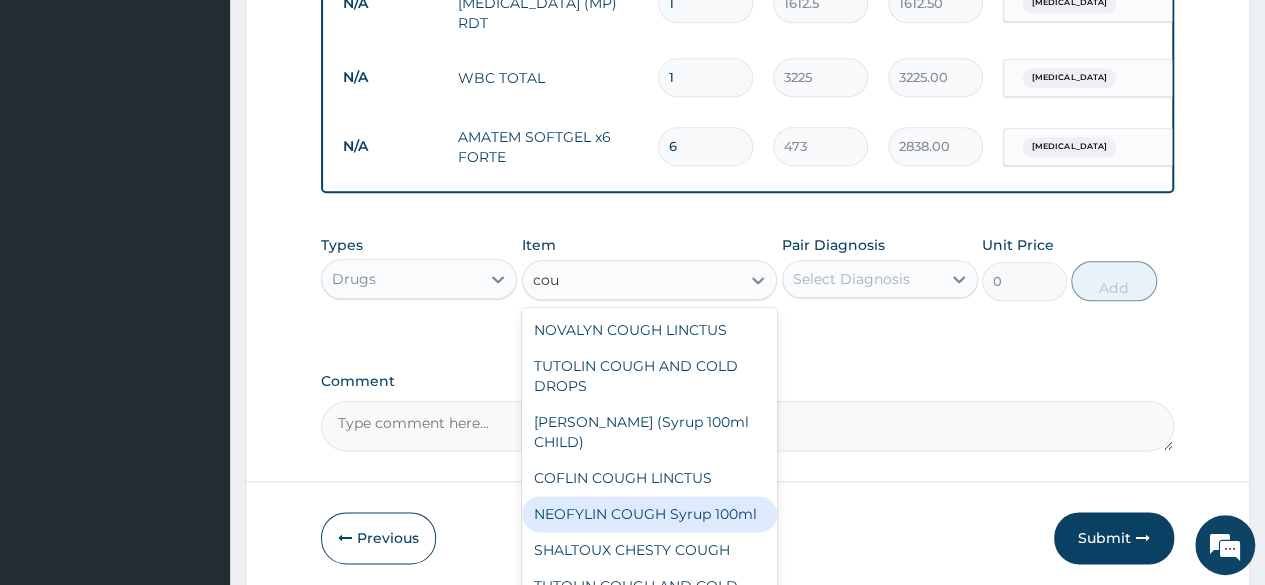 click on "NEOFYLIN COUGH Syrup 100ml" at bounding box center (650, 514) 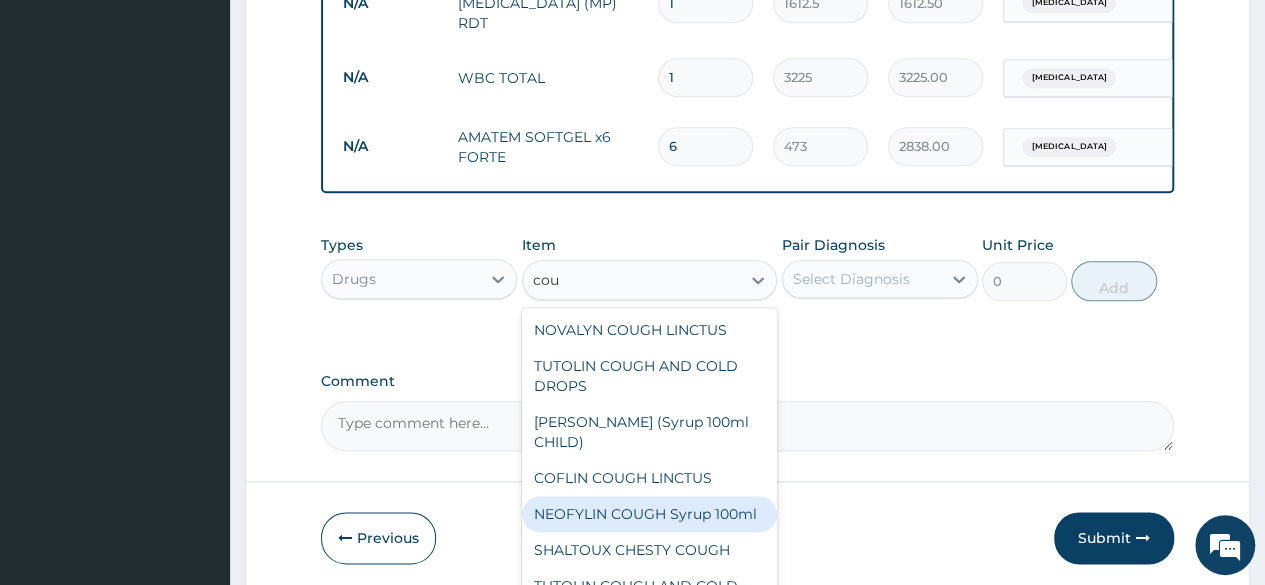 type 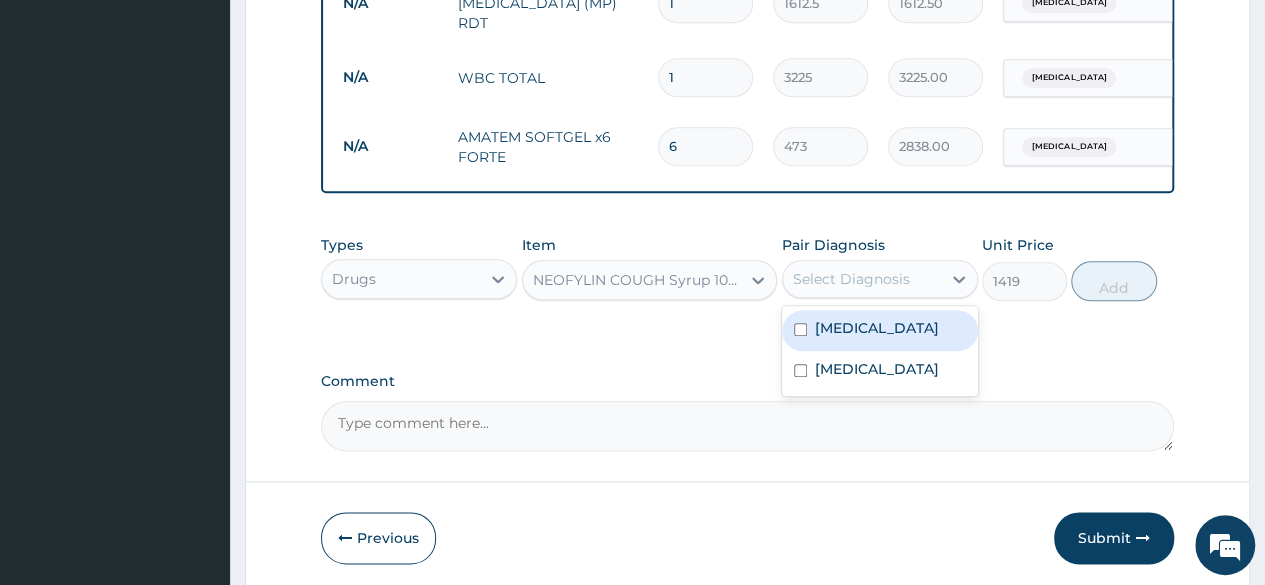 click on "Select Diagnosis" at bounding box center (862, 279) 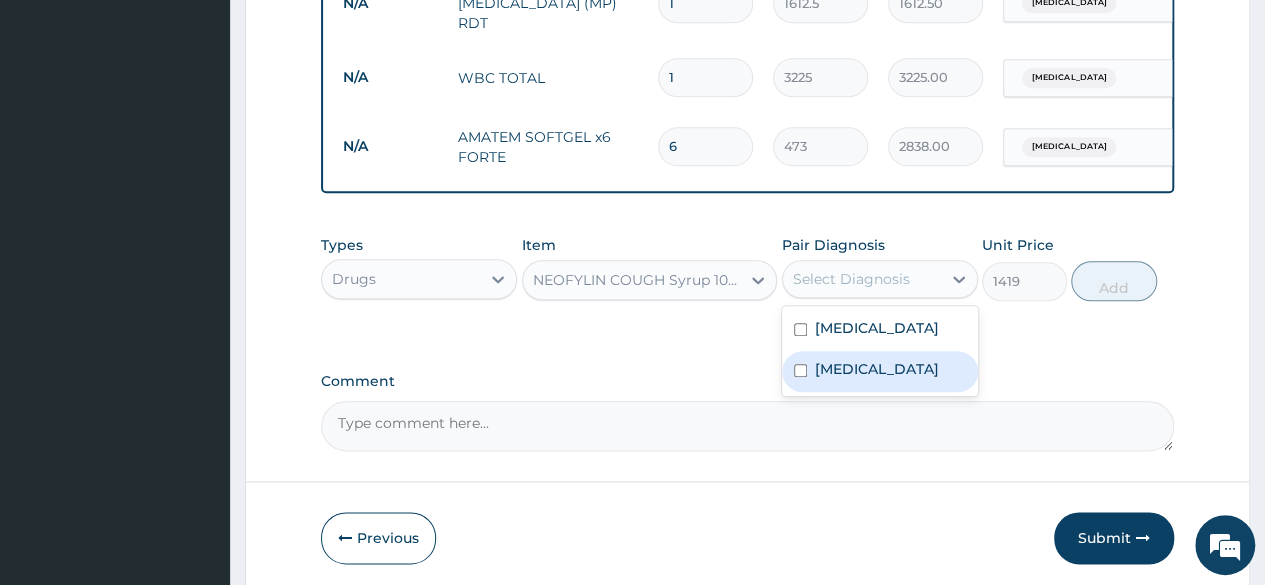 click on "[MEDICAL_DATA]" at bounding box center (880, 371) 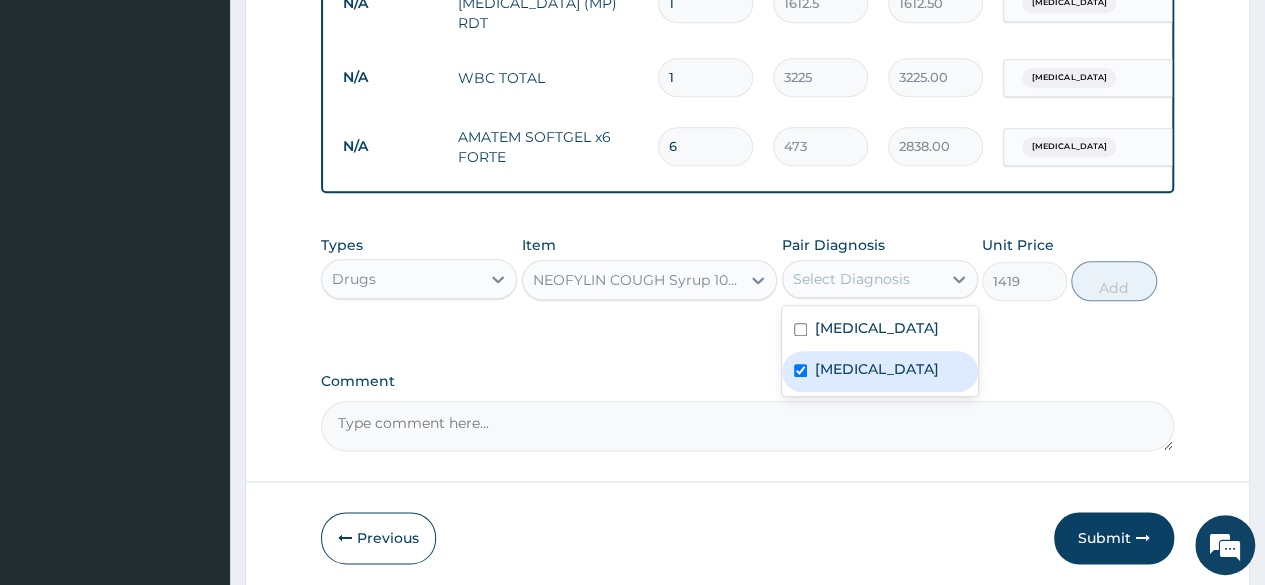 checkbox on "true" 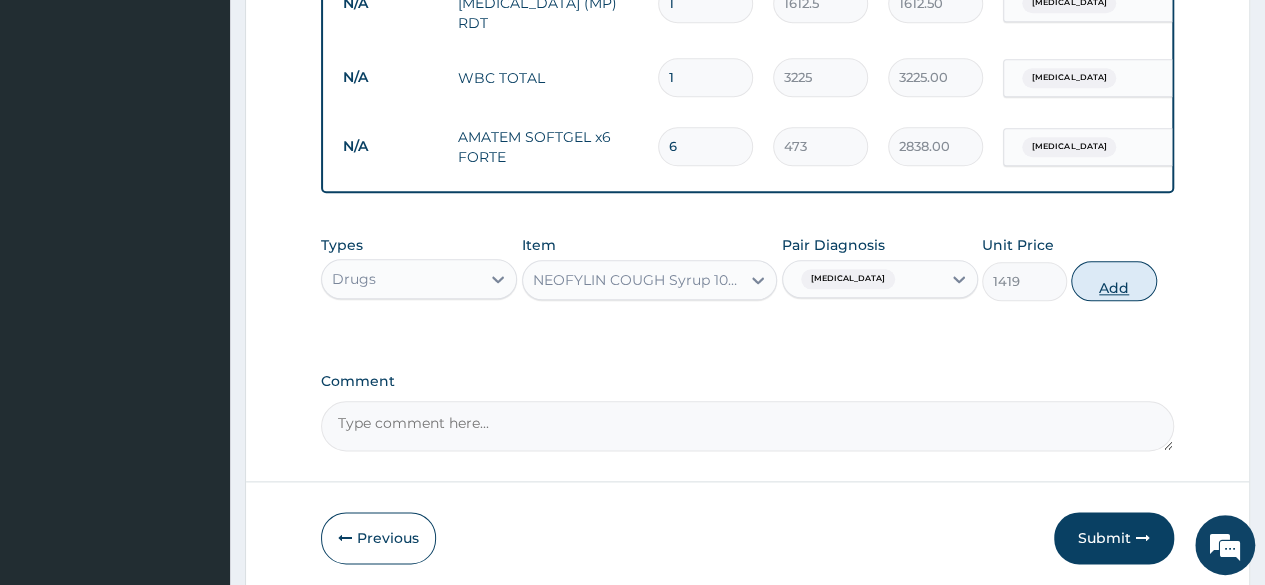click on "Add" at bounding box center [1113, 281] 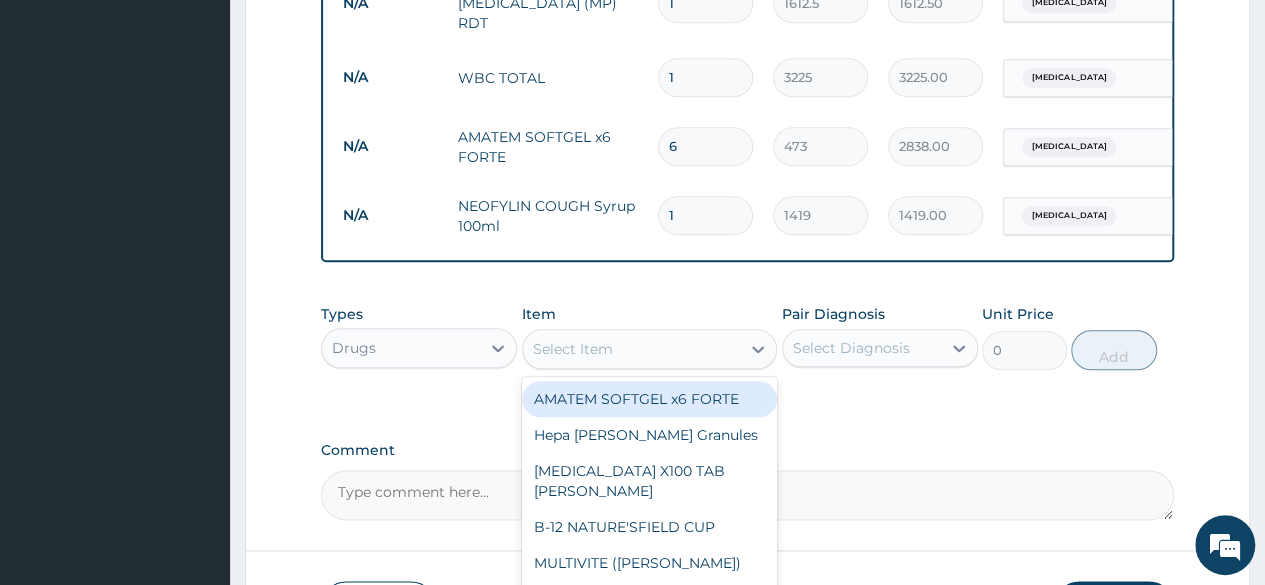 click on "Select Item" at bounding box center [573, 349] 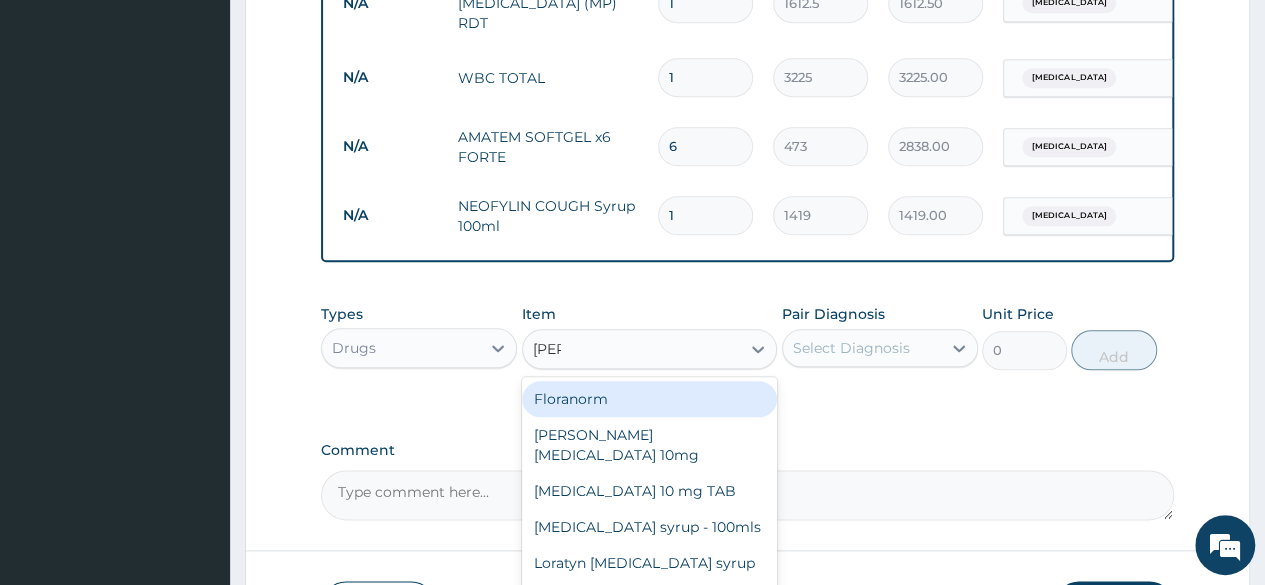 type on "[PERSON_NAME]" 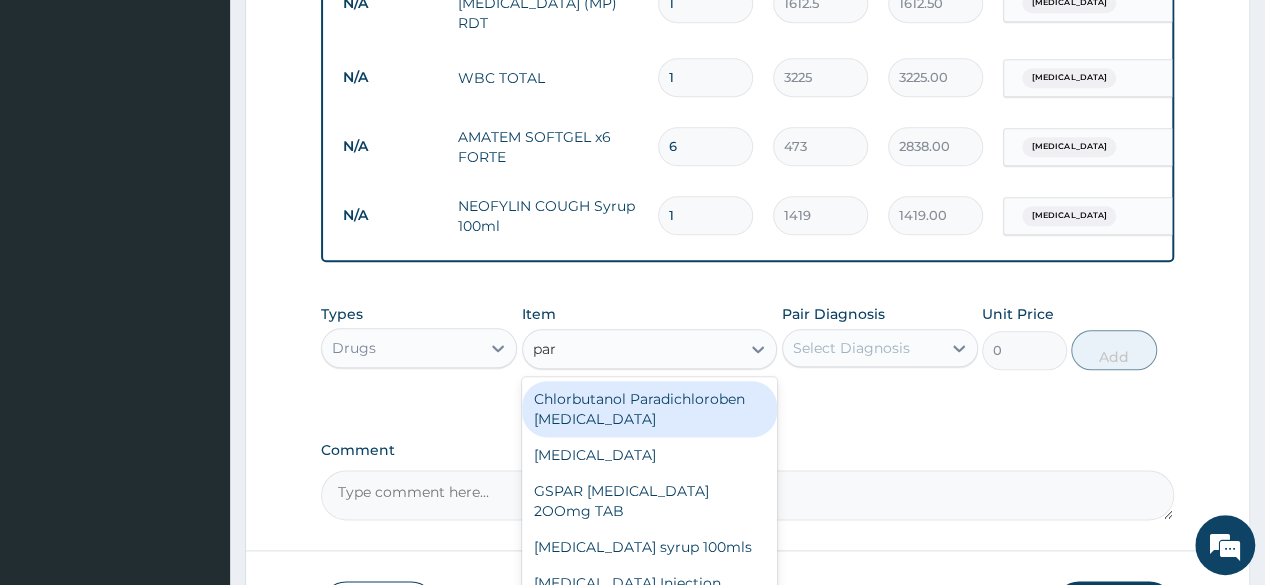 type on "para" 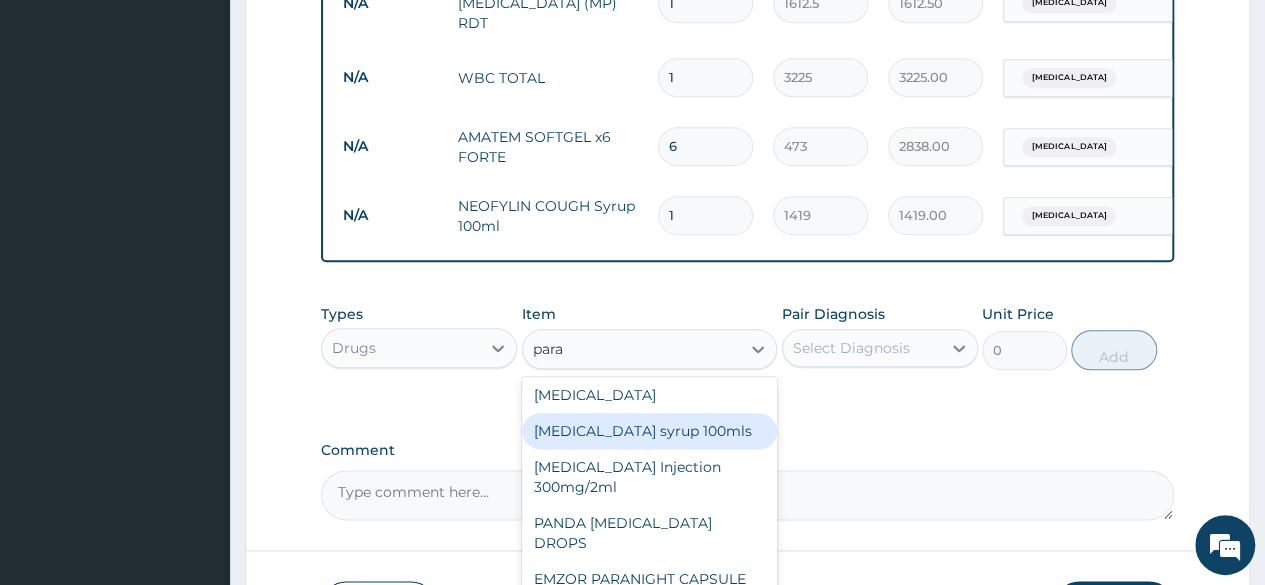 scroll, scrollTop: 96, scrollLeft: 0, axis: vertical 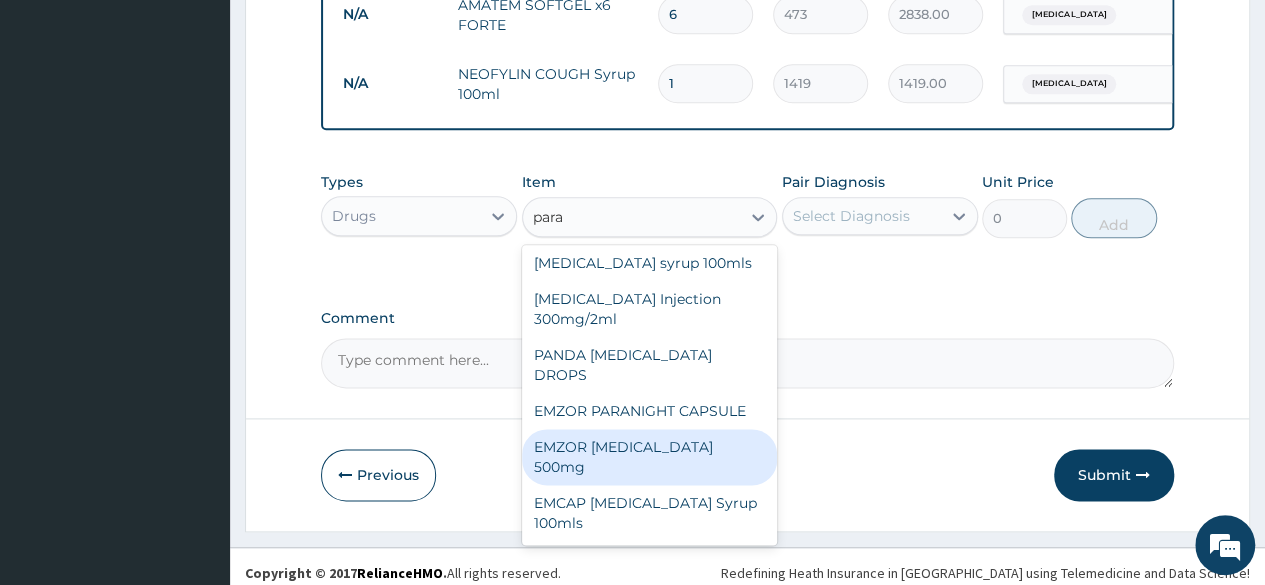 click on "EMZOR [MEDICAL_DATA] 500mg" at bounding box center [650, 457] 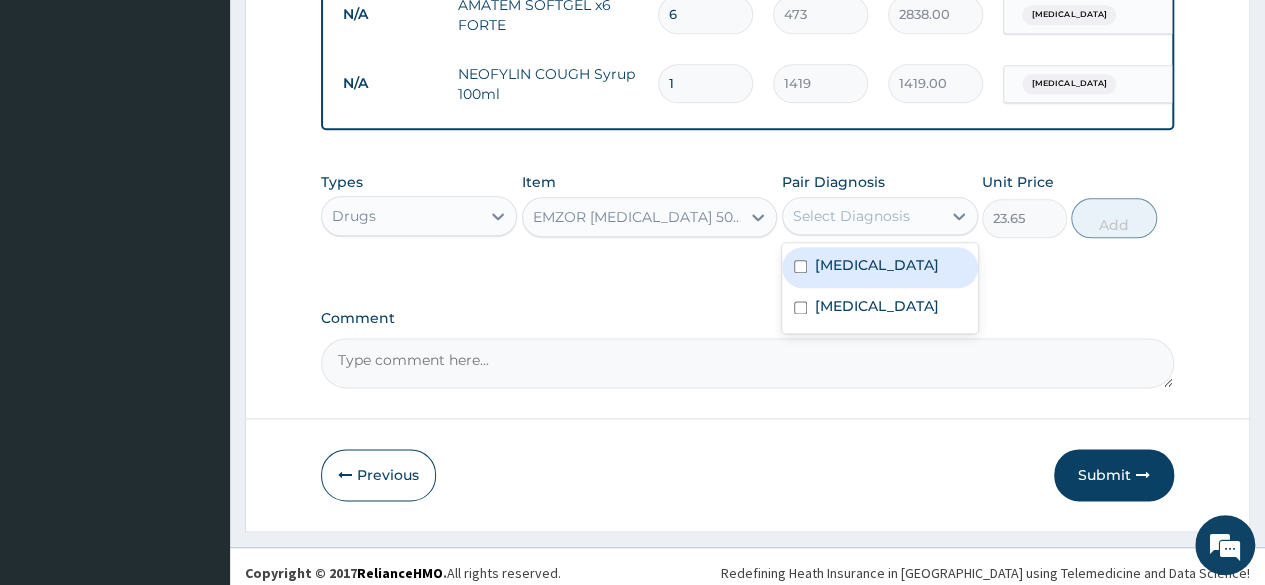 click on "Select Diagnosis" at bounding box center (851, 216) 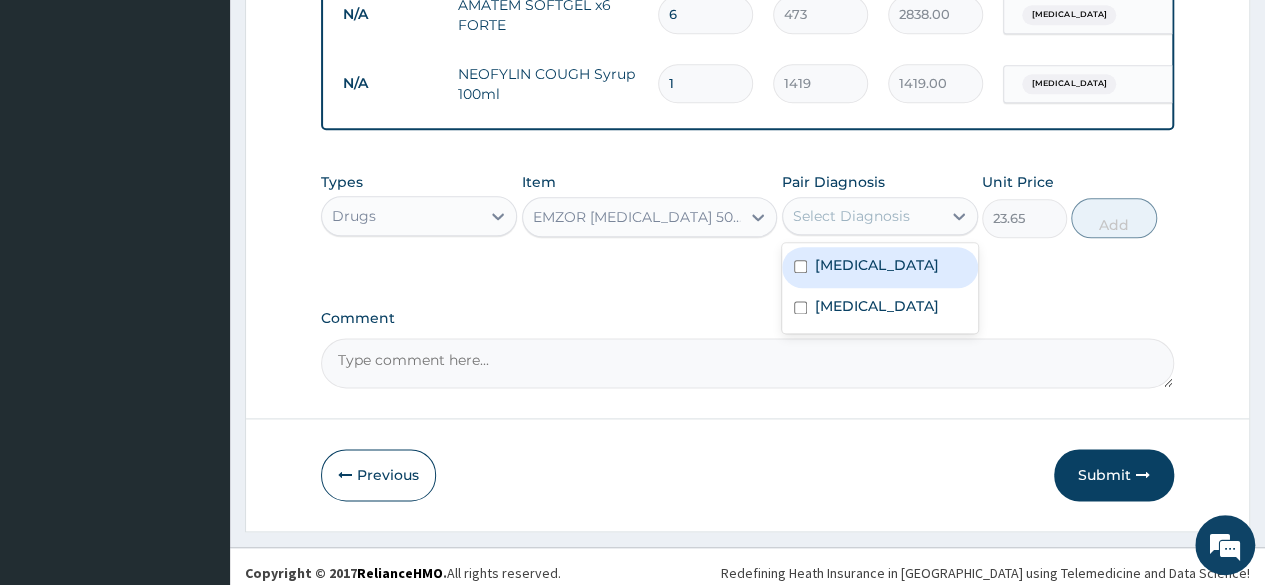 click on "[MEDICAL_DATA]" at bounding box center [880, 267] 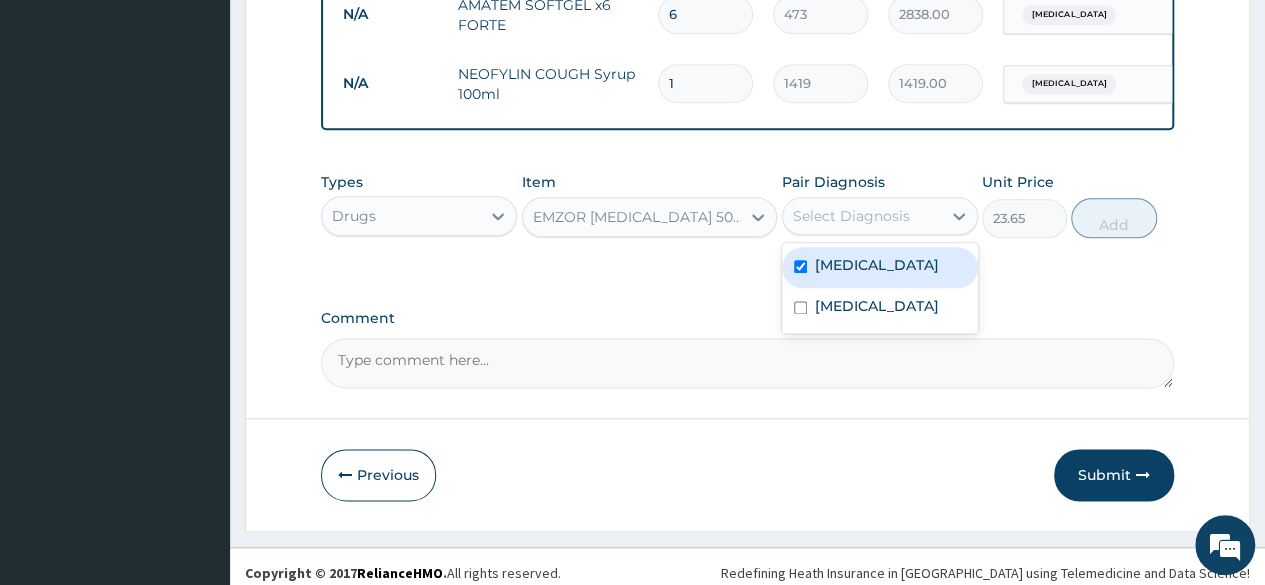 checkbox on "true" 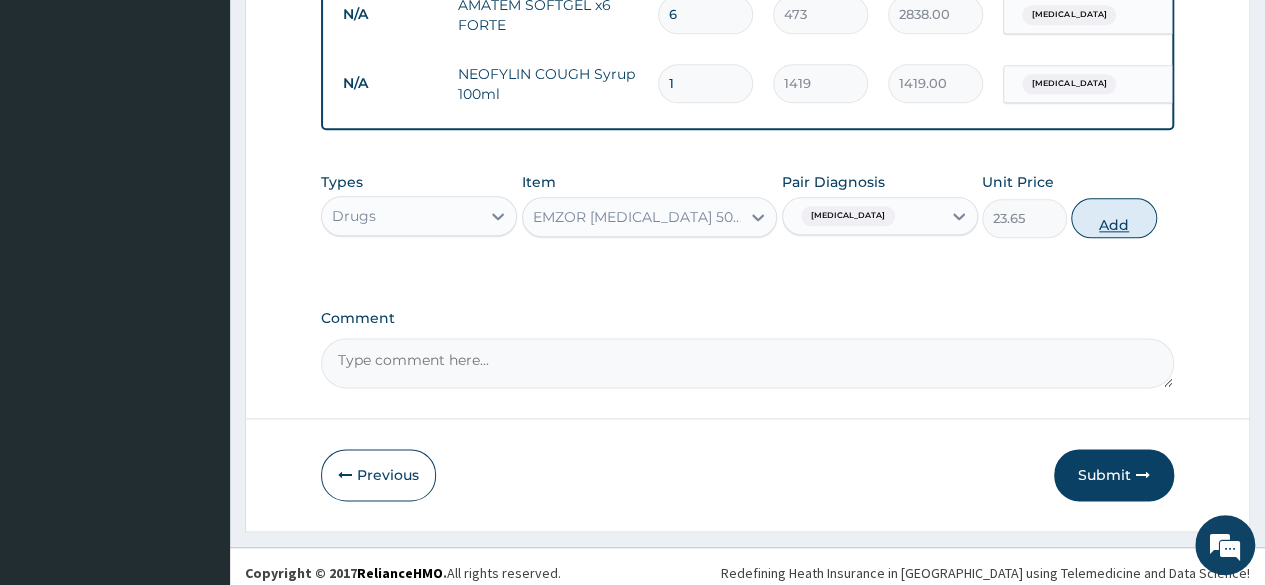 click on "Add" at bounding box center [1113, 218] 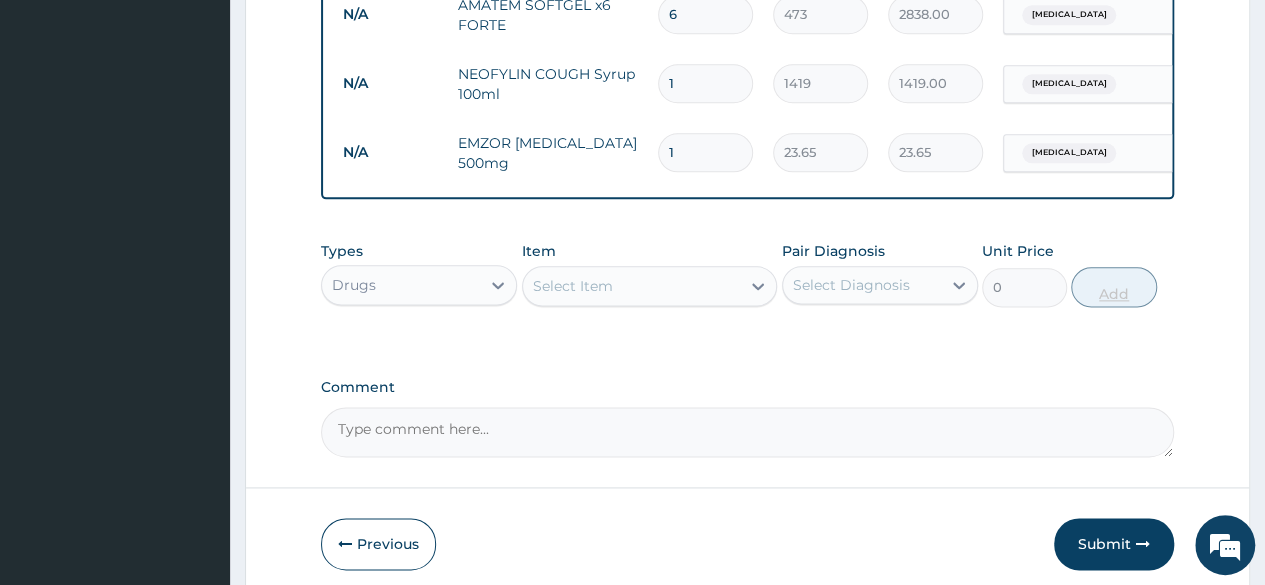 type on "10" 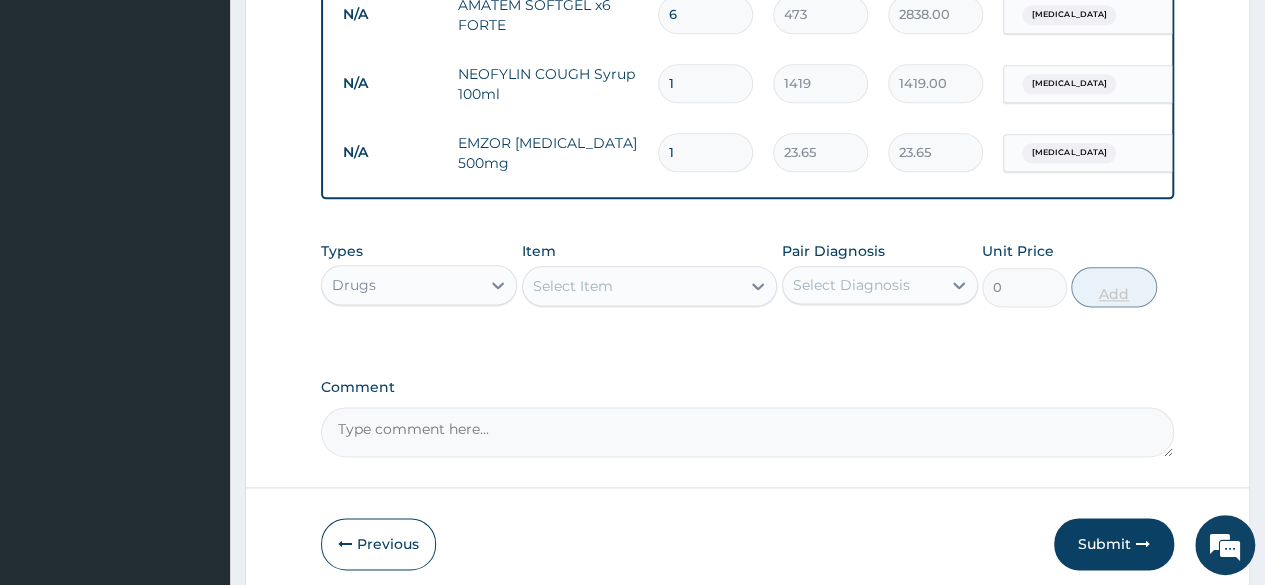 type on "236.50" 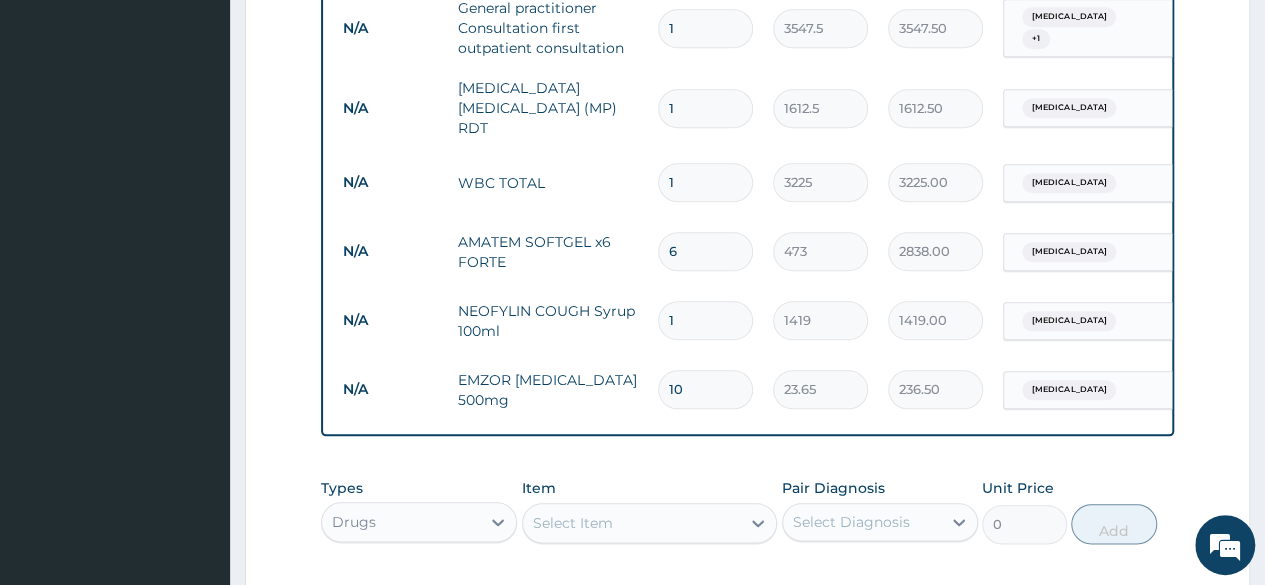scroll, scrollTop: 883, scrollLeft: 0, axis: vertical 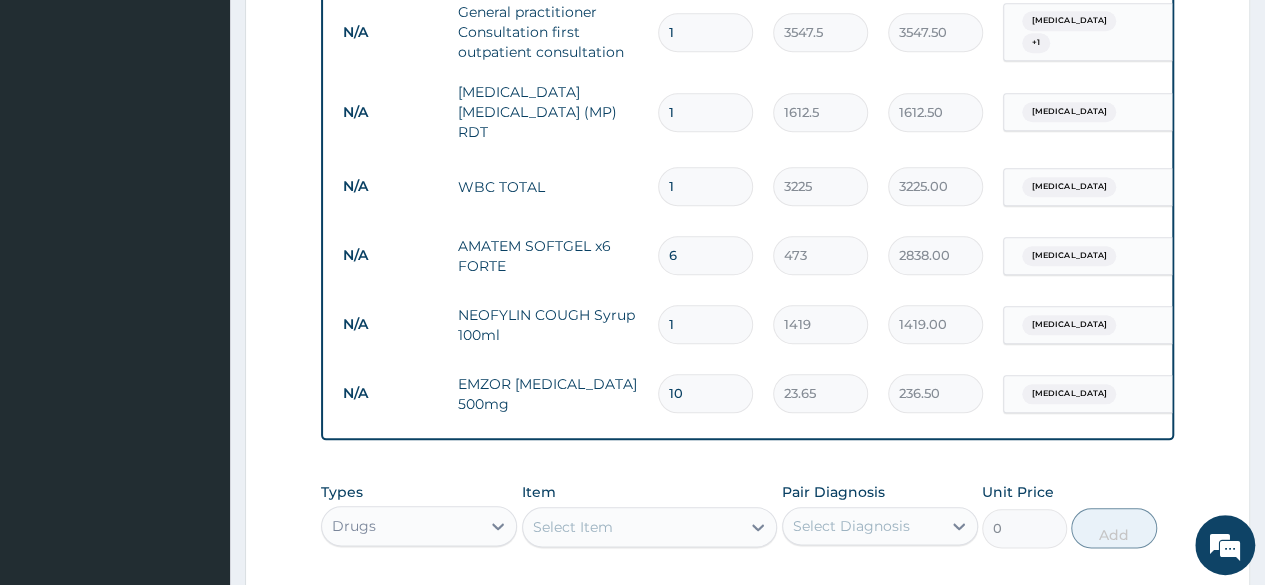 type on "10" 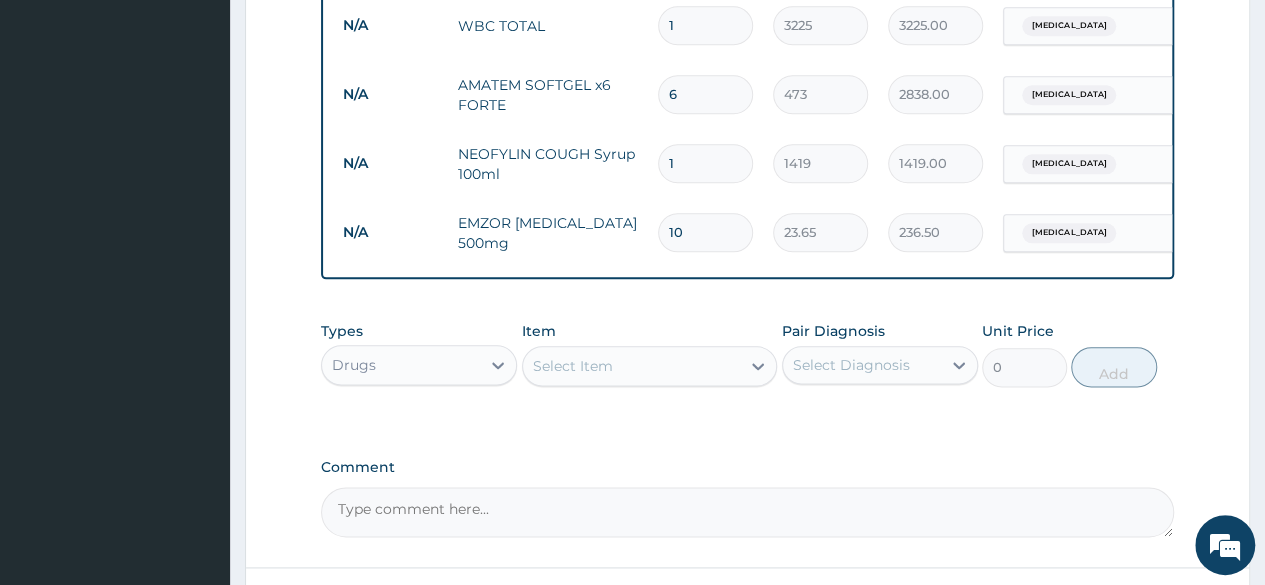 scroll, scrollTop: 1049, scrollLeft: 0, axis: vertical 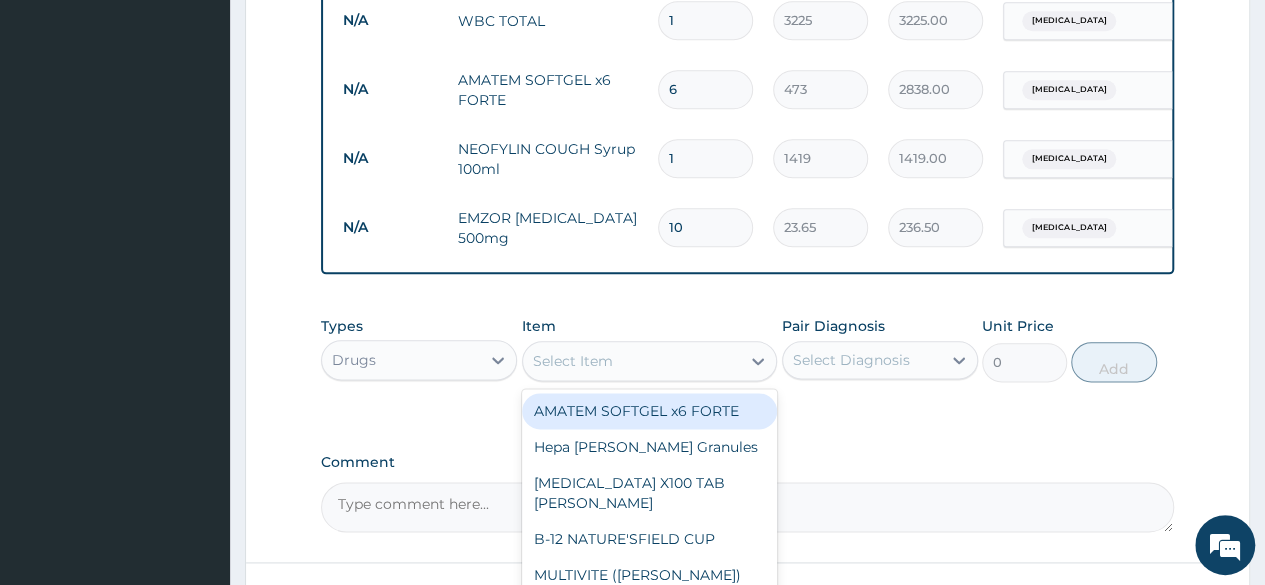 click on "Select Item" at bounding box center [650, 361] 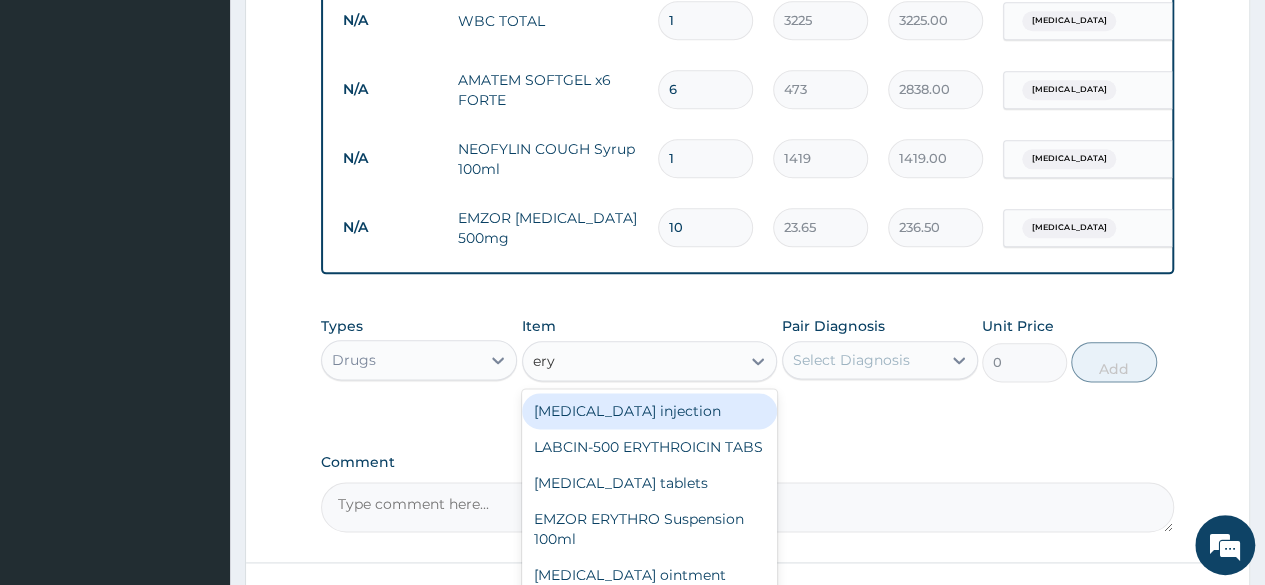 type on "eryt" 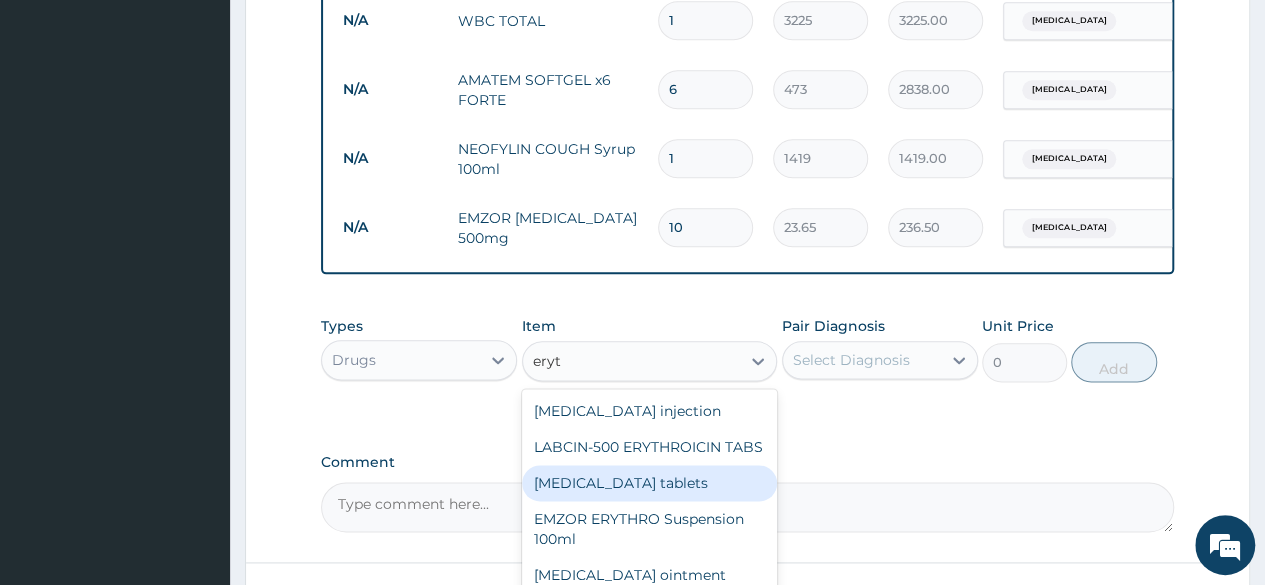 click on "[MEDICAL_DATA] tablets" at bounding box center (650, 483) 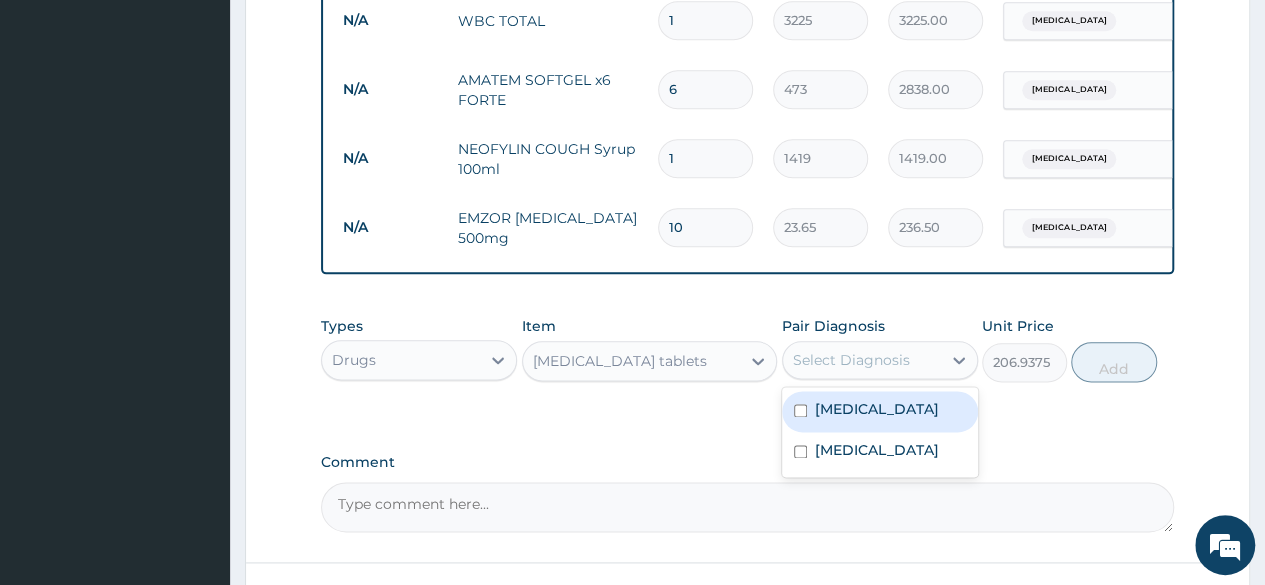 click on "Select Diagnosis" at bounding box center (862, 360) 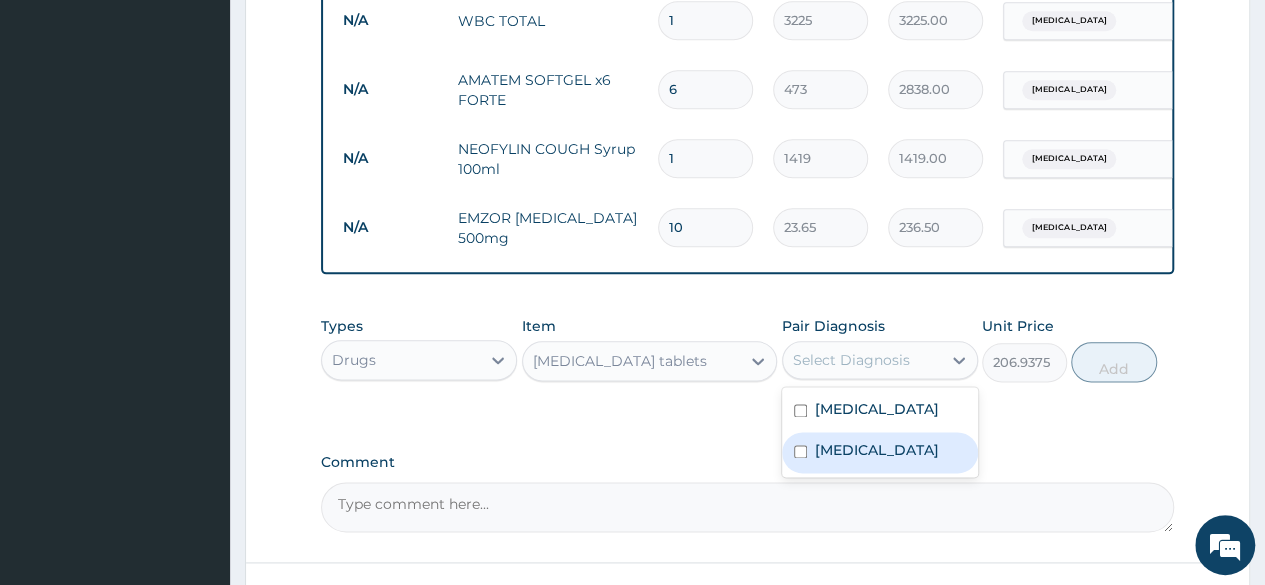 click on "[MEDICAL_DATA]" at bounding box center [877, 450] 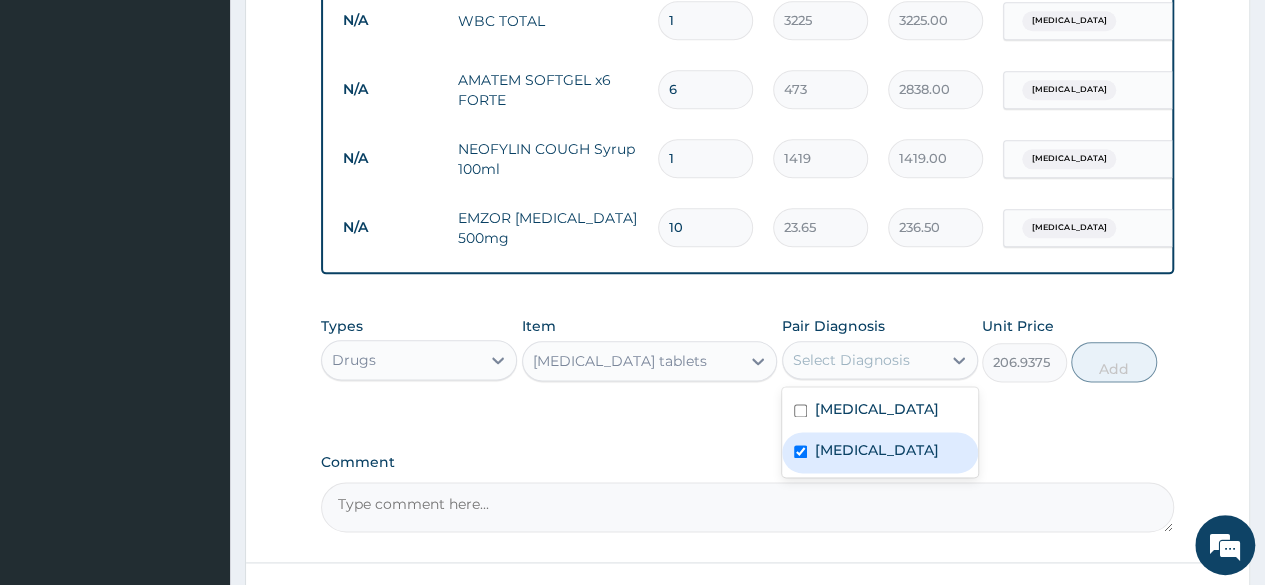 checkbox on "true" 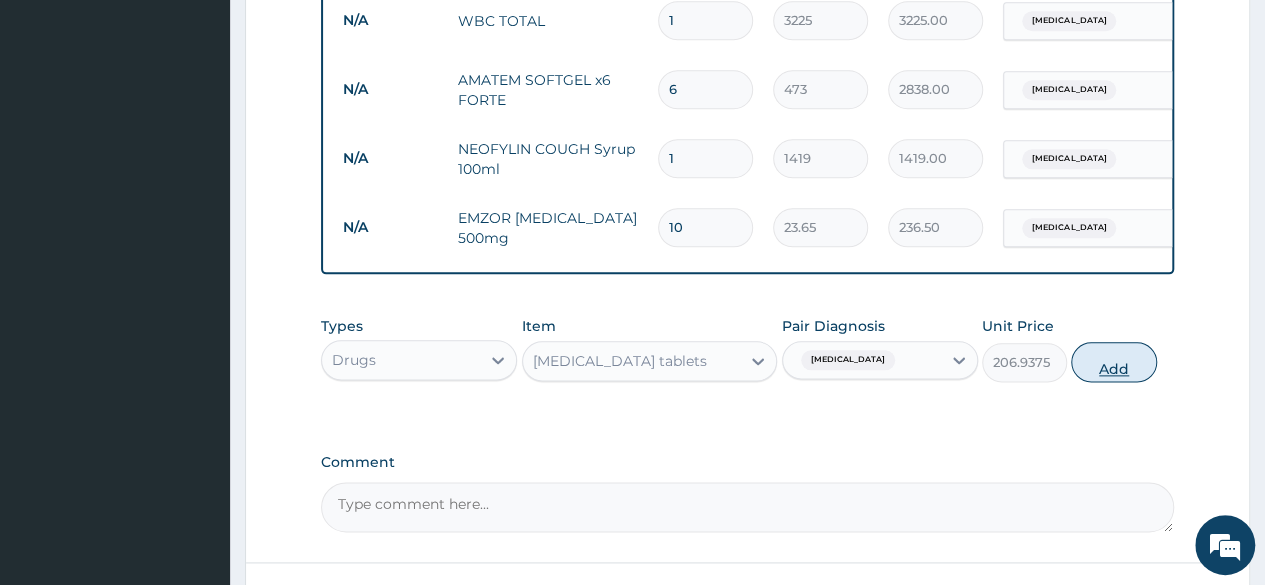 click on "Add" at bounding box center (1113, 362) 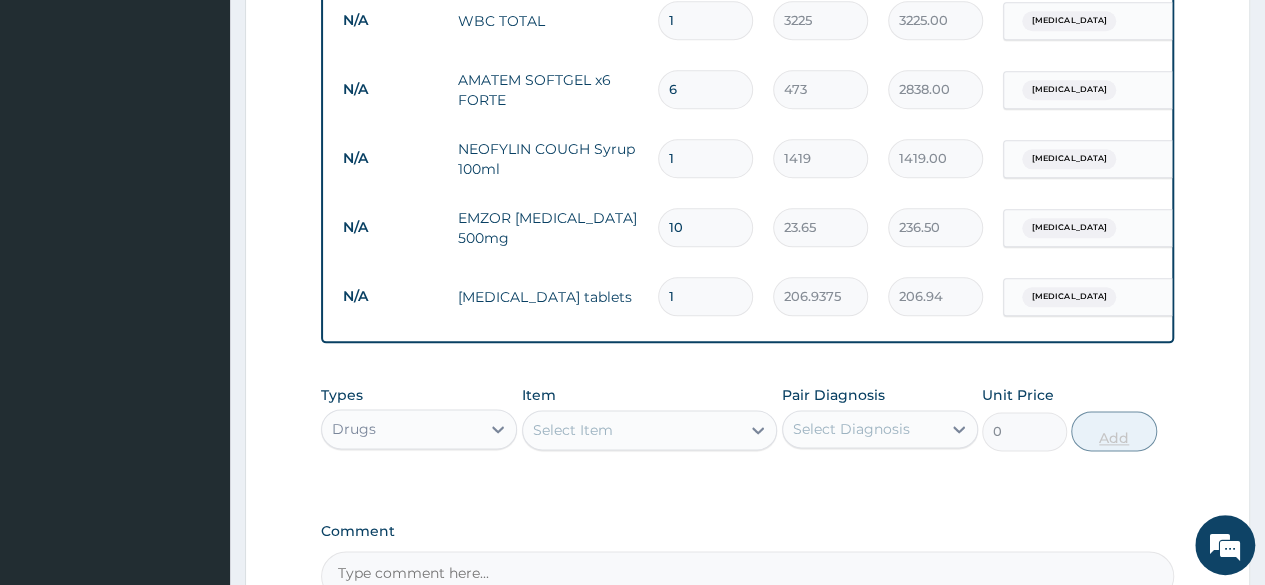 type on "10" 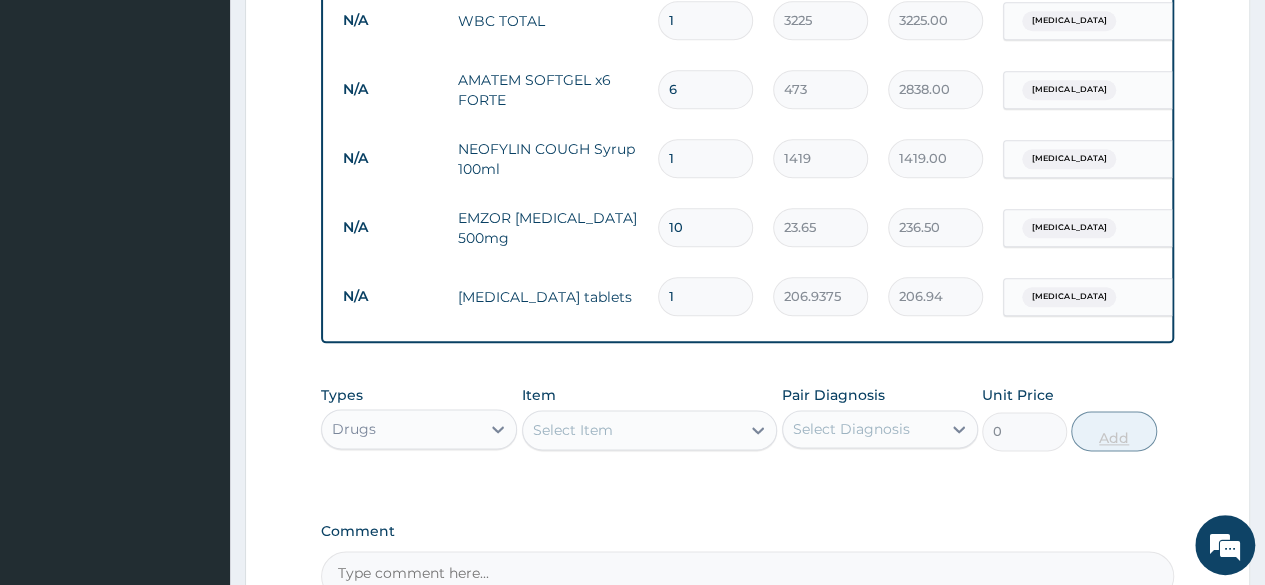 type on "2069.38" 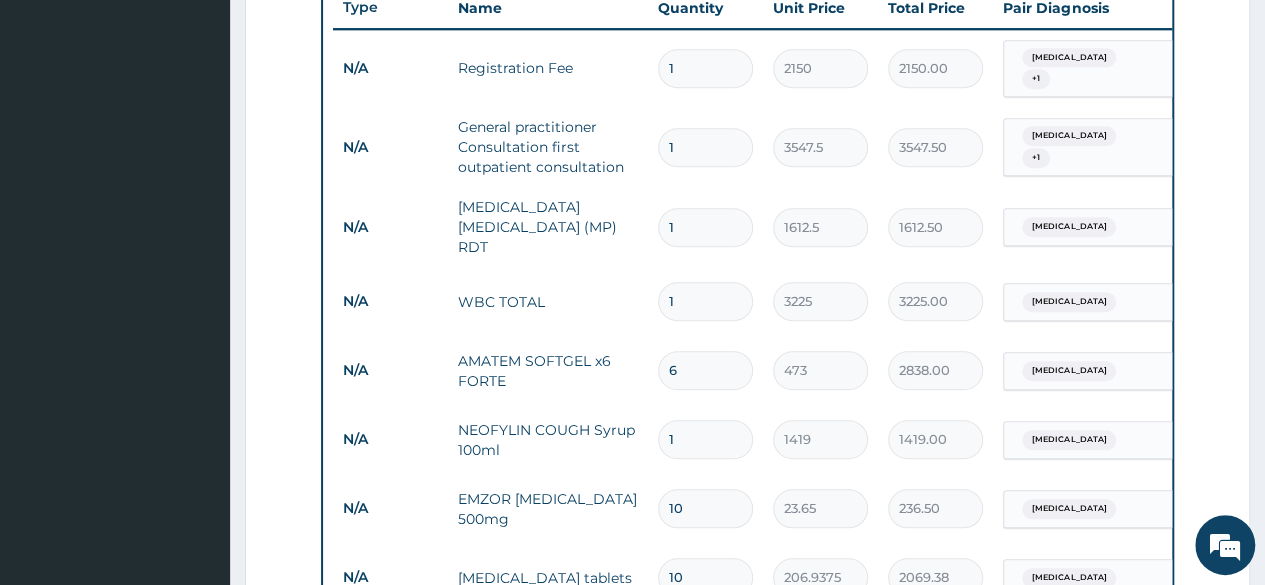 scroll, scrollTop: 778, scrollLeft: 0, axis: vertical 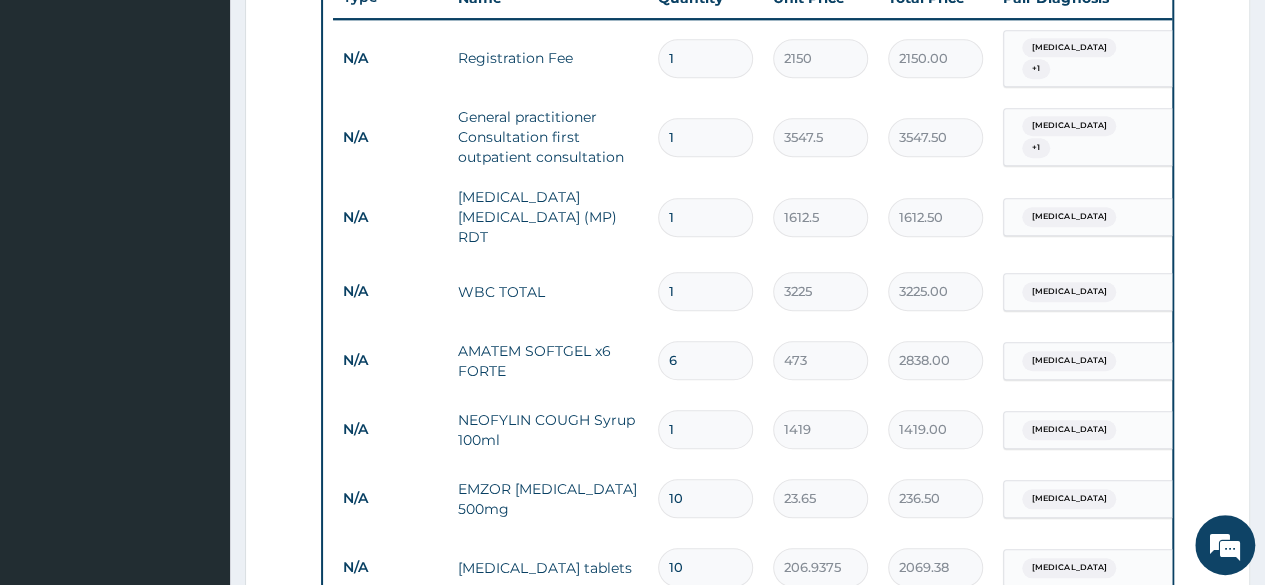 type on "10" 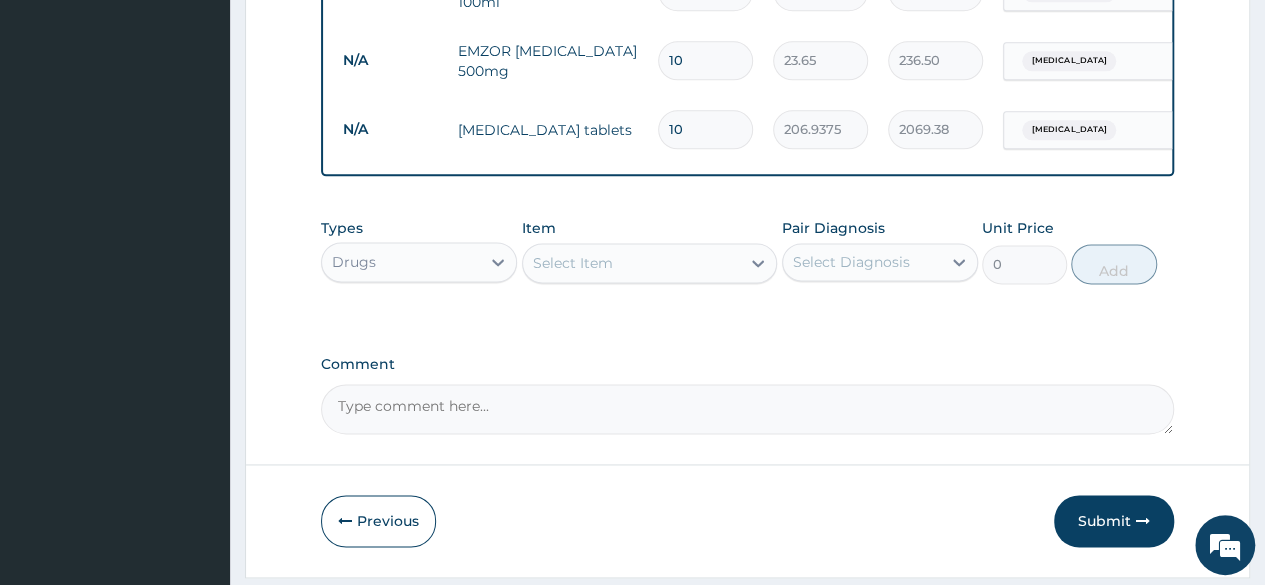 scroll, scrollTop: 1270, scrollLeft: 0, axis: vertical 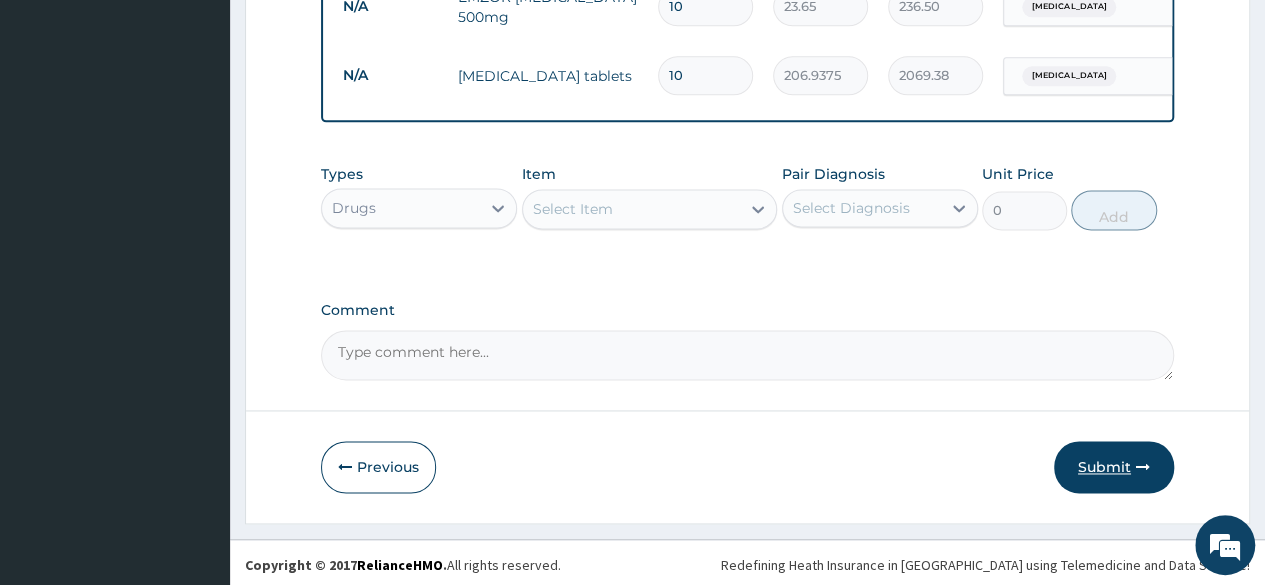 click on "Submit" at bounding box center (1114, 467) 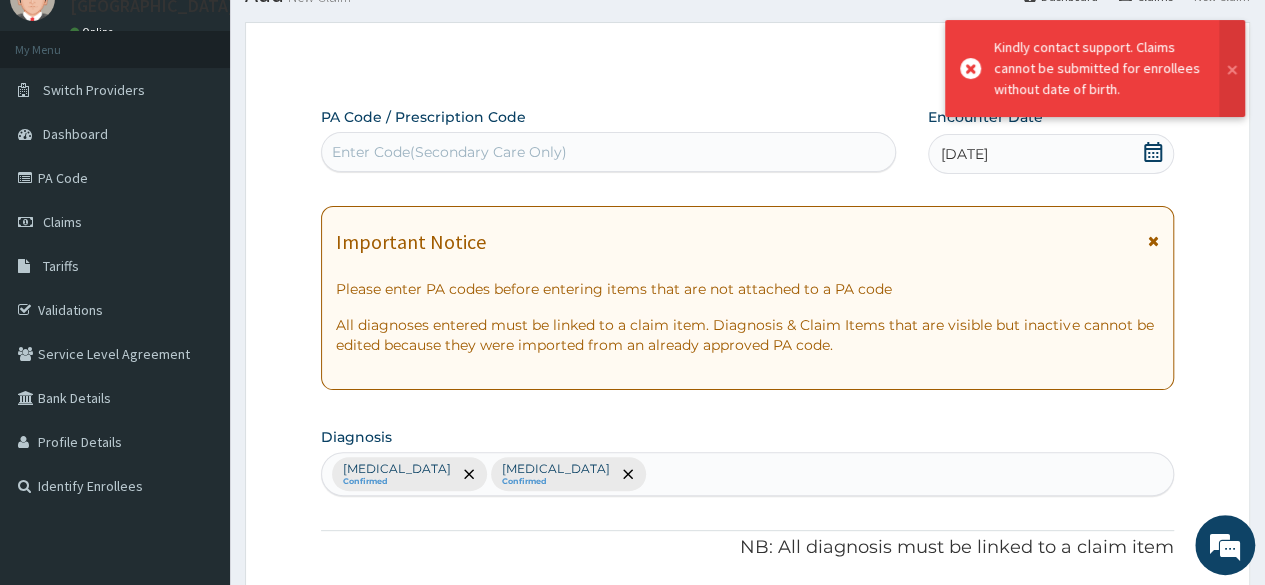 scroll, scrollTop: 1270, scrollLeft: 0, axis: vertical 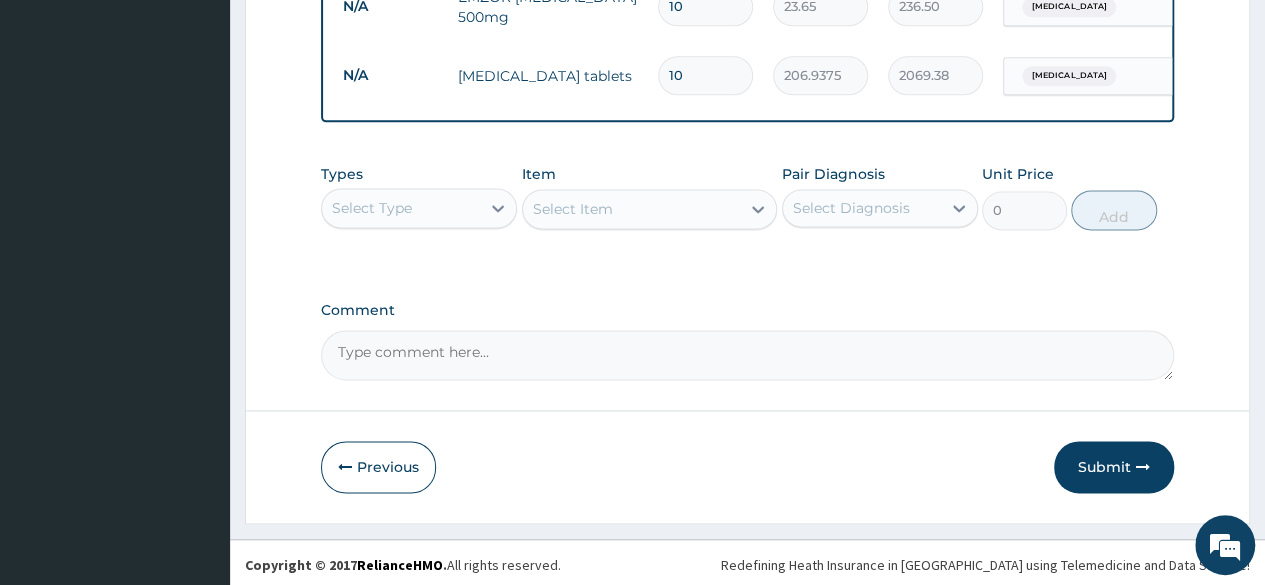 click on "Submit" at bounding box center (1114, 467) 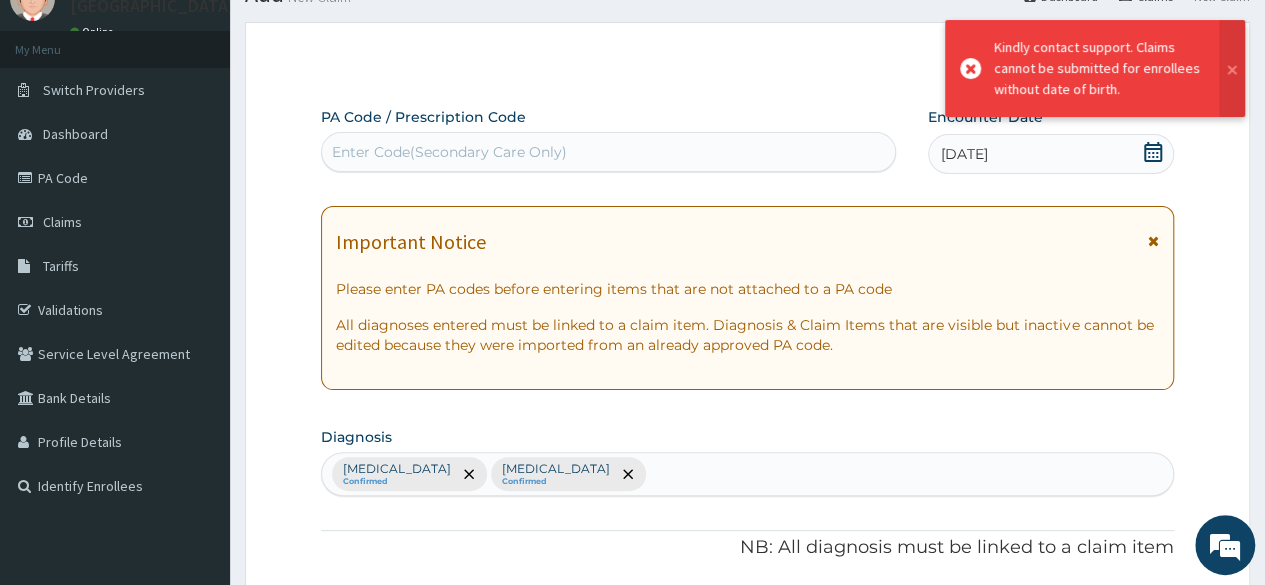 scroll, scrollTop: 1270, scrollLeft: 0, axis: vertical 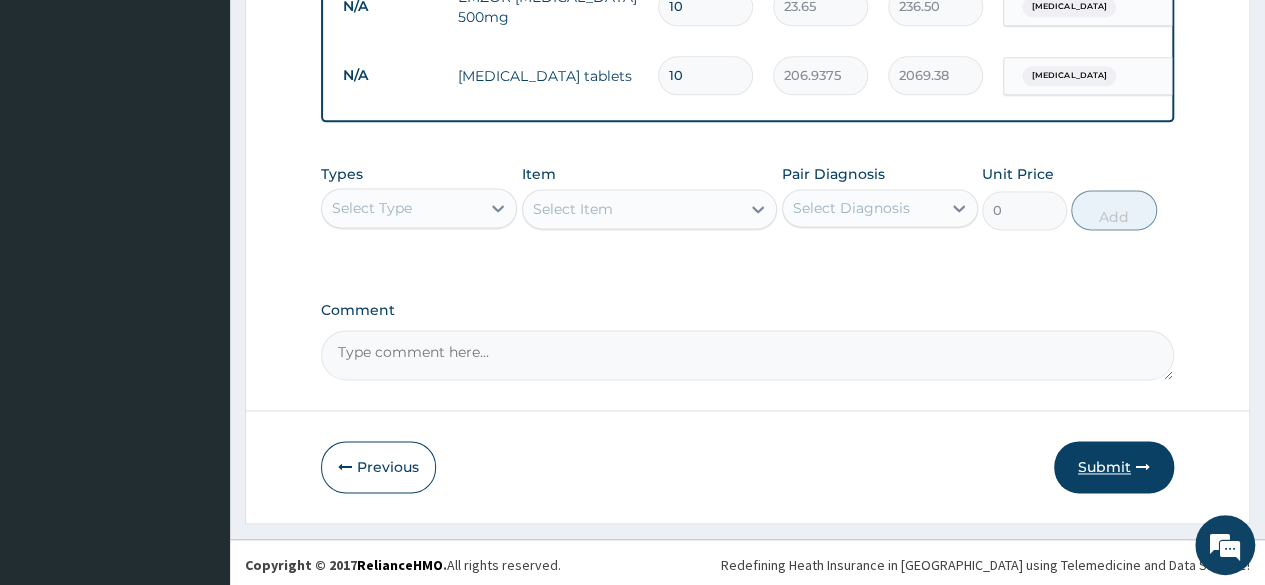 click on "Submit" at bounding box center [1114, 467] 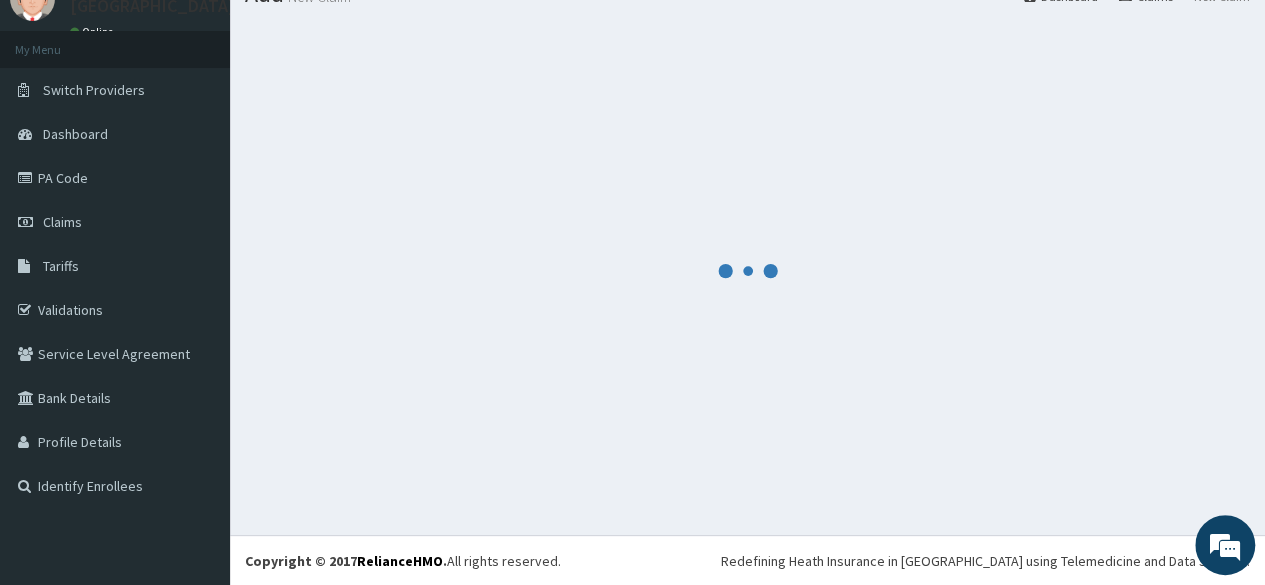 scroll, scrollTop: 1270, scrollLeft: 0, axis: vertical 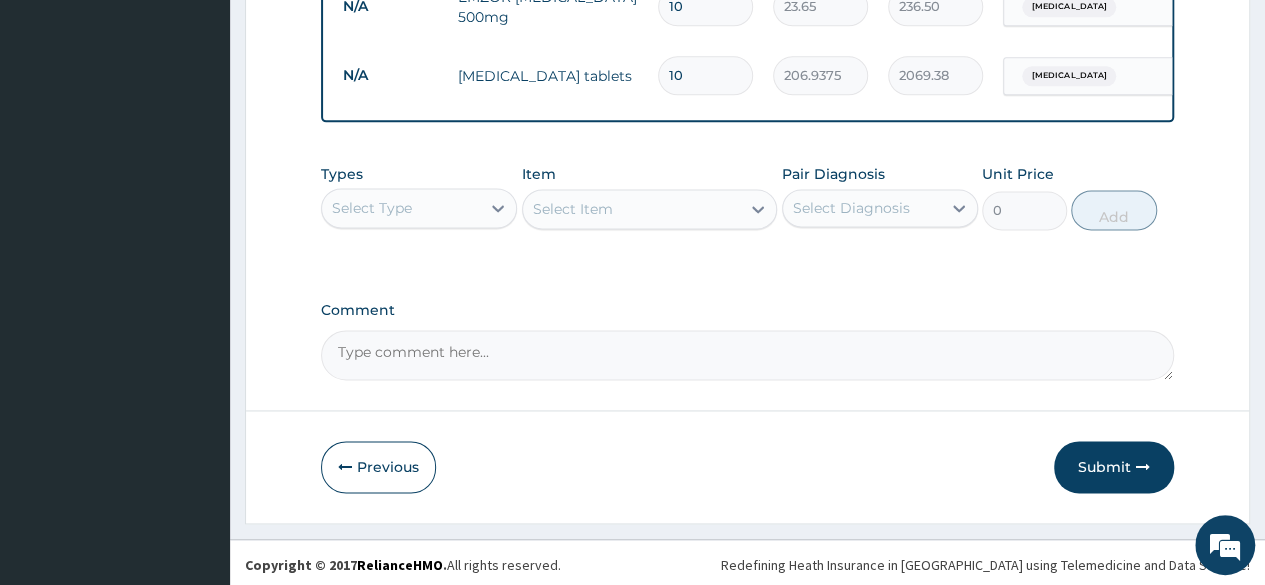click on "Submit" at bounding box center (1114, 467) 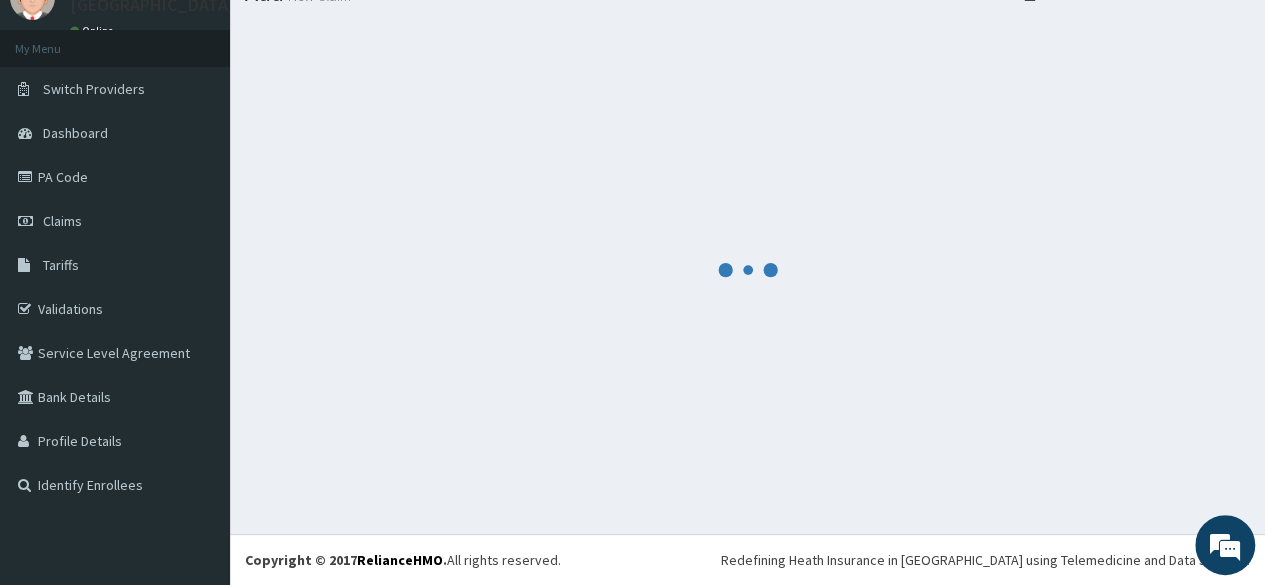 scroll, scrollTop: 84, scrollLeft: 0, axis: vertical 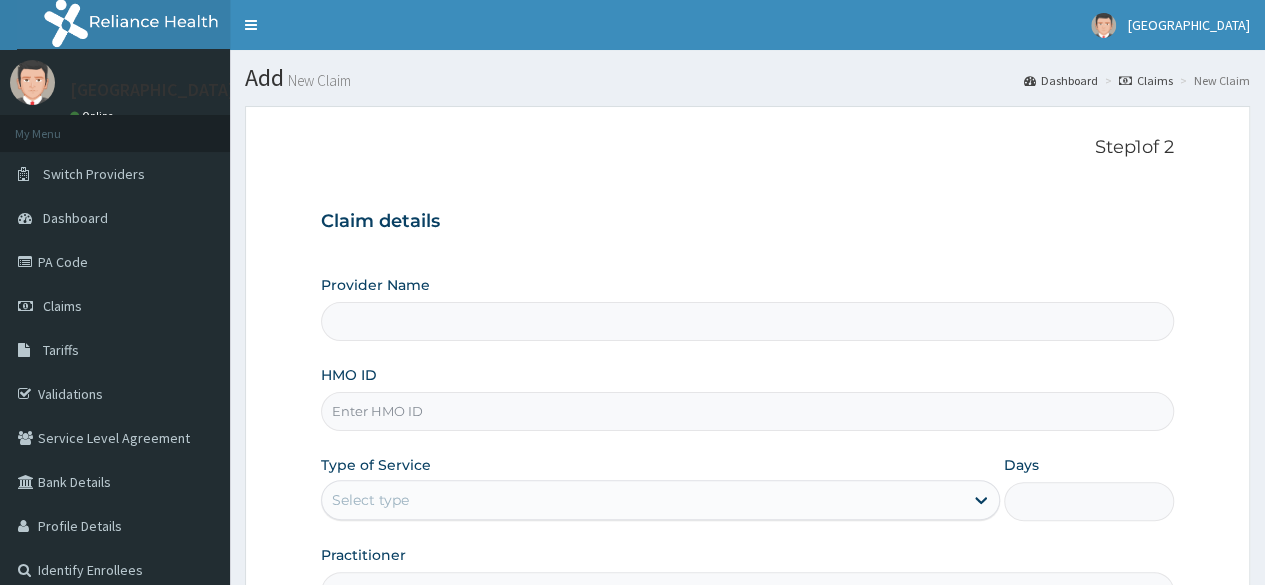type on "[GEOGRAPHIC_DATA]" 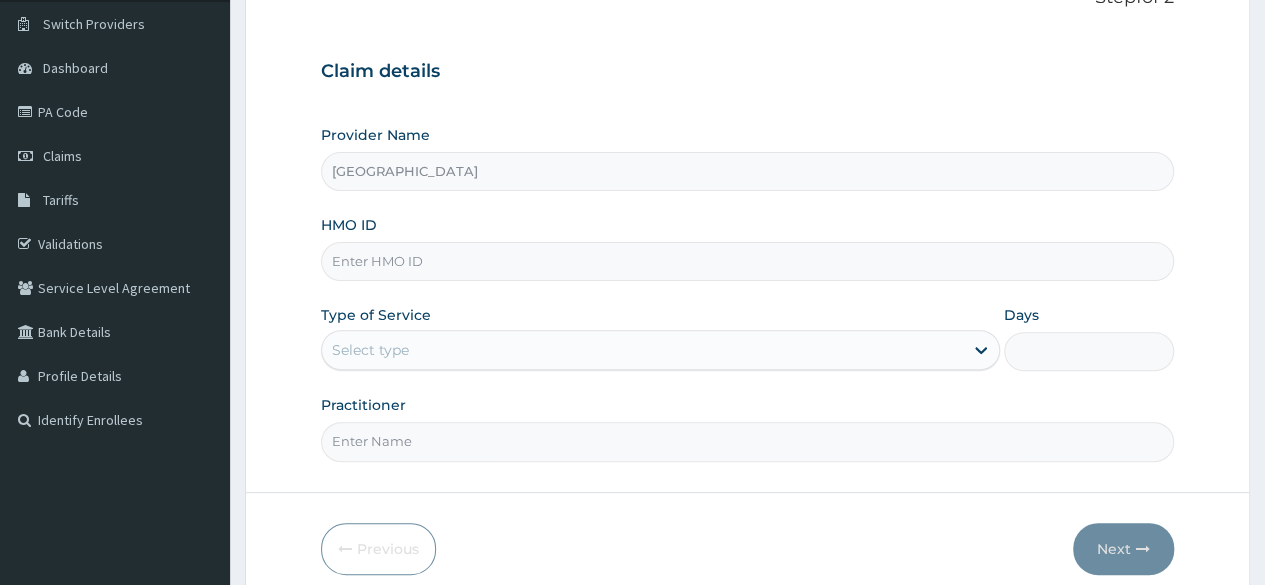 scroll, scrollTop: 232, scrollLeft: 0, axis: vertical 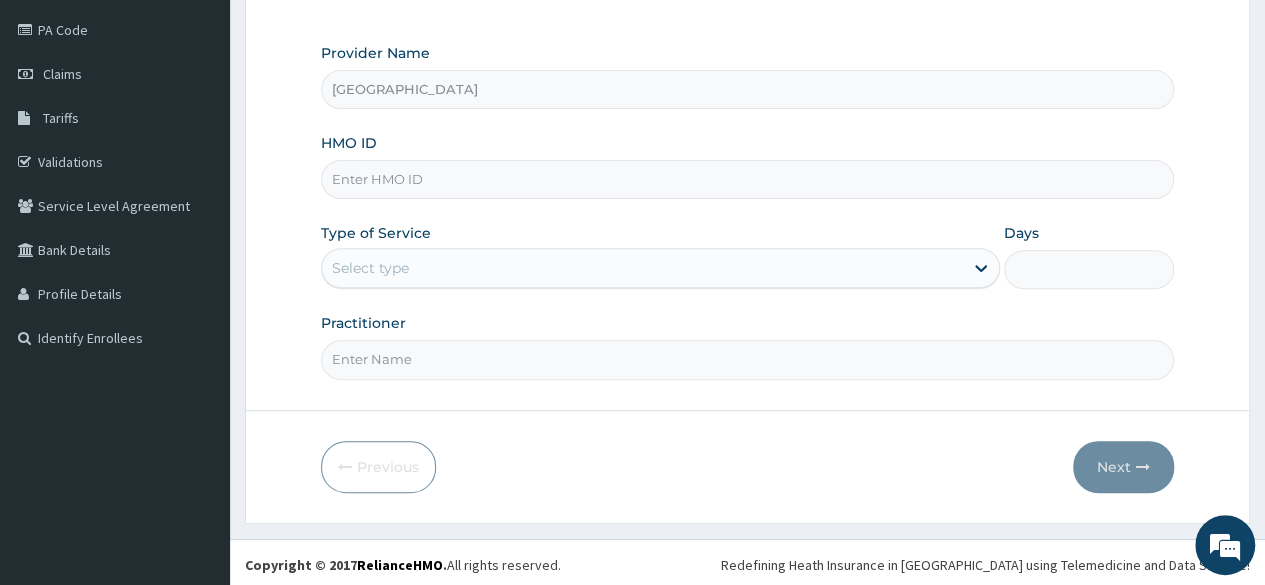 click on "We're Online! How may I help you today?" at bounding box center [1225, 545] 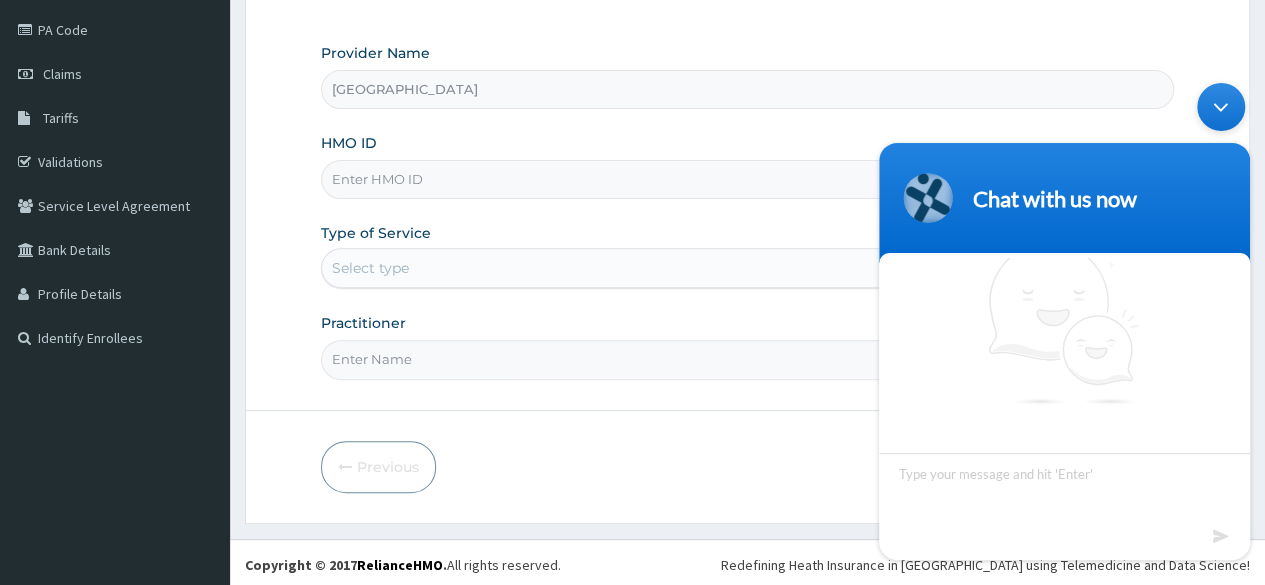 scroll, scrollTop: 16, scrollLeft: 0, axis: vertical 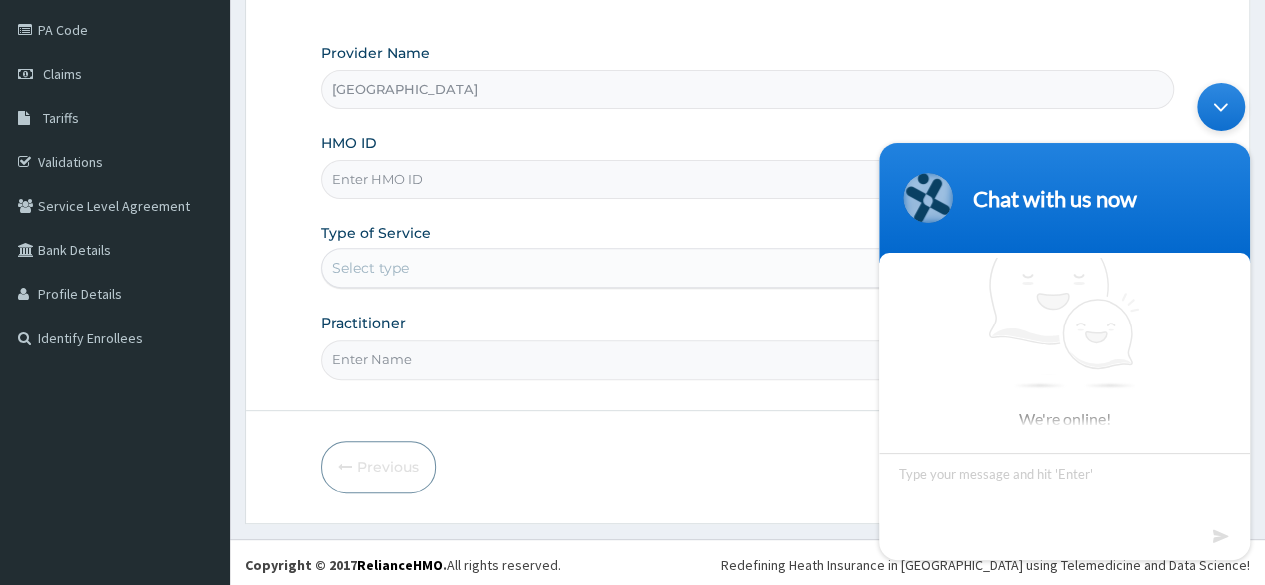 drag, startPoint x: 2122, startPoint y: 587, endPoint x: 1253, endPoint y: 94, distance: 999.1046 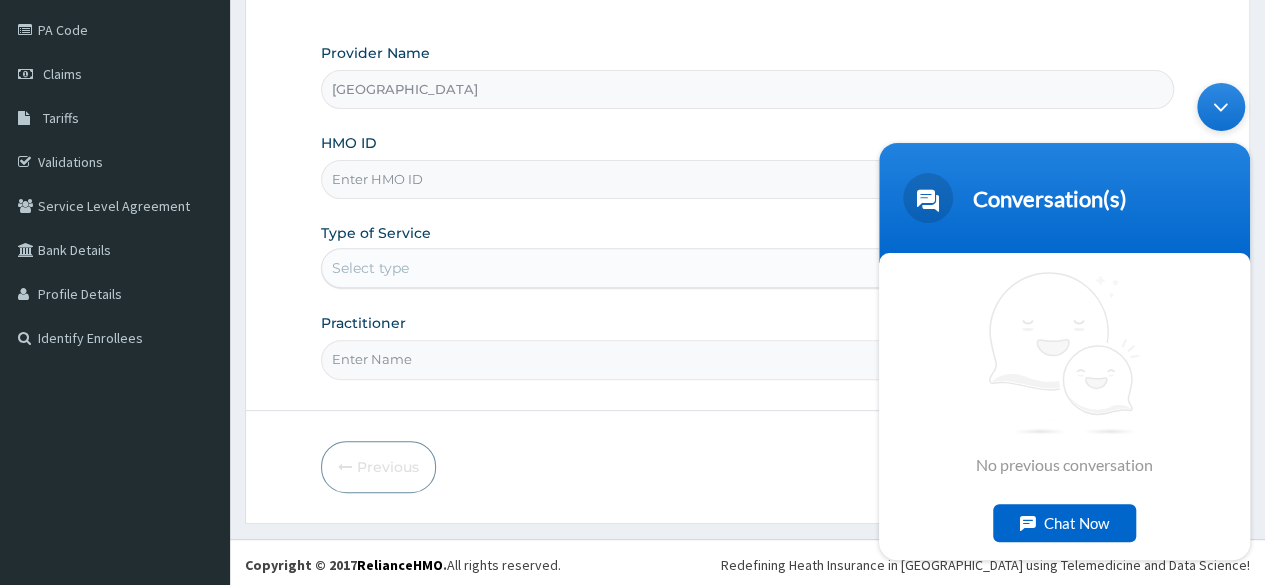 click at bounding box center (1221, 106) 